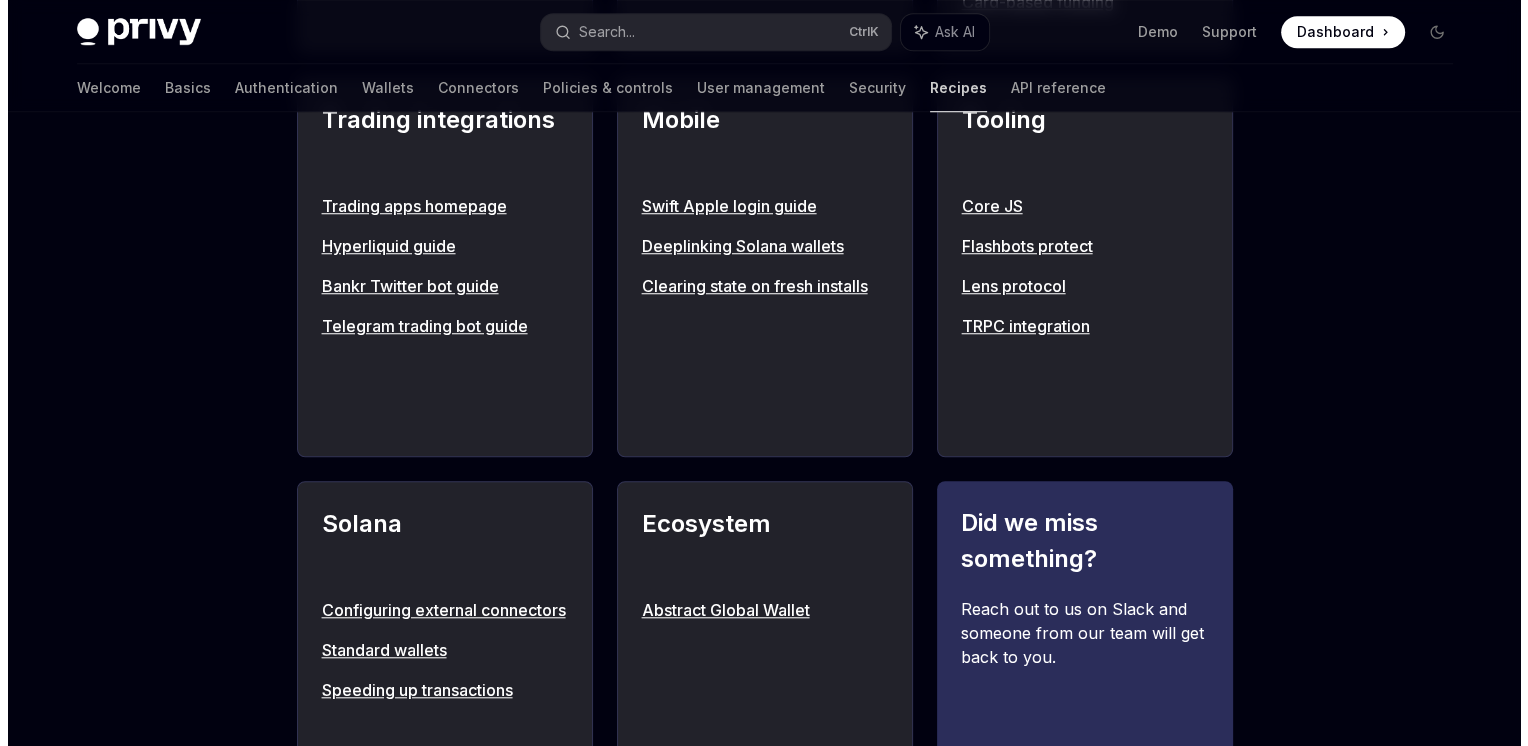 scroll, scrollTop: 1612, scrollLeft: 0, axis: vertical 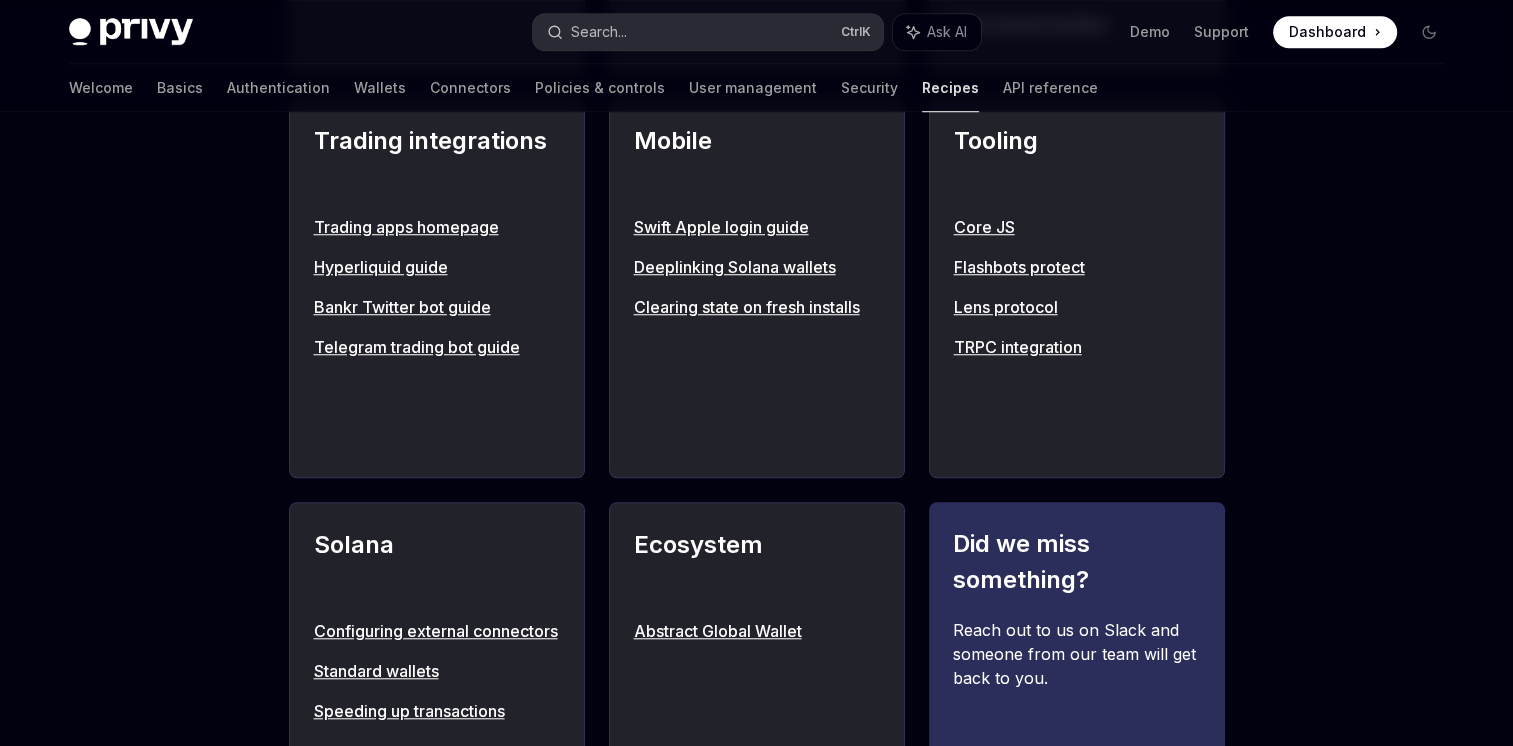 click on "Search... Ctrl  K" at bounding box center (708, 32) 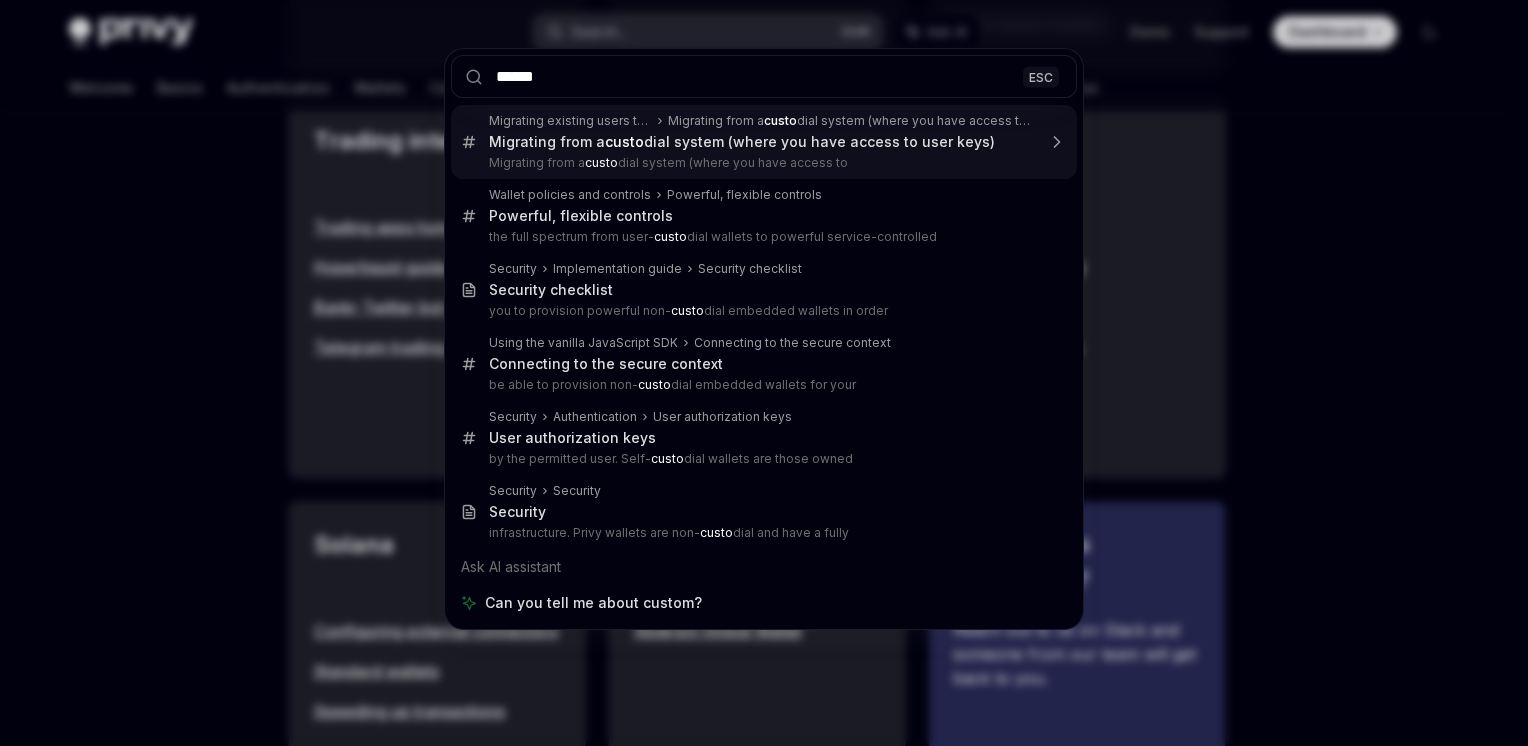 type on "******" 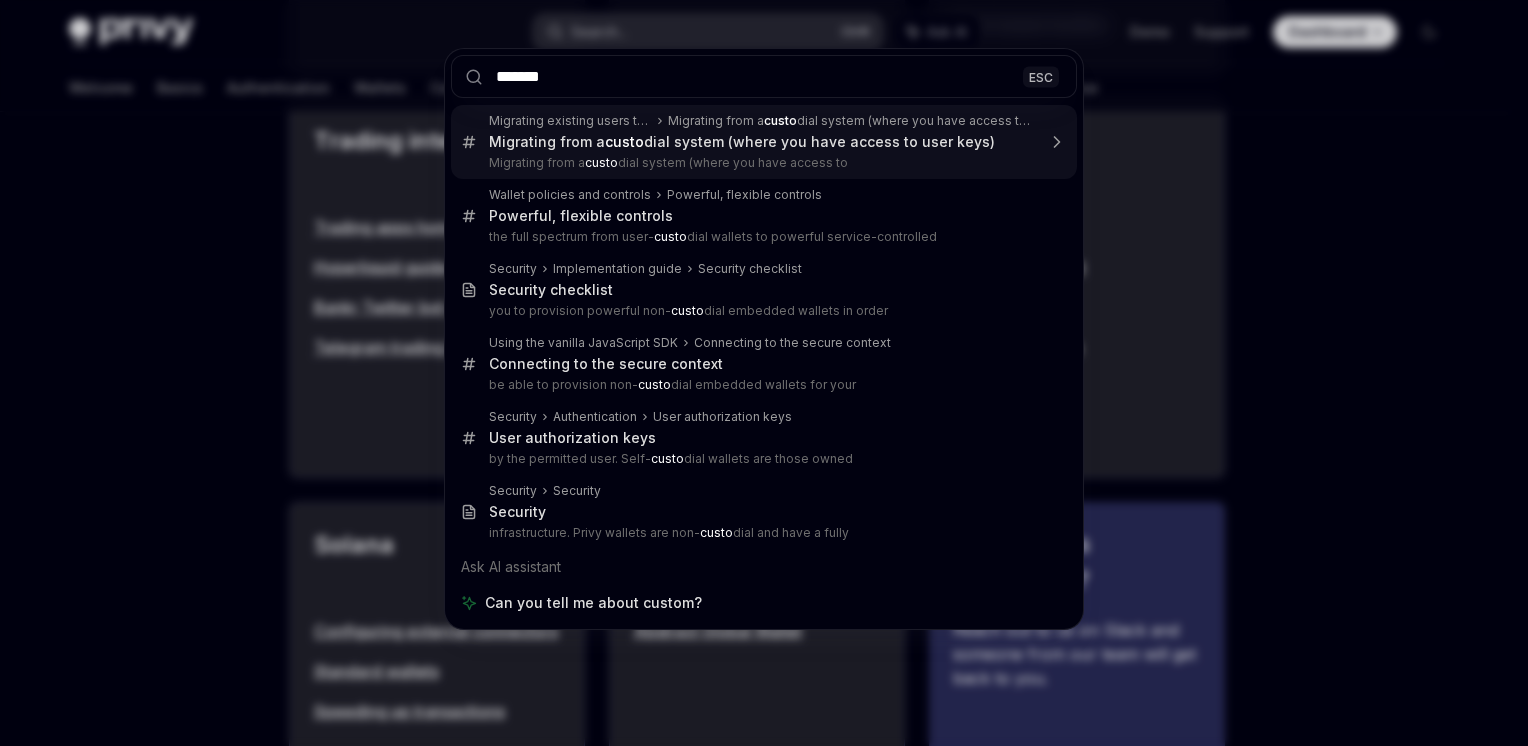 type on "*" 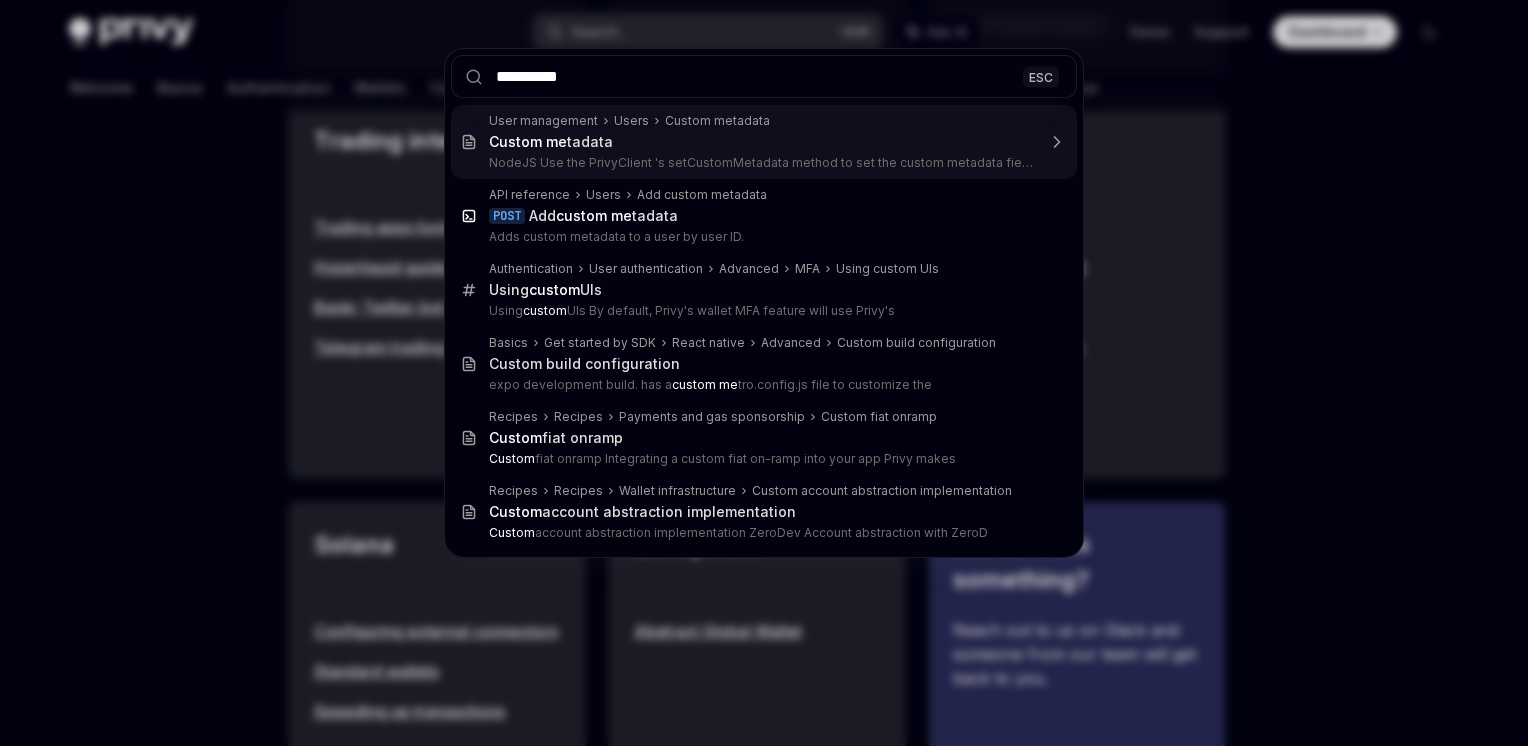 type on "**********" 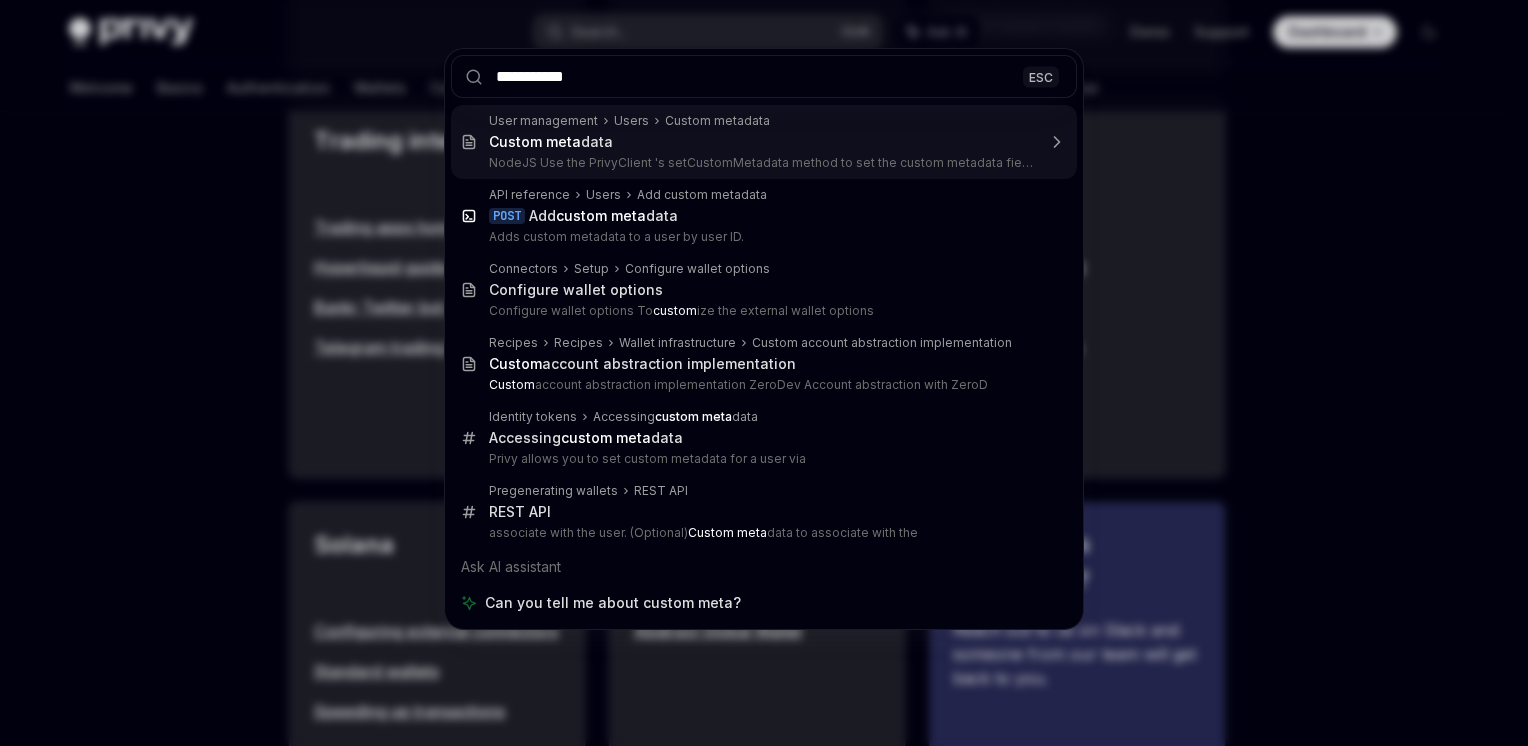 click on "Custom meta data" at bounding box center (762, 142) 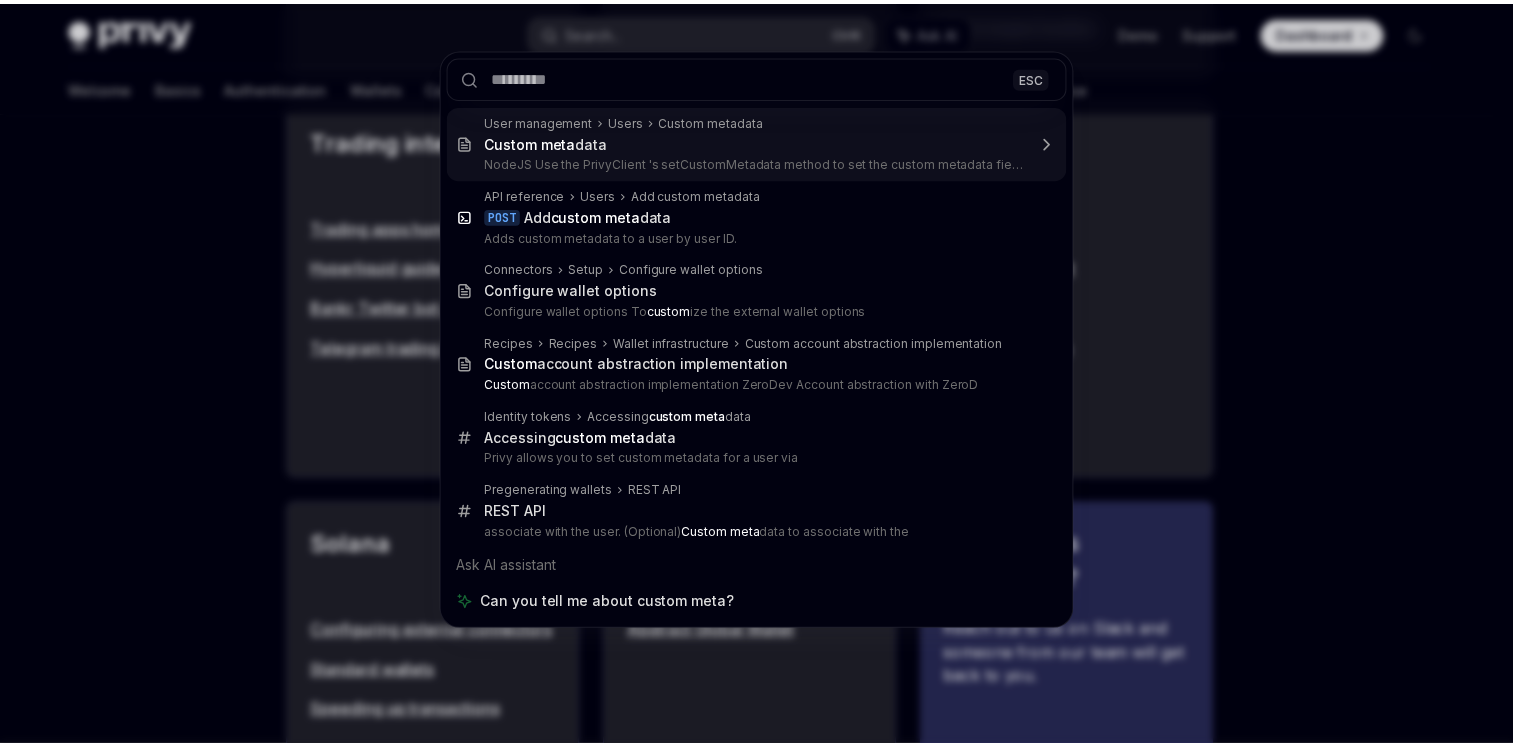 scroll, scrollTop: 0, scrollLeft: 0, axis: both 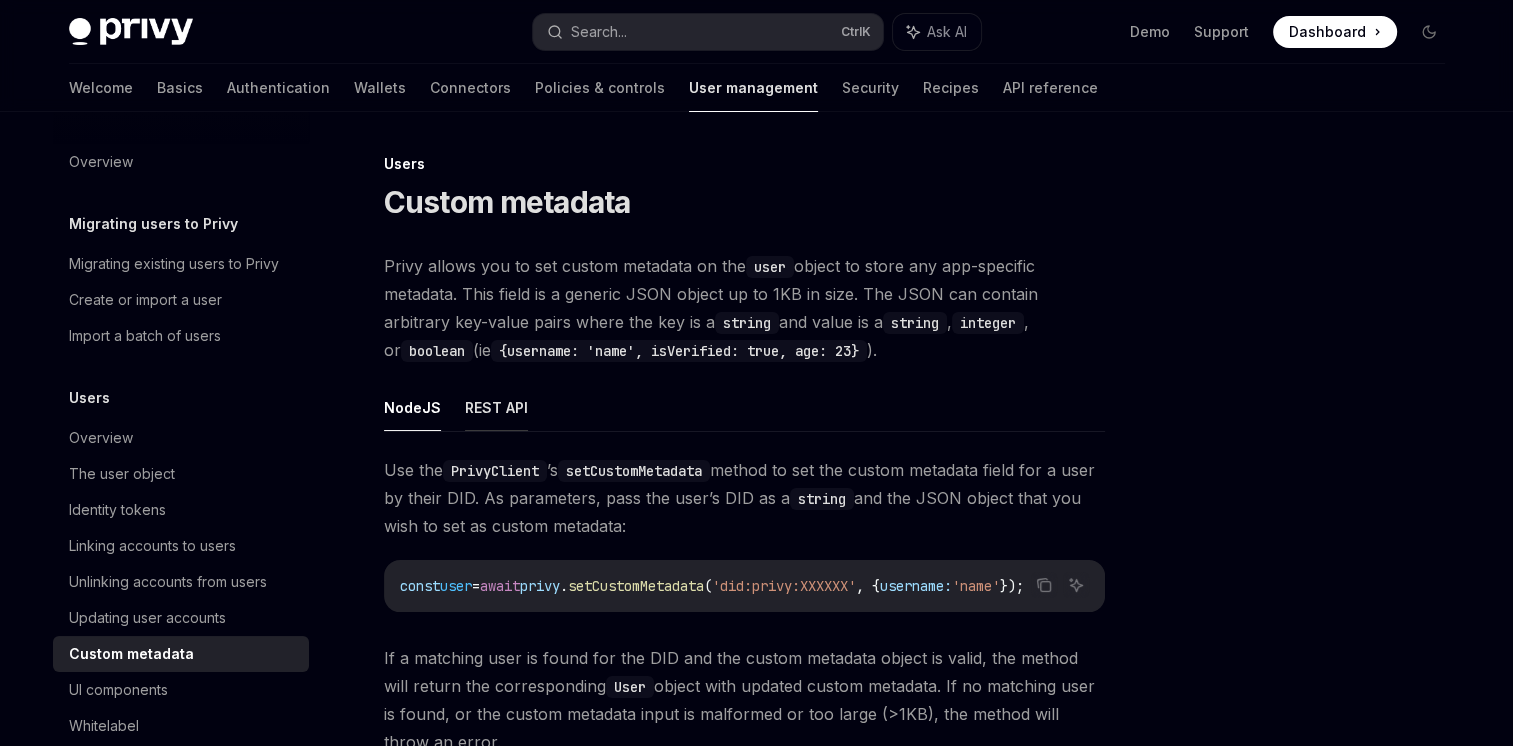 click on "REST API" at bounding box center [496, 407] 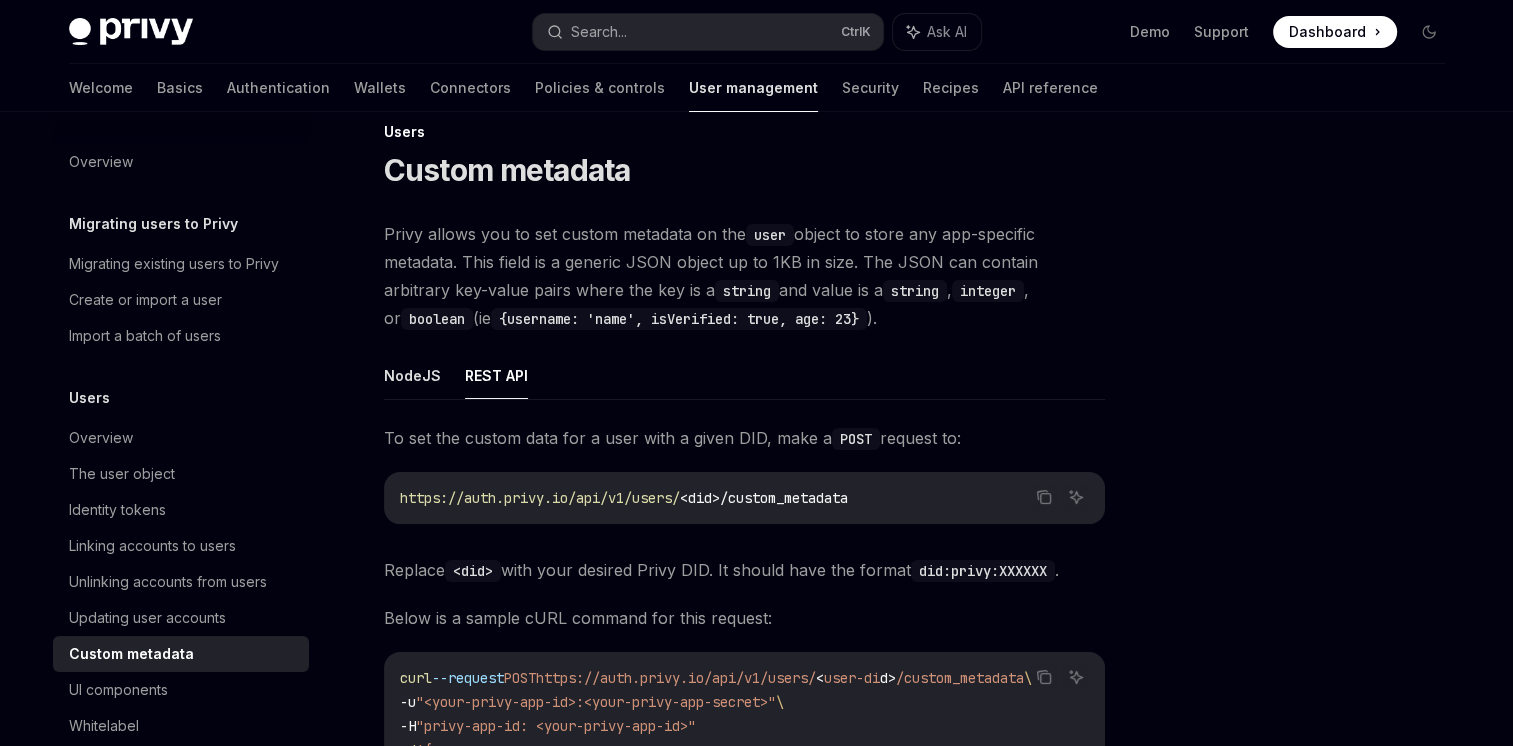 scroll, scrollTop: 0, scrollLeft: 0, axis: both 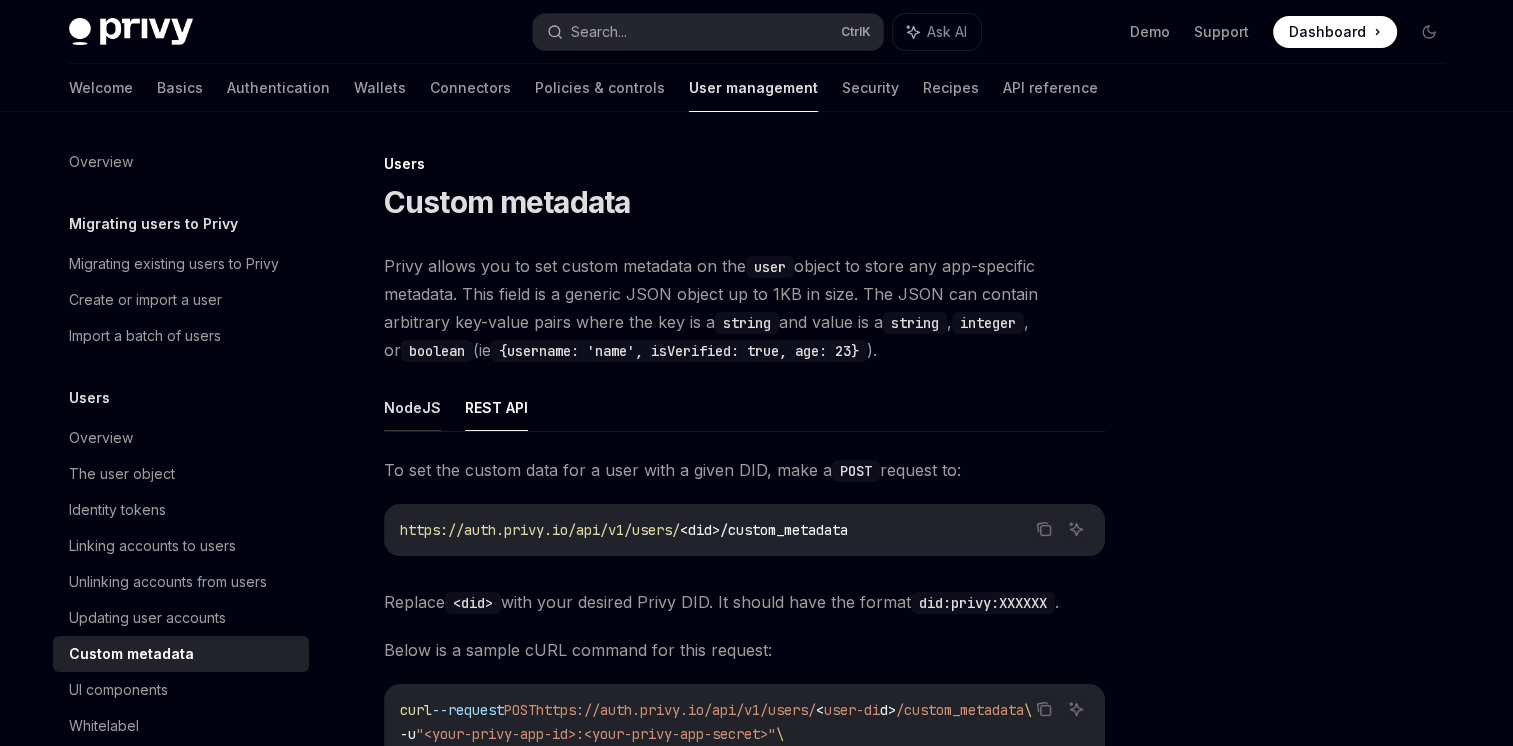 click on "NodeJS" at bounding box center [412, 407] 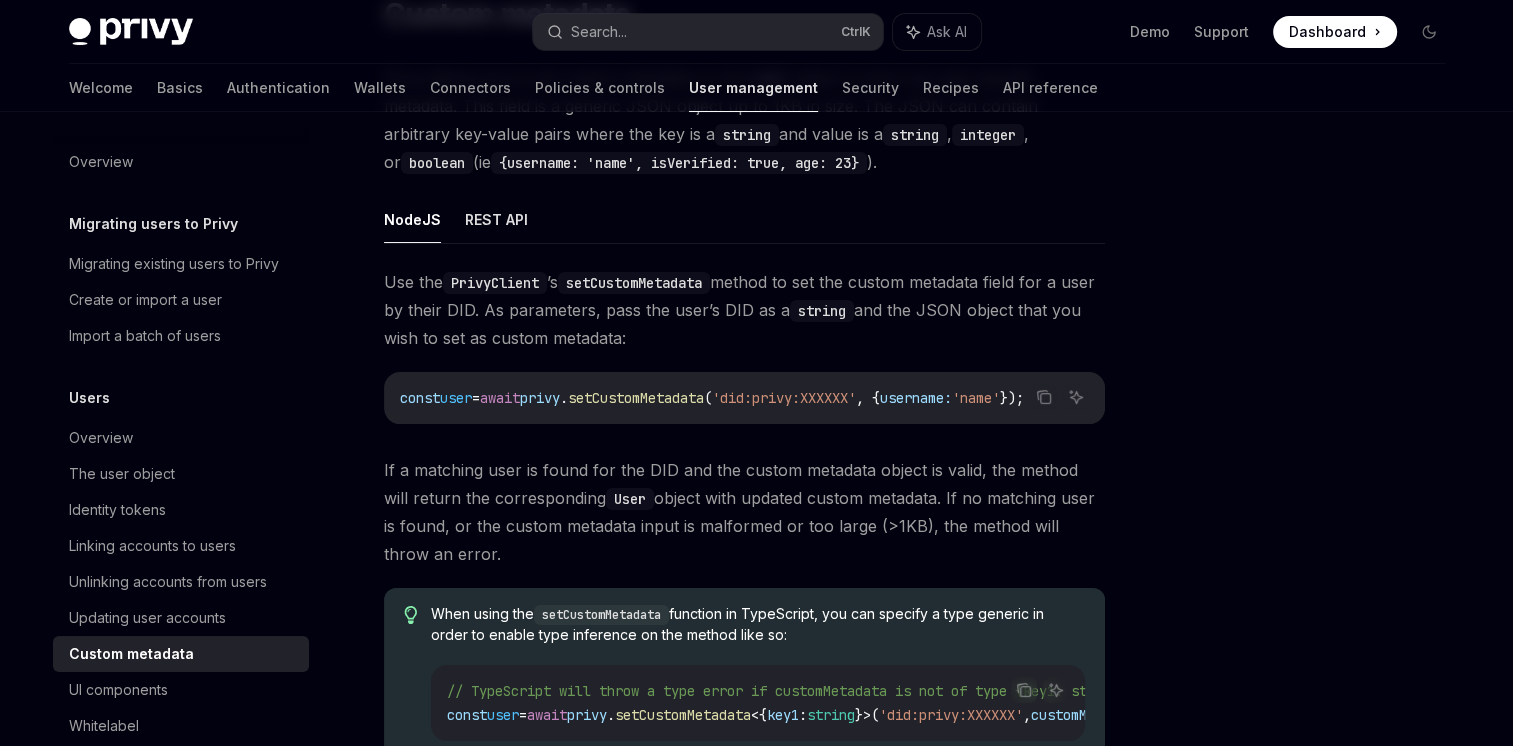 scroll, scrollTop: 200, scrollLeft: 0, axis: vertical 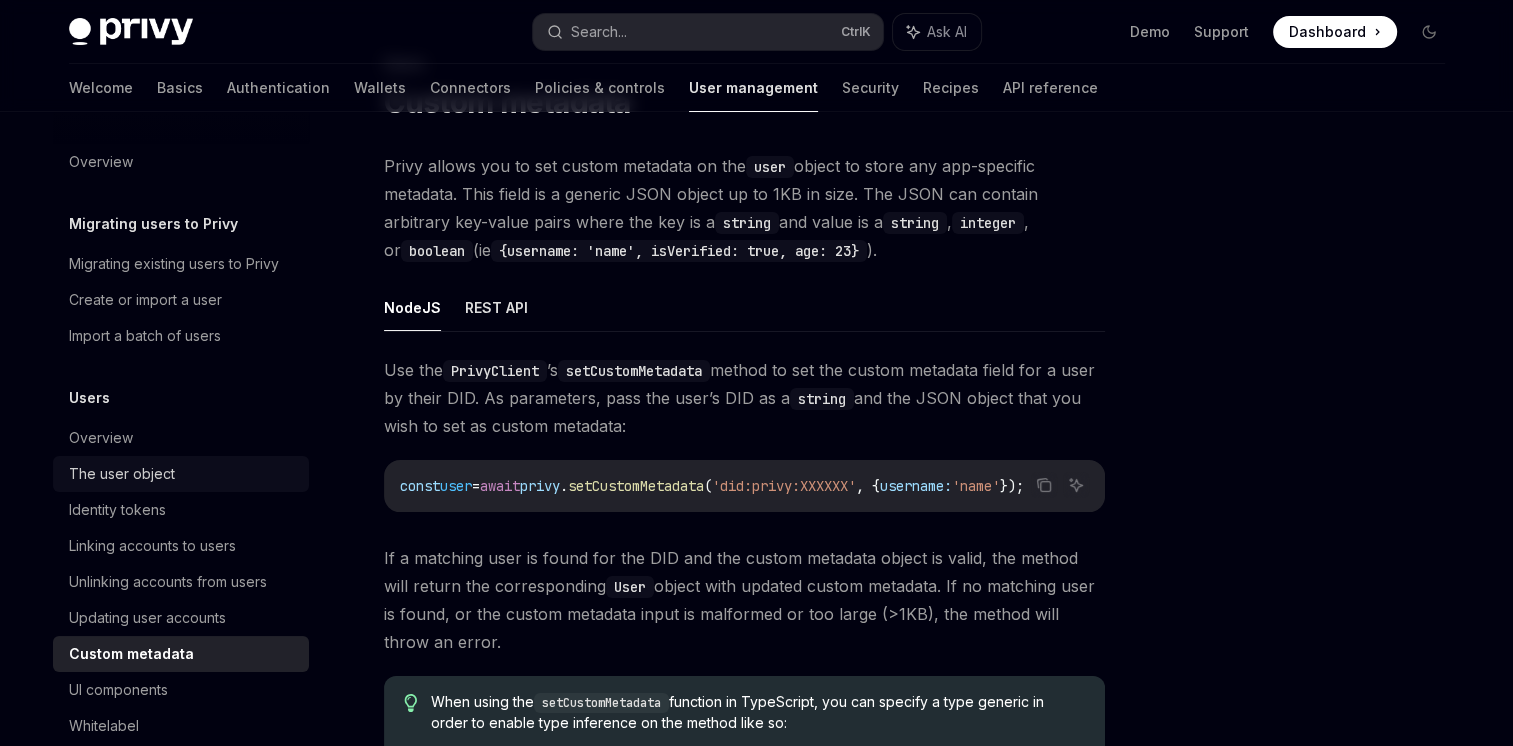 click on "The user object" at bounding box center (122, 474) 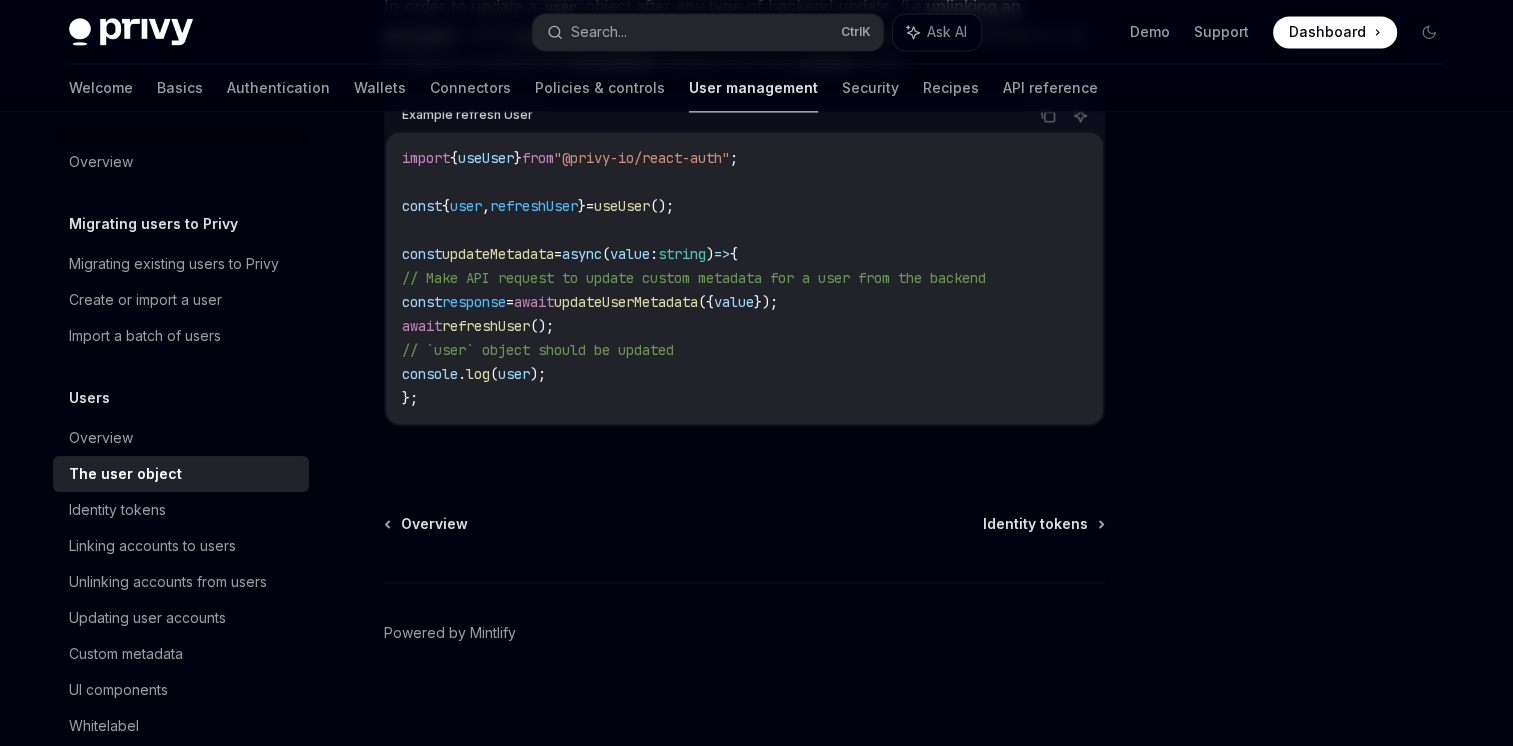 scroll, scrollTop: 2841, scrollLeft: 0, axis: vertical 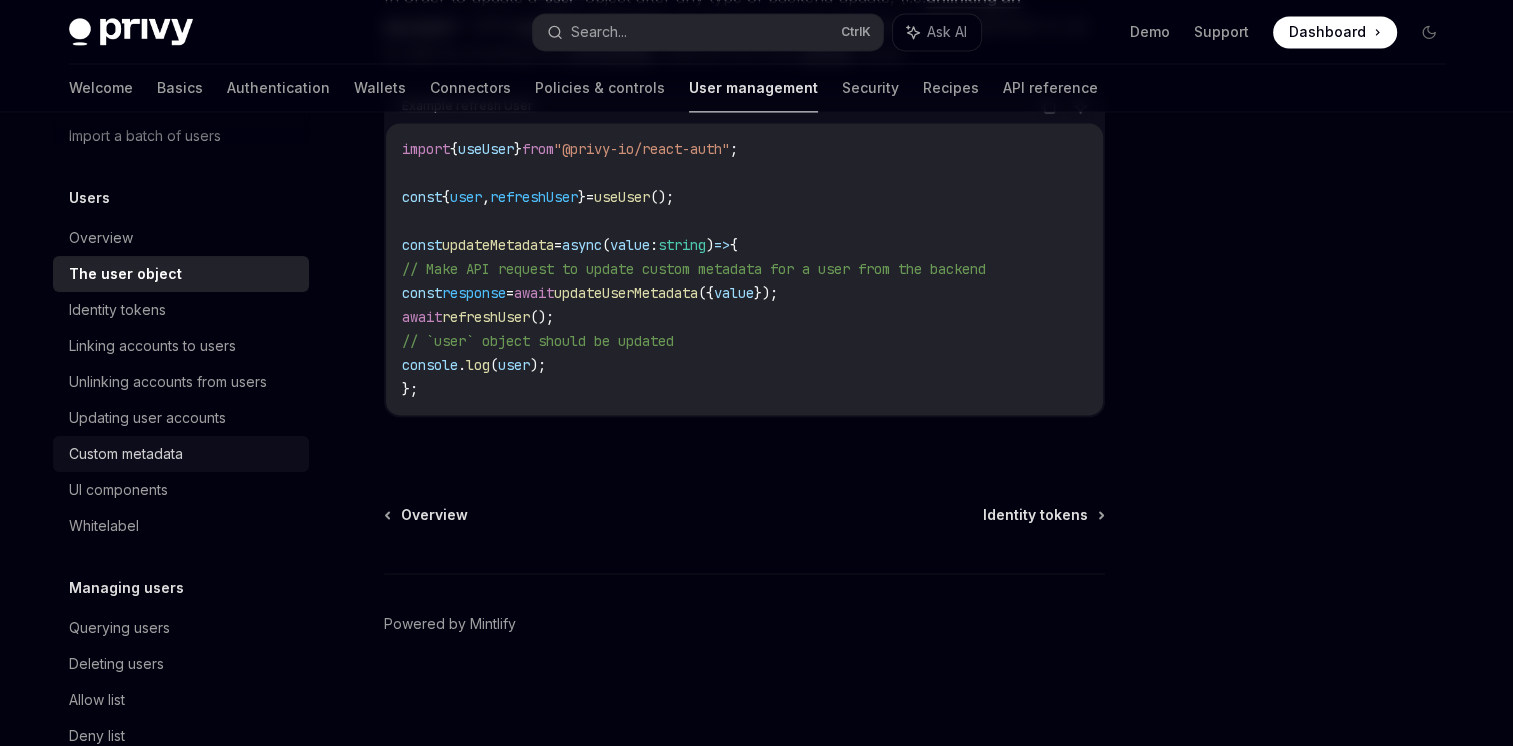 click on "Custom metadata" at bounding box center (183, 454) 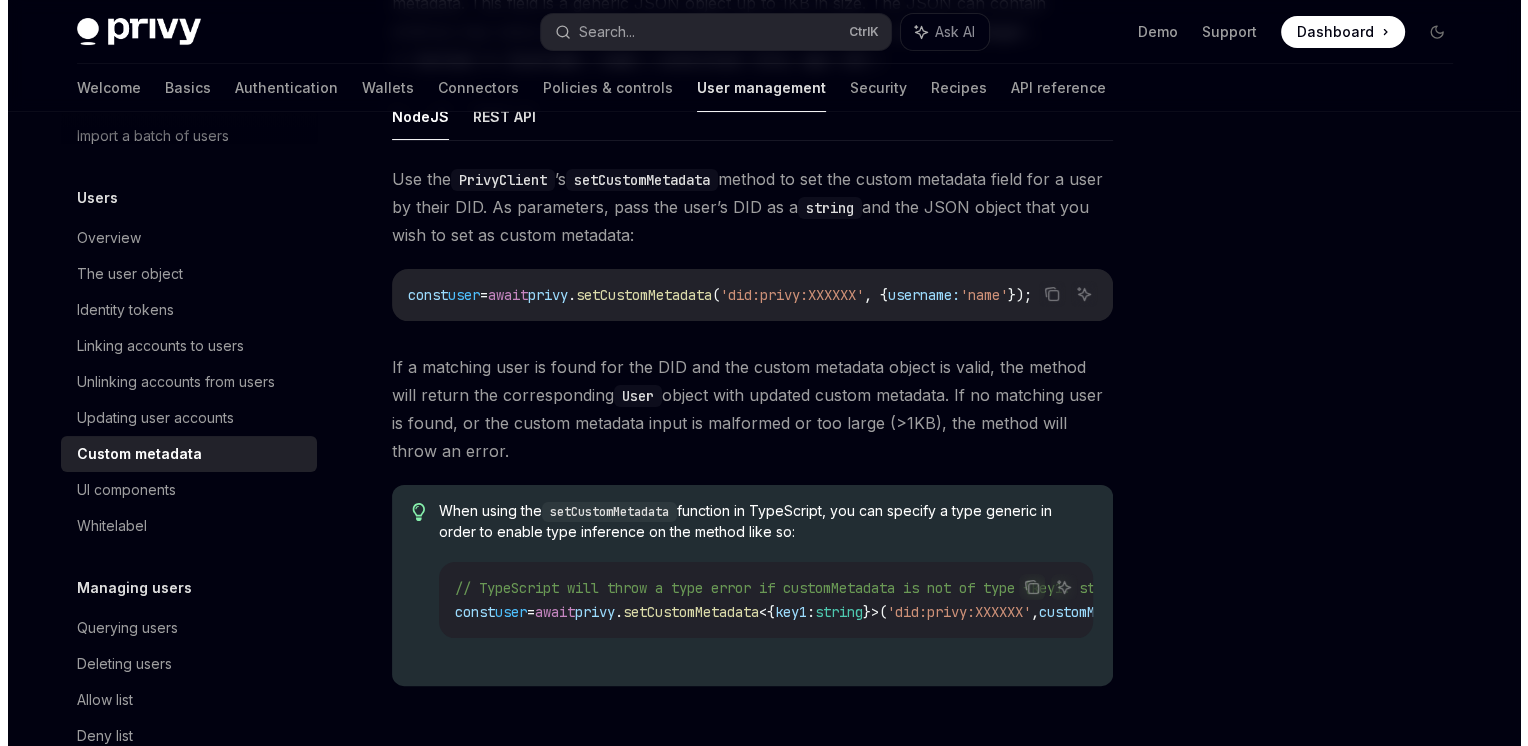 scroll, scrollTop: 300, scrollLeft: 0, axis: vertical 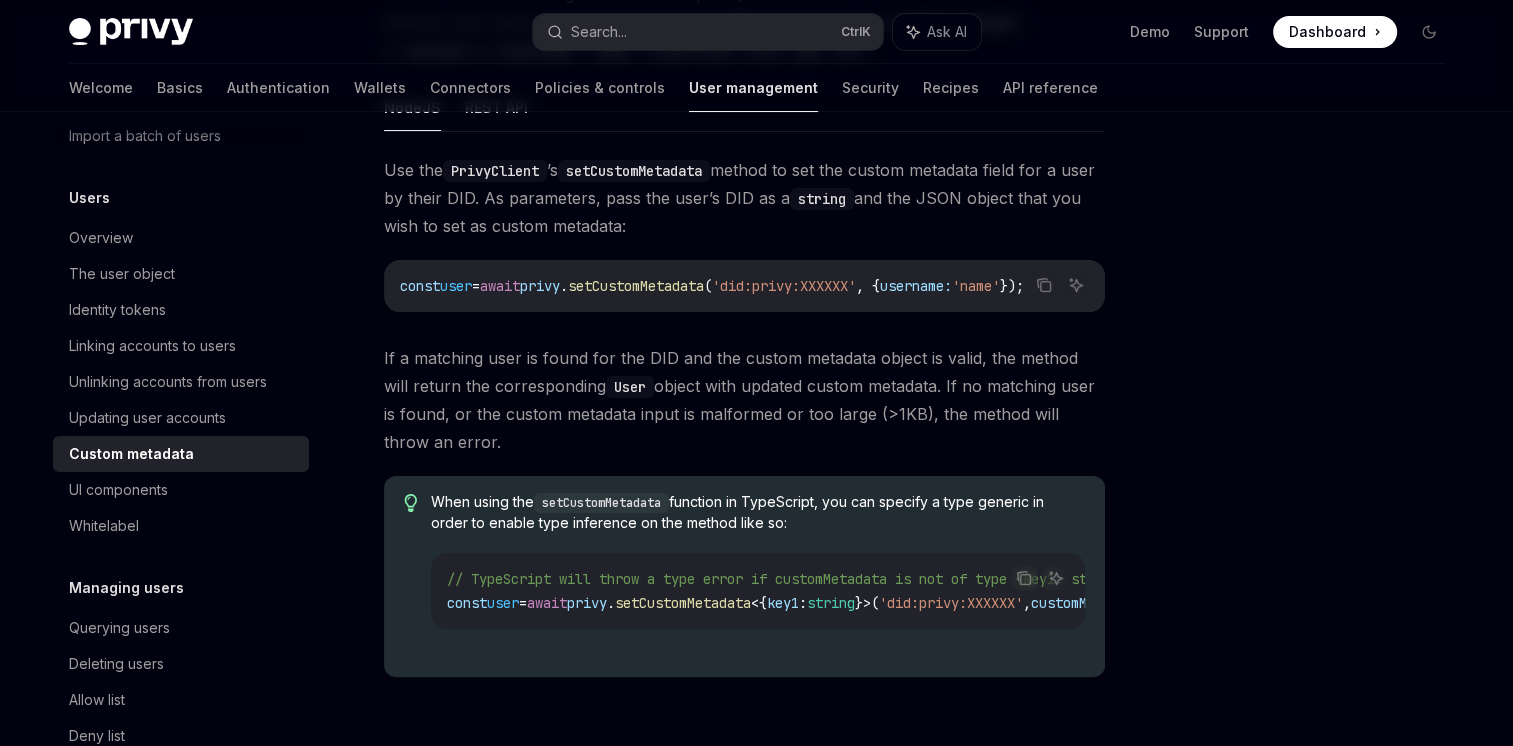 click on "setCustomMetadata" at bounding box center (683, 603) 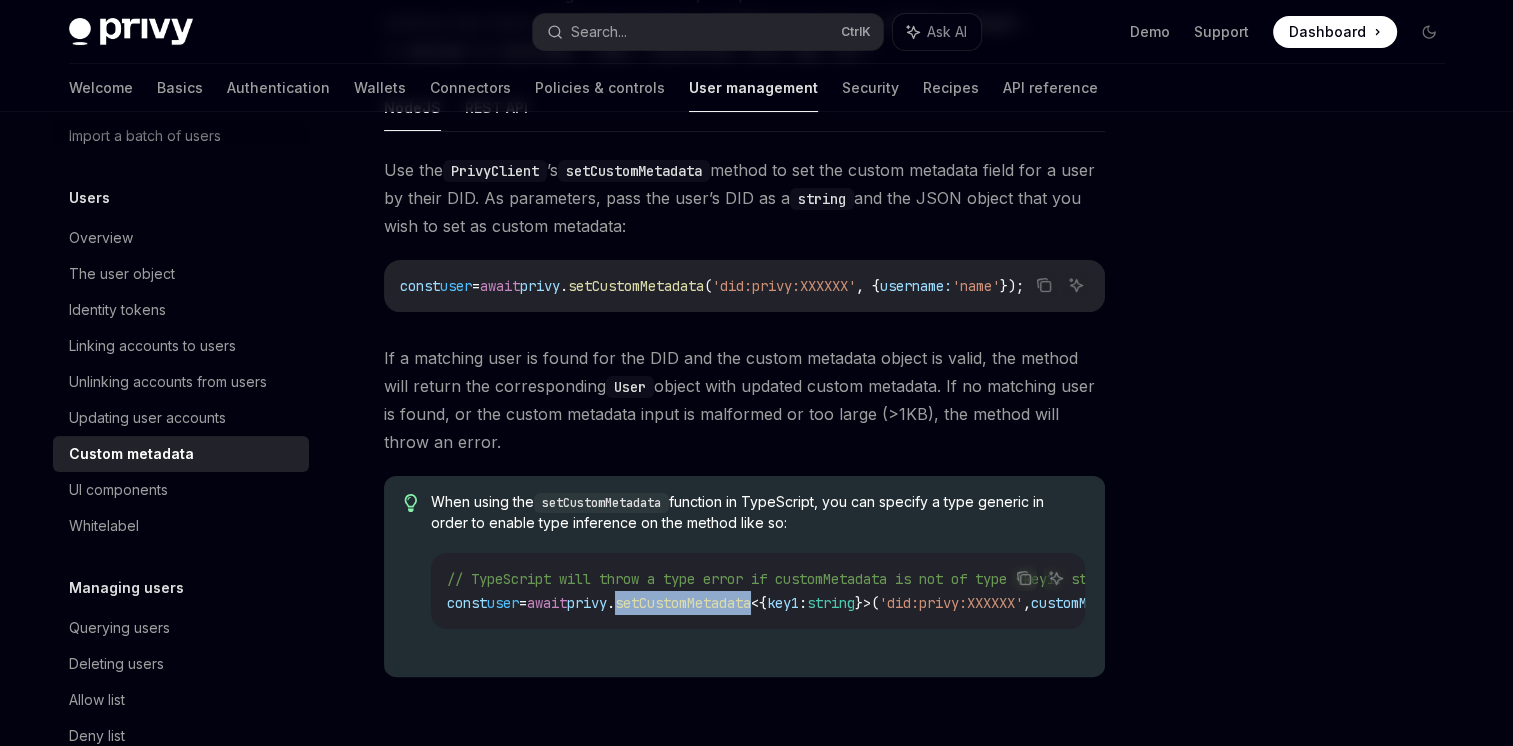 click on "setCustomMetadata" at bounding box center (683, 603) 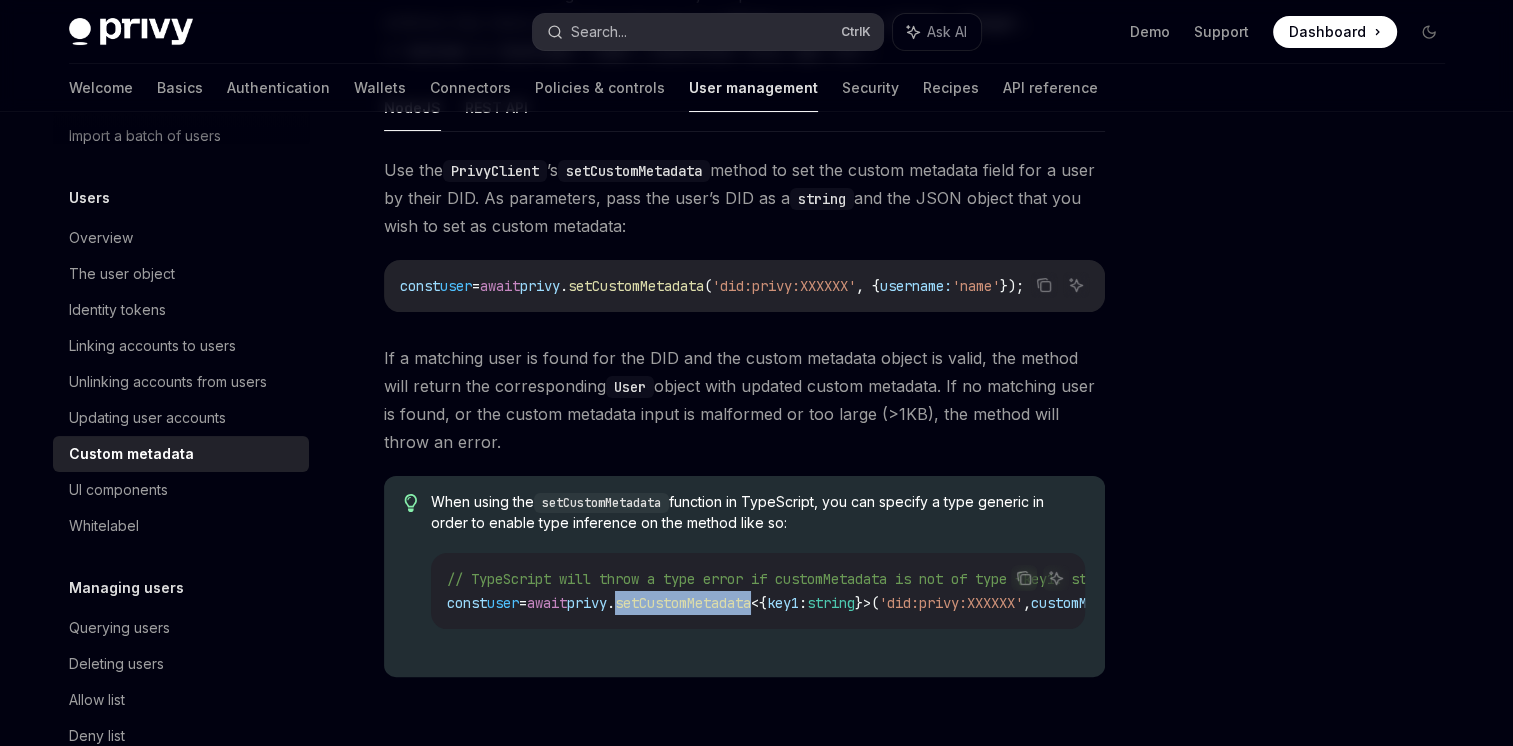click on "Search... Ctrl  K" at bounding box center [708, 32] 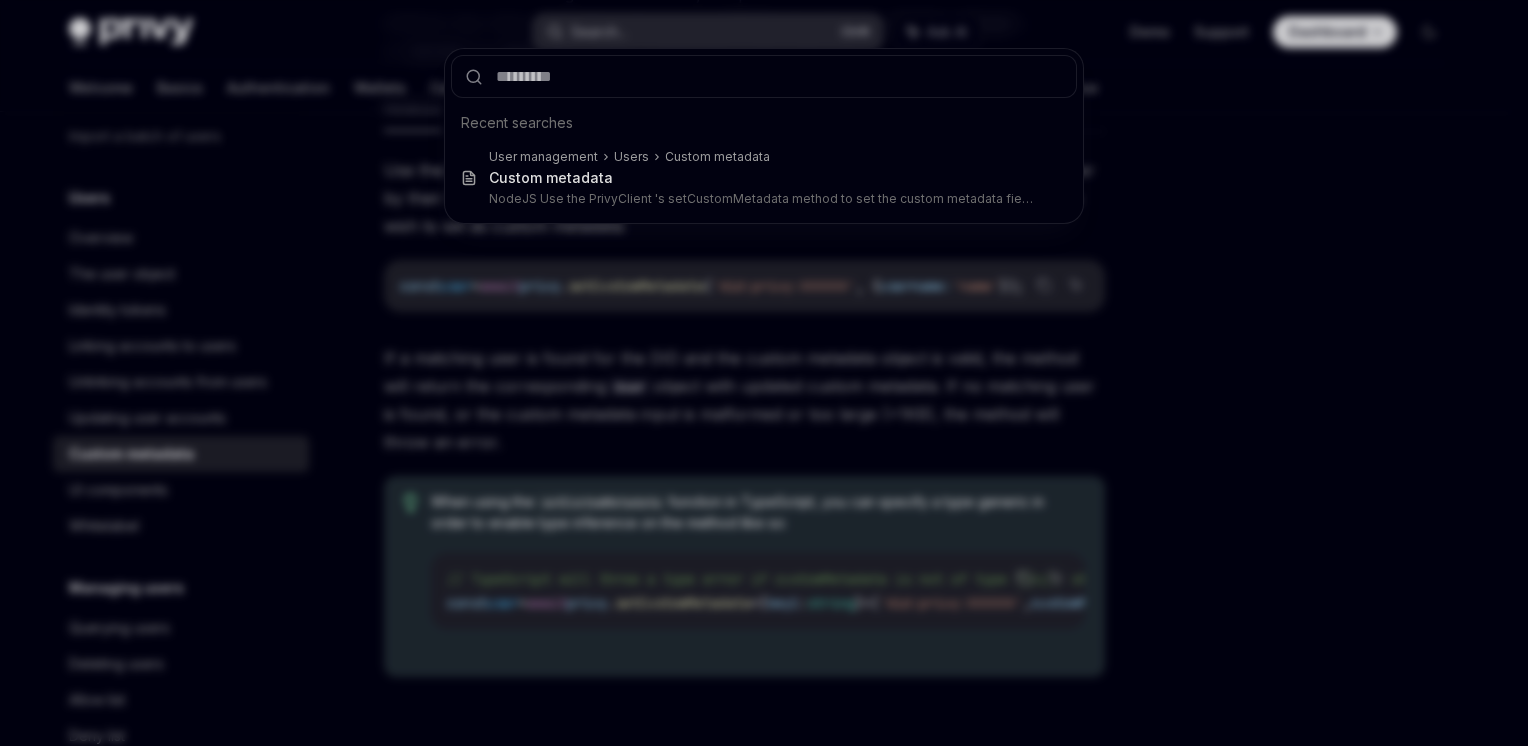 type on "**********" 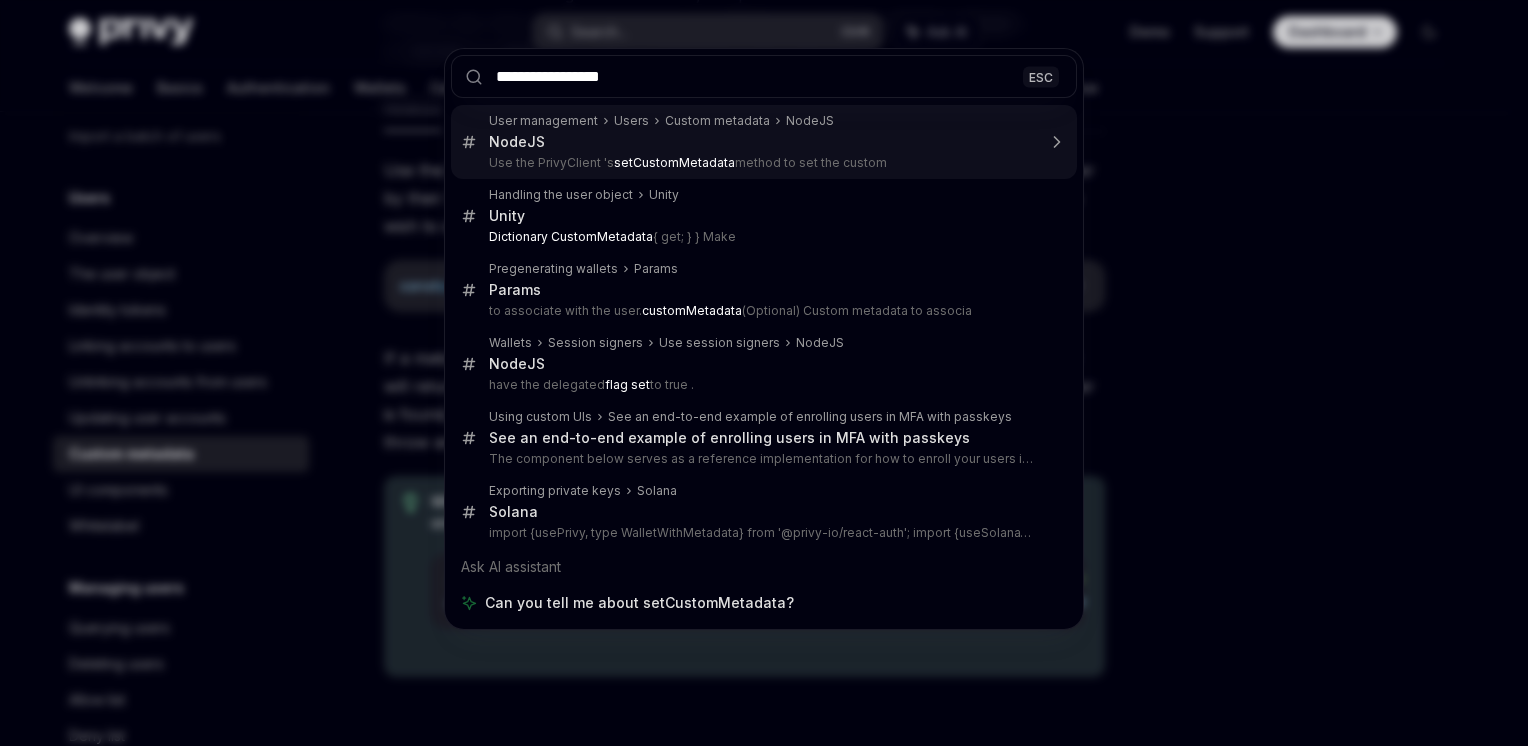 type on "*" 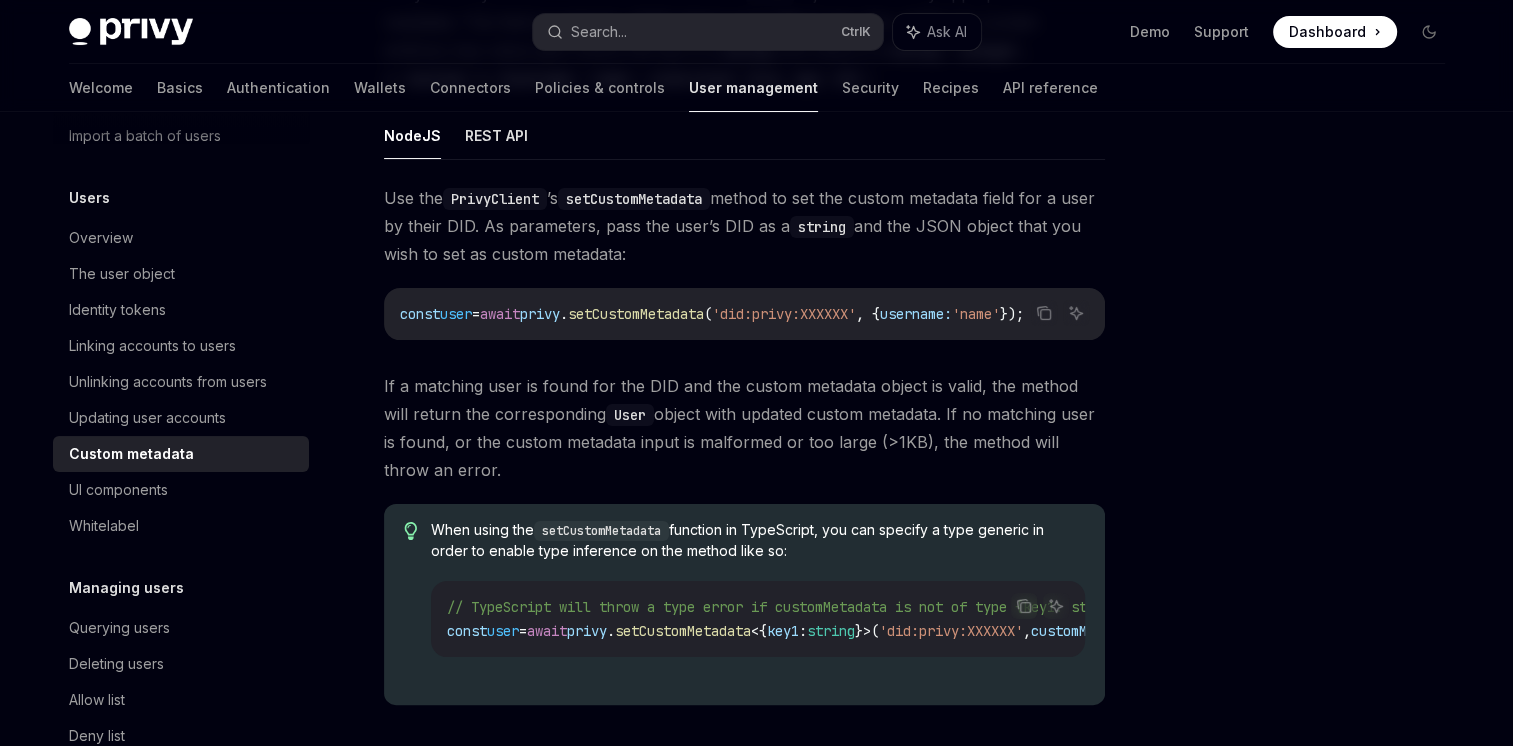 scroll, scrollTop: 252, scrollLeft: 0, axis: vertical 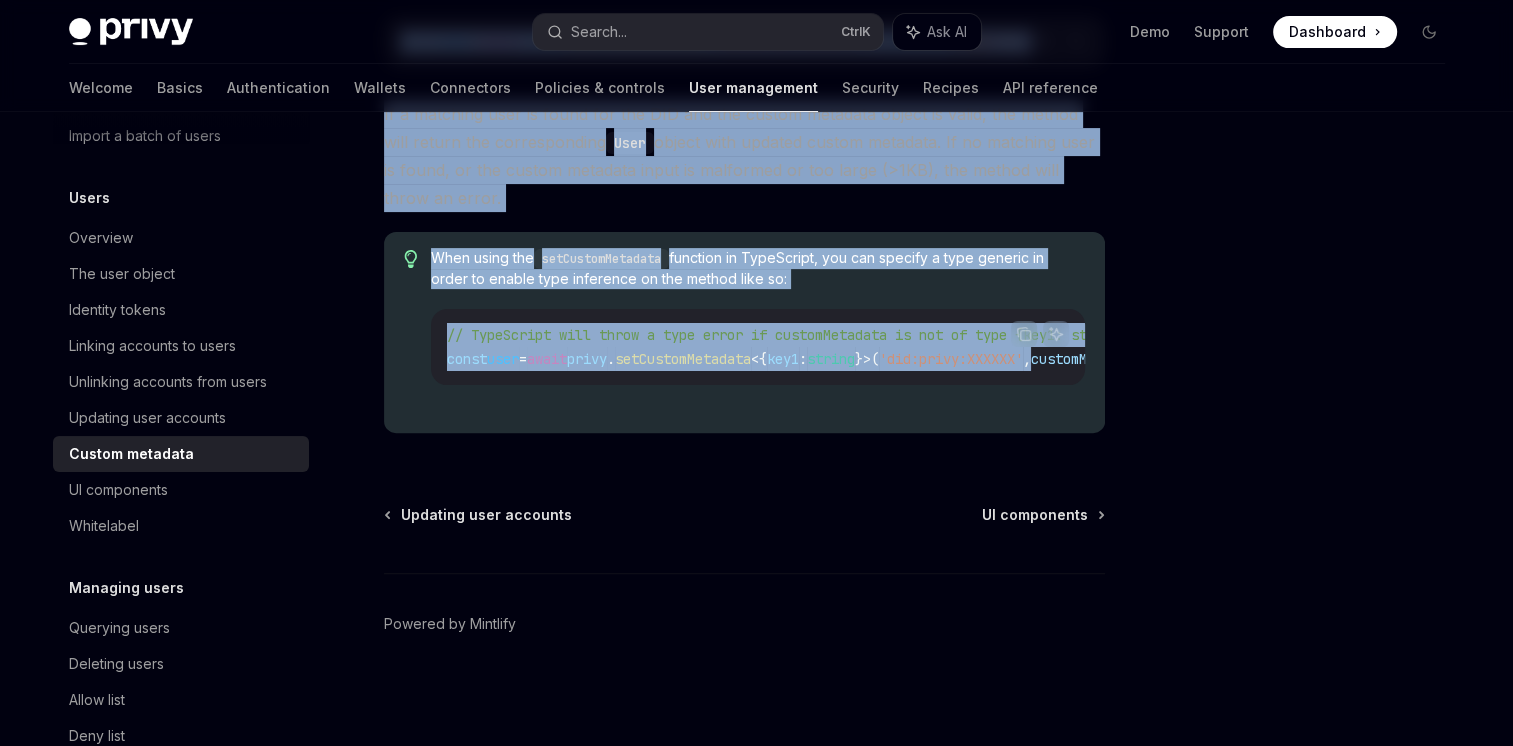 drag, startPoint x: 376, startPoint y: 168, endPoint x: 1104, endPoint y: 354, distance: 751.3854 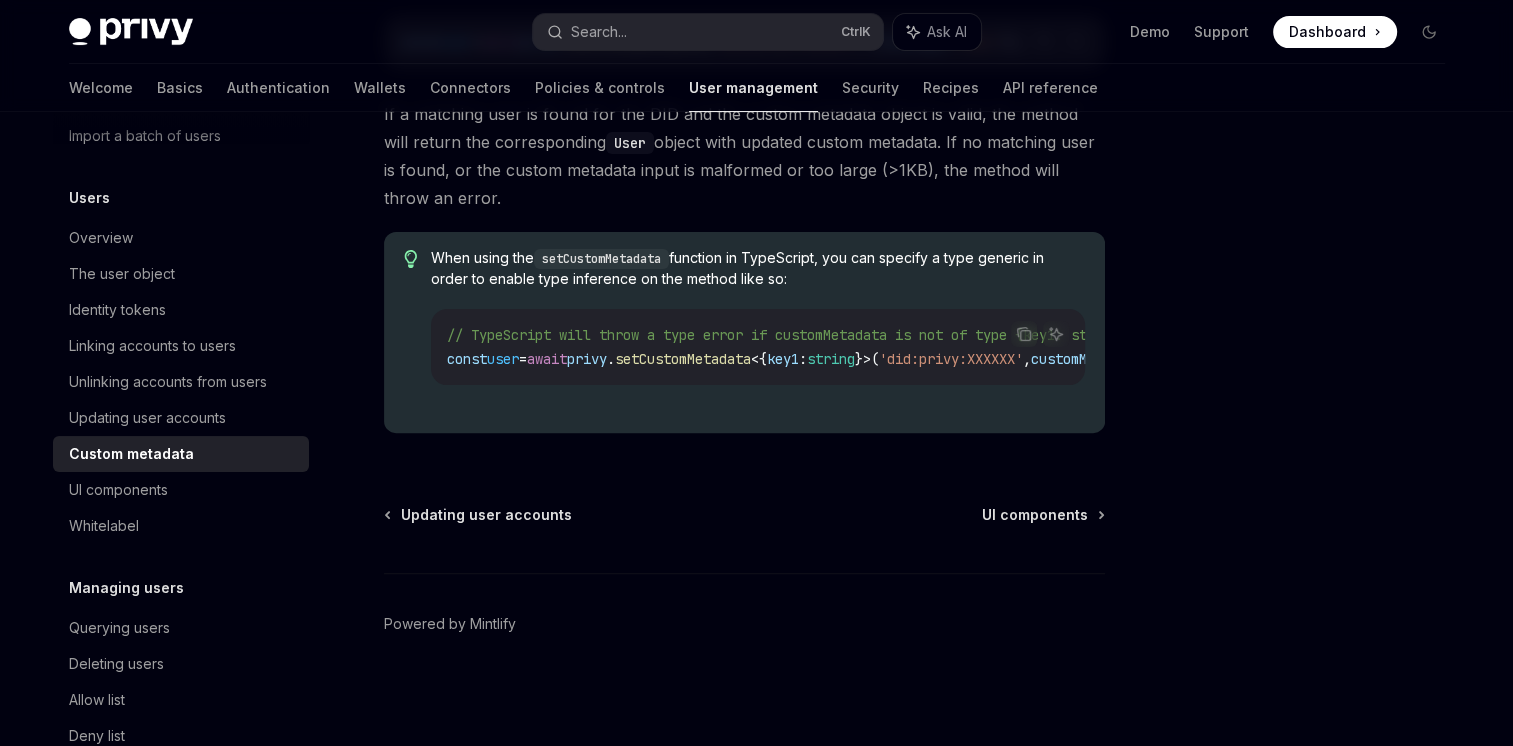 click at bounding box center (1309, 449) 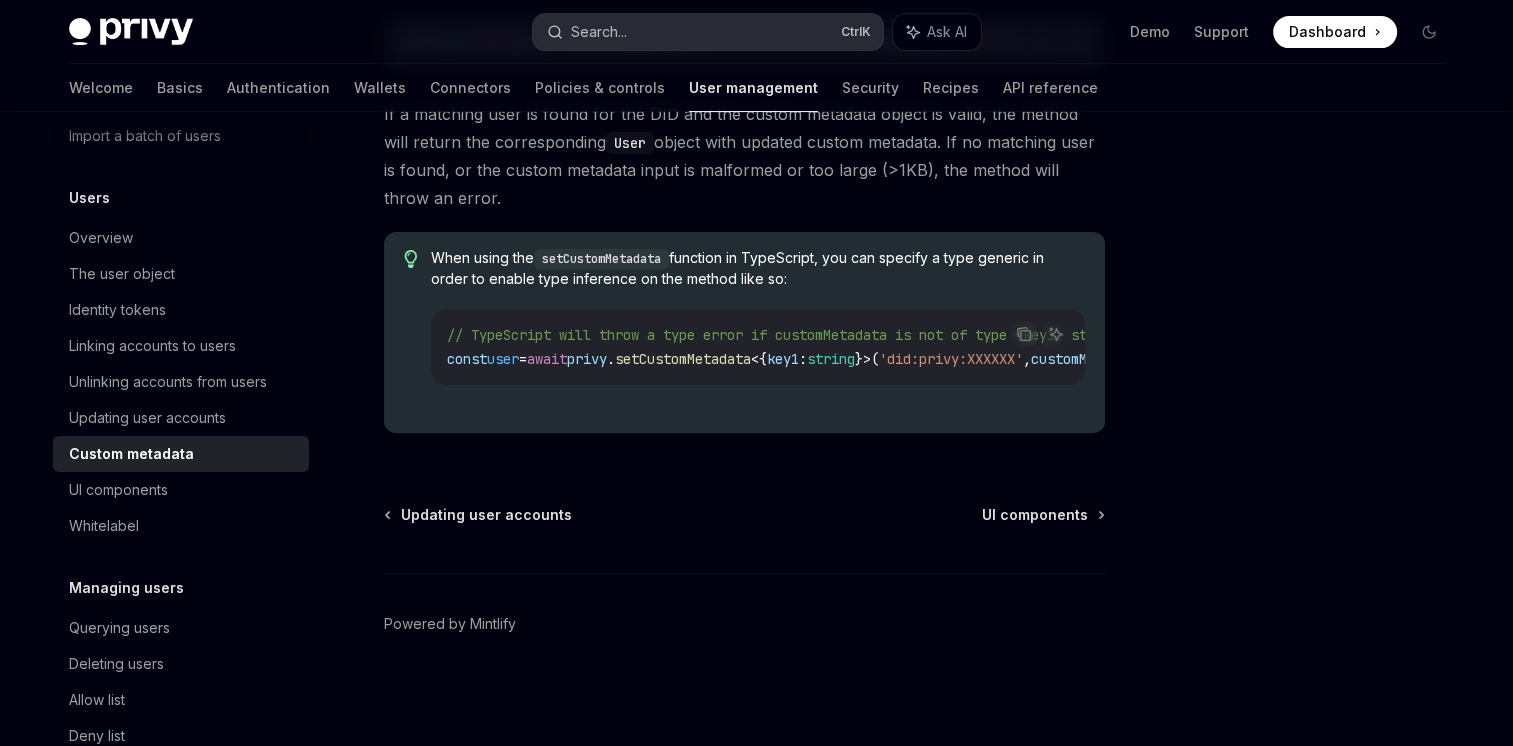 click on "Search... Ctrl  K" at bounding box center [708, 32] 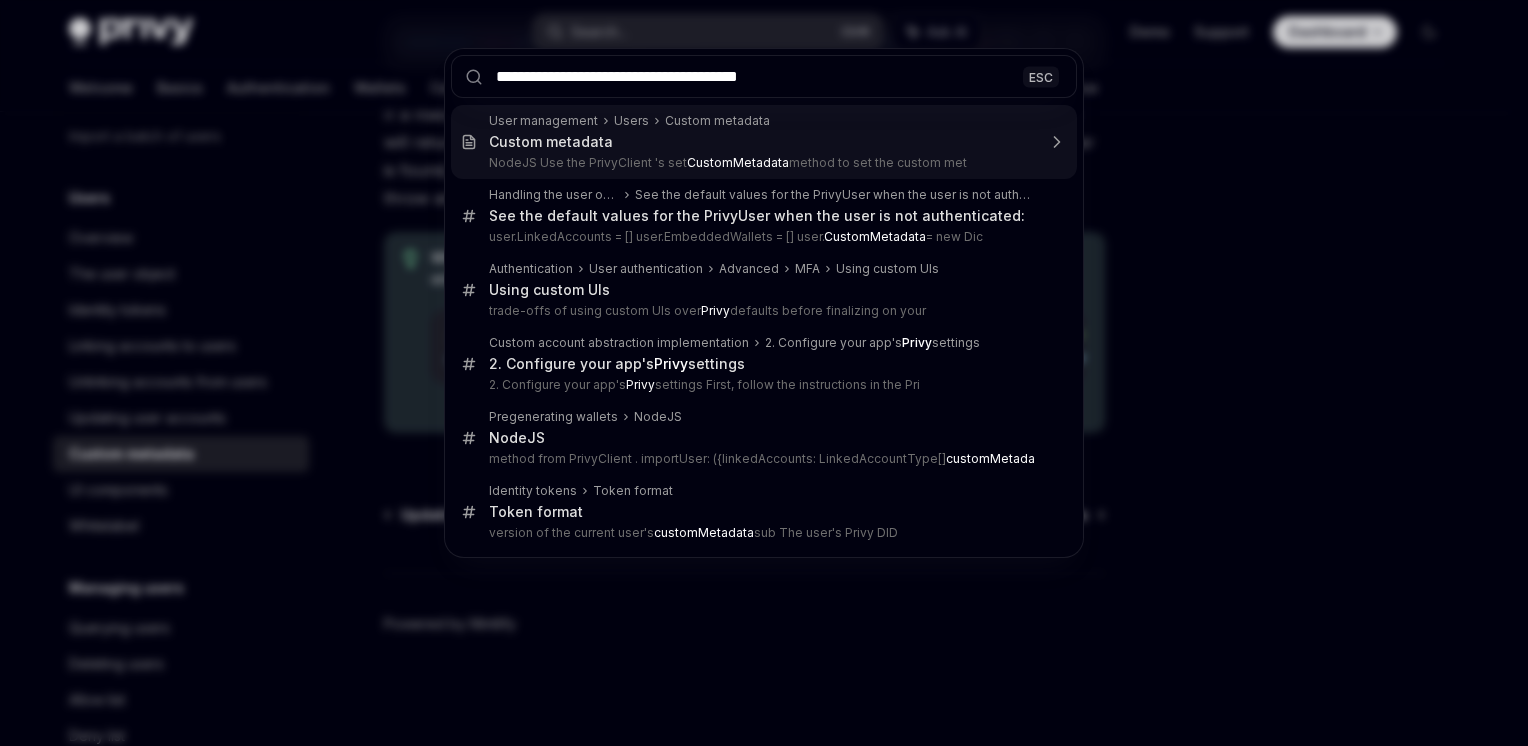 type on "**********" 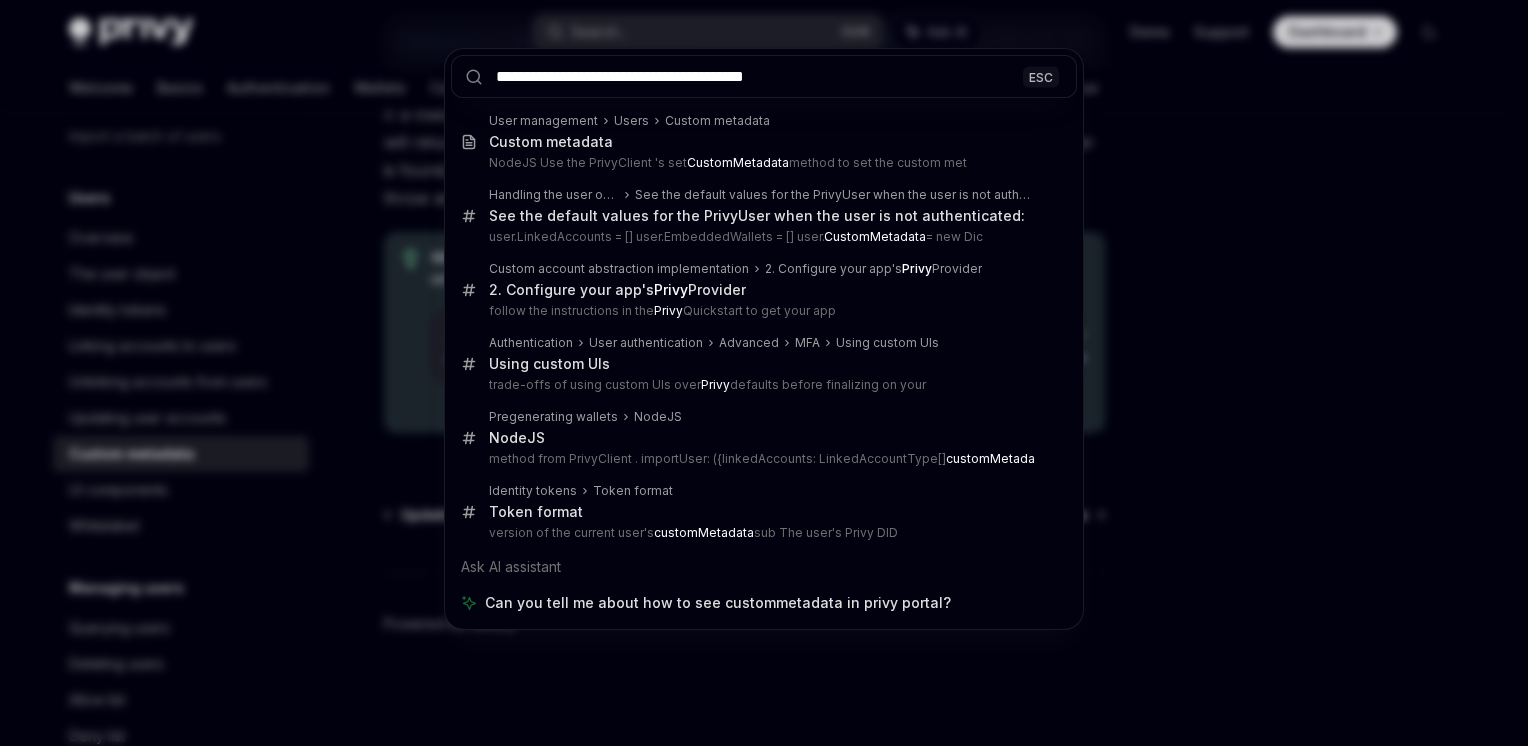 click on "**********" at bounding box center [764, 76] 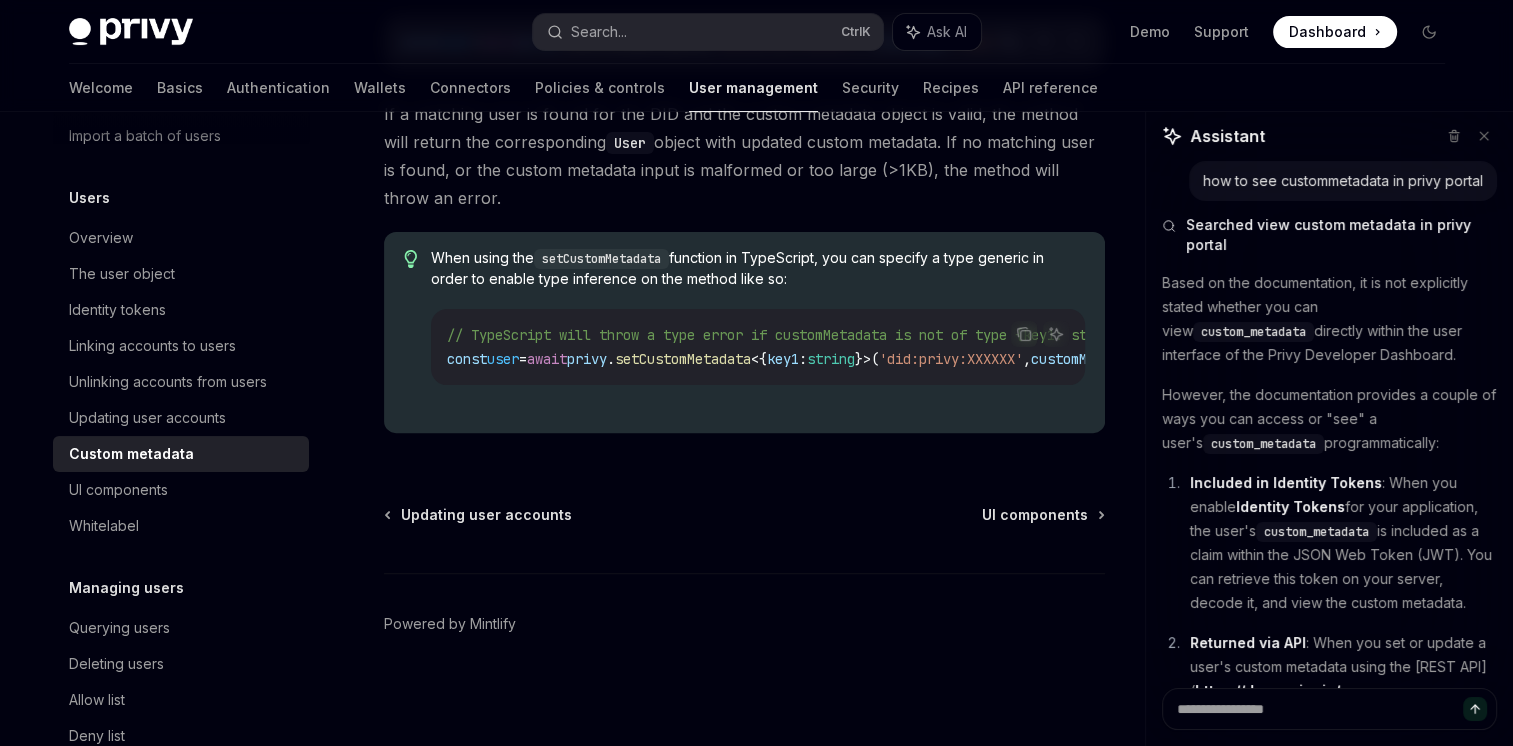 type on "*" 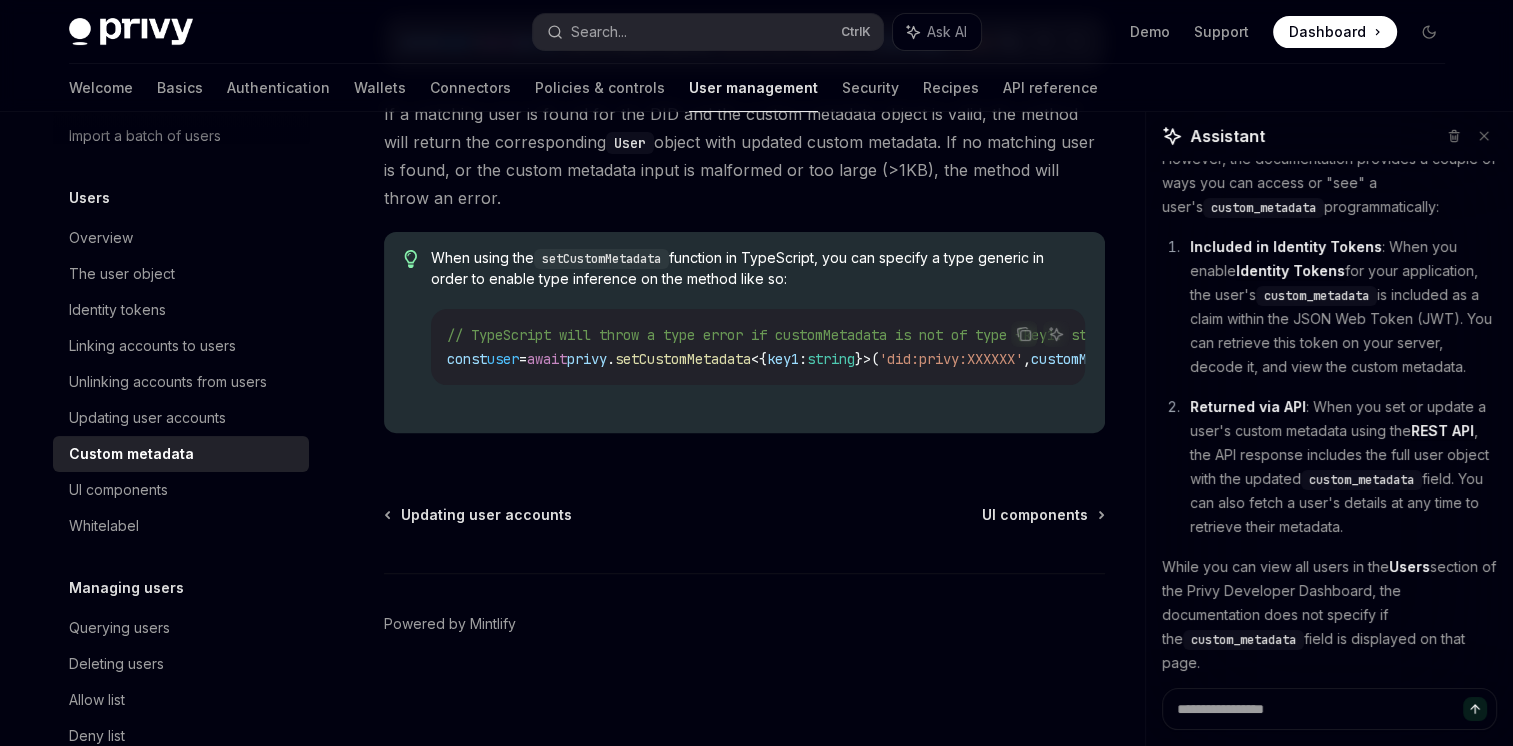 scroll, scrollTop: 300, scrollLeft: 0, axis: vertical 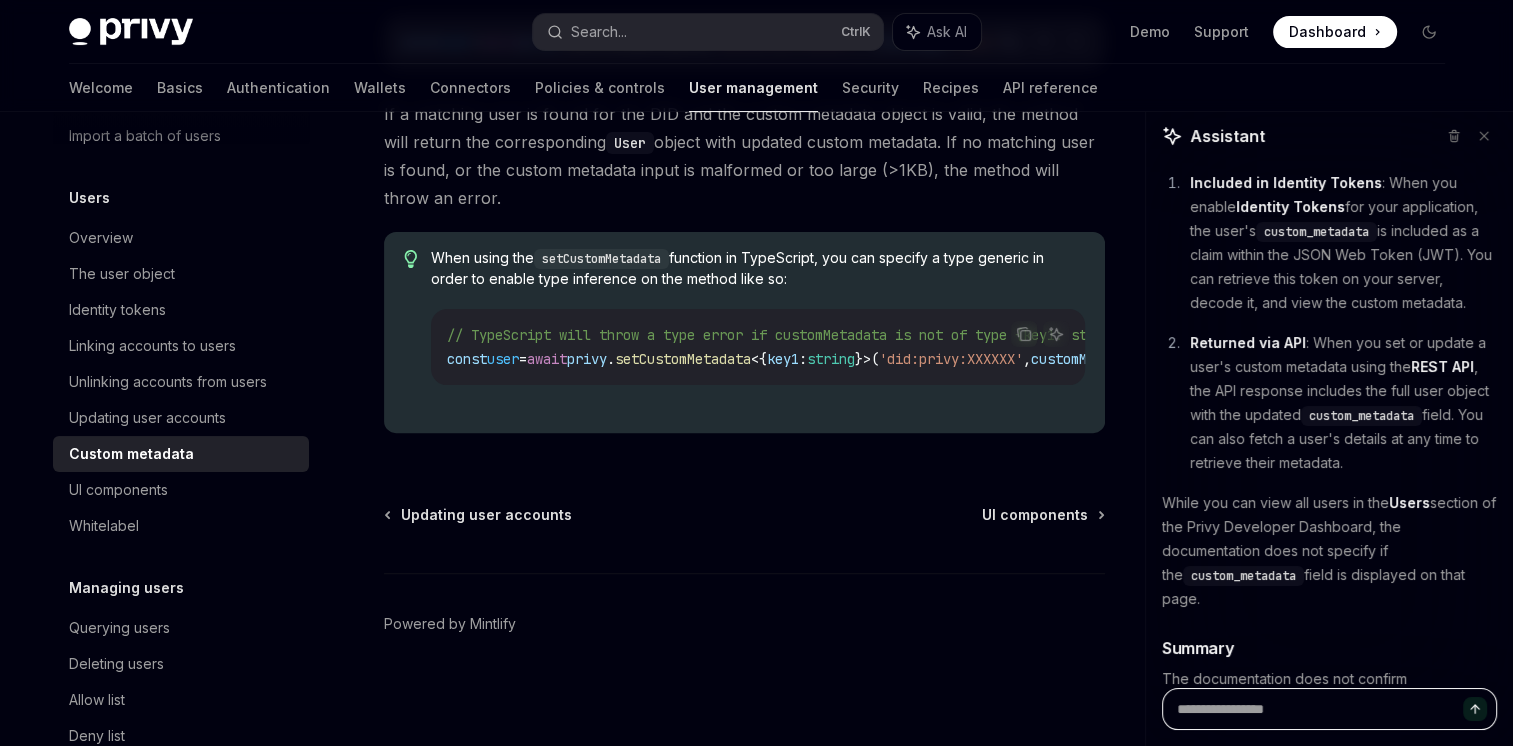 click at bounding box center [1329, 709] 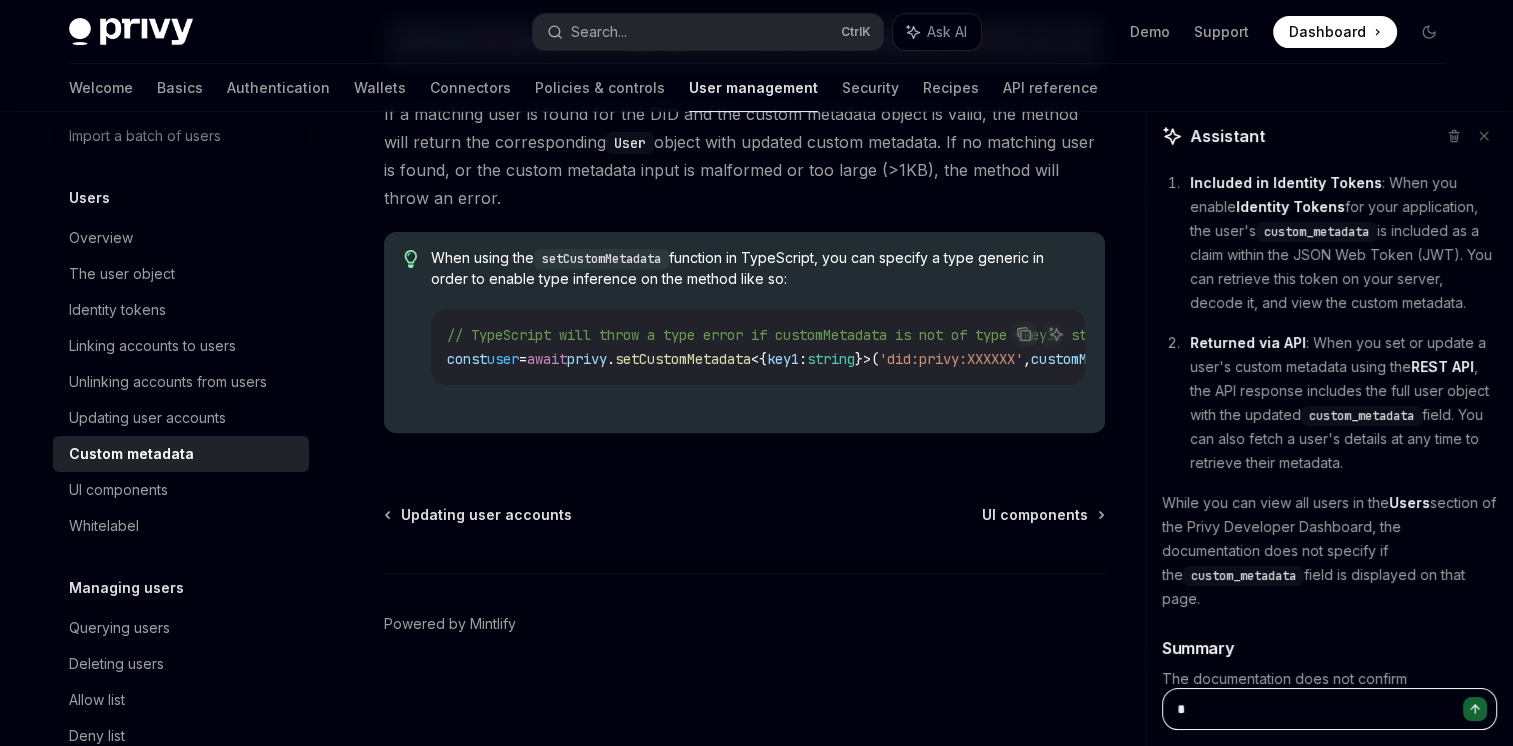 type on "**" 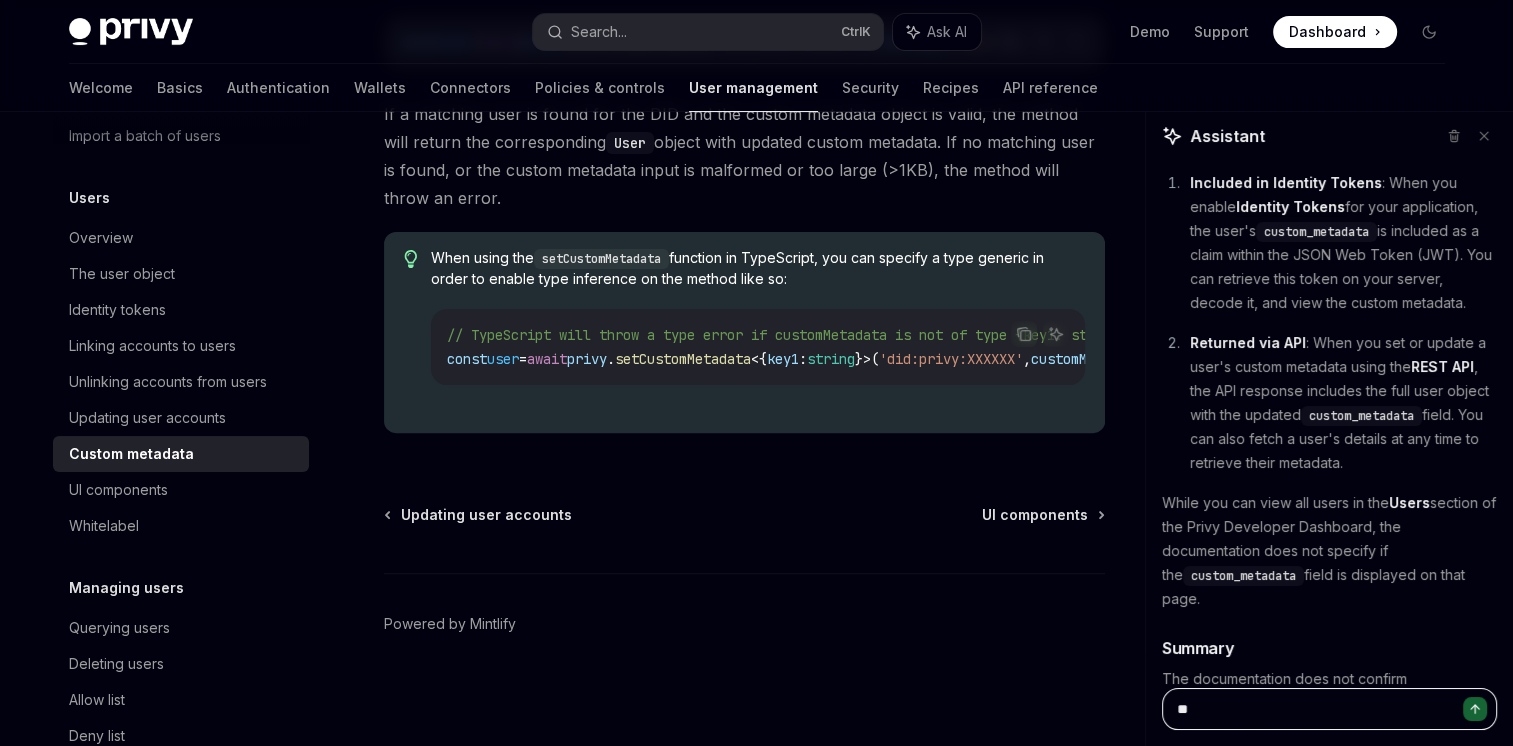 type on "***" 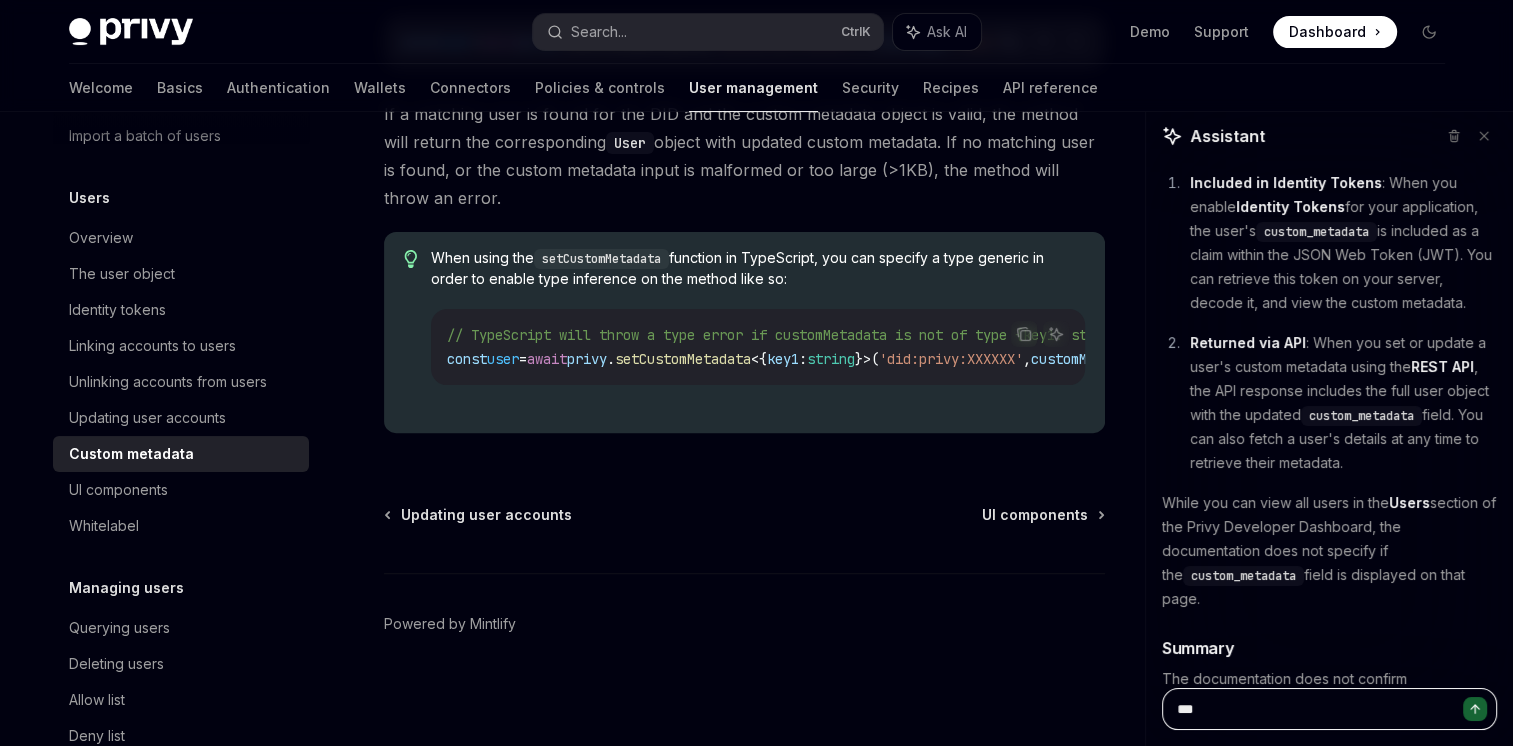 type on "***" 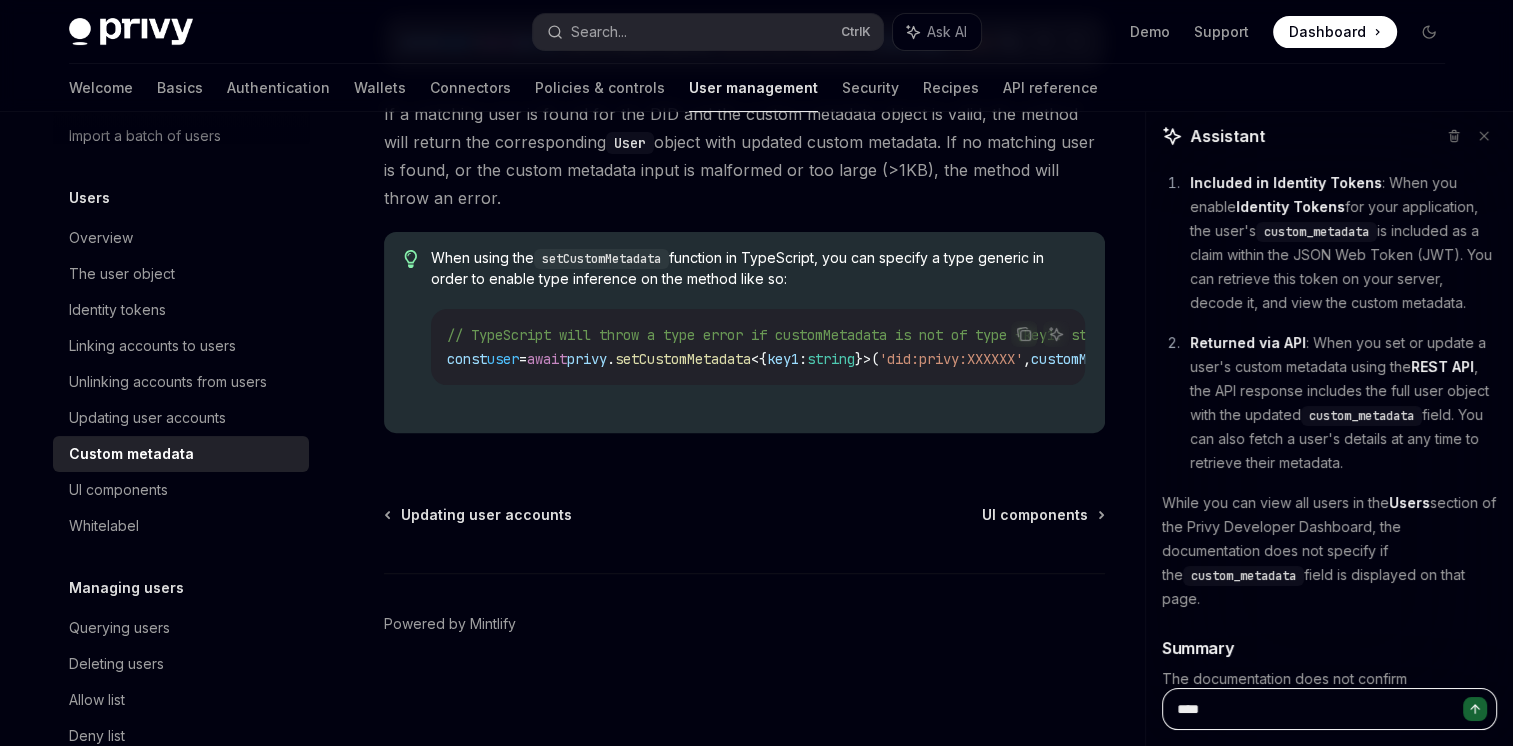 type on "*" 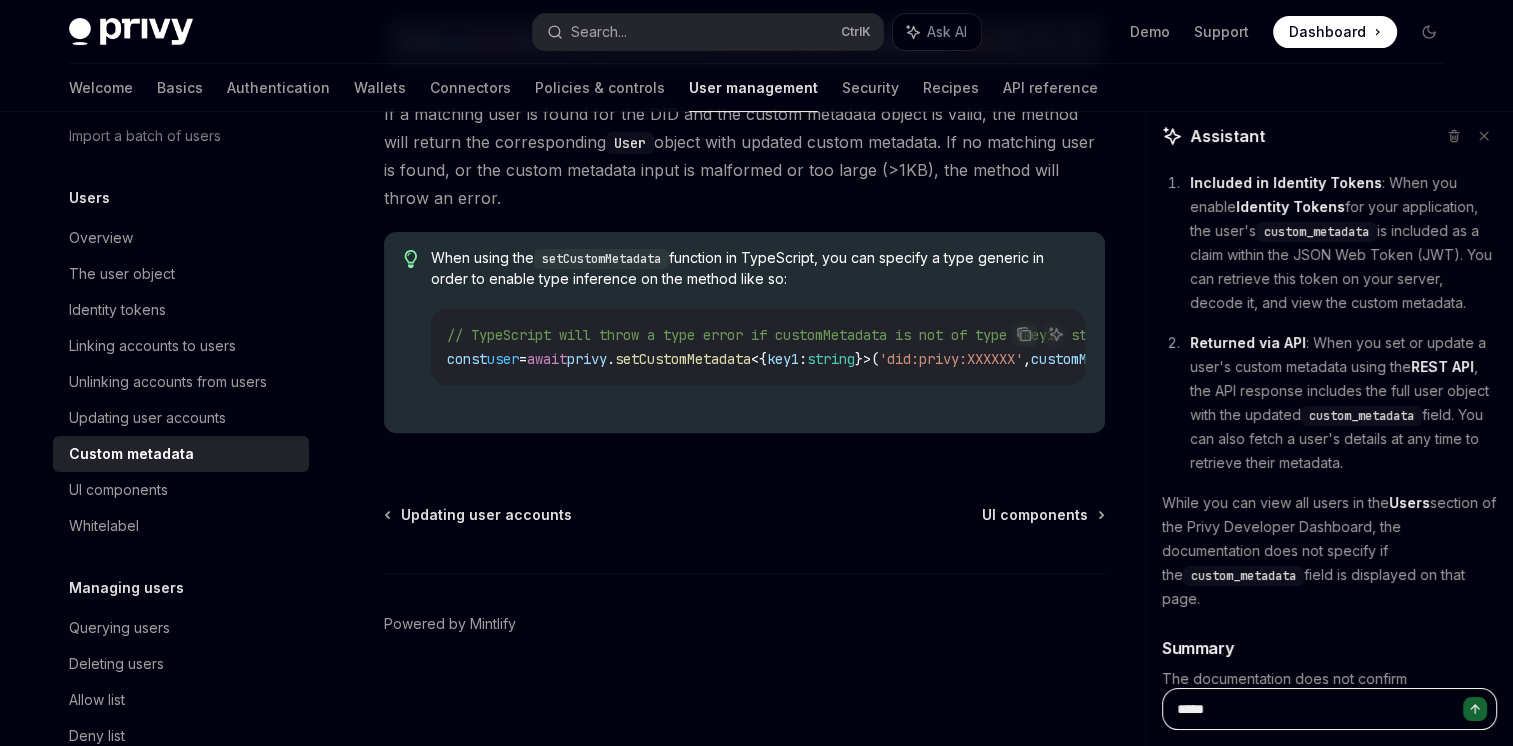 type on "******" 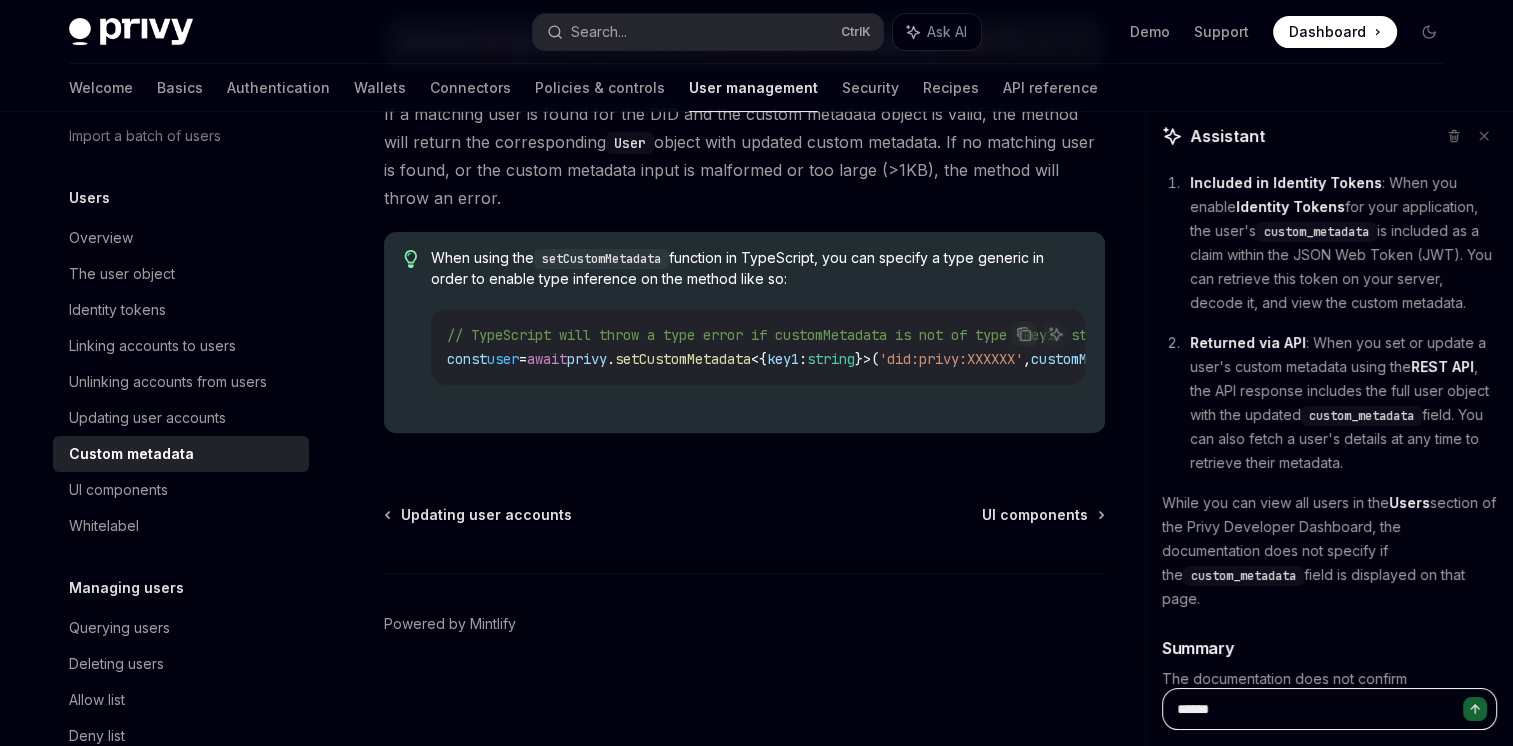type on "*******" 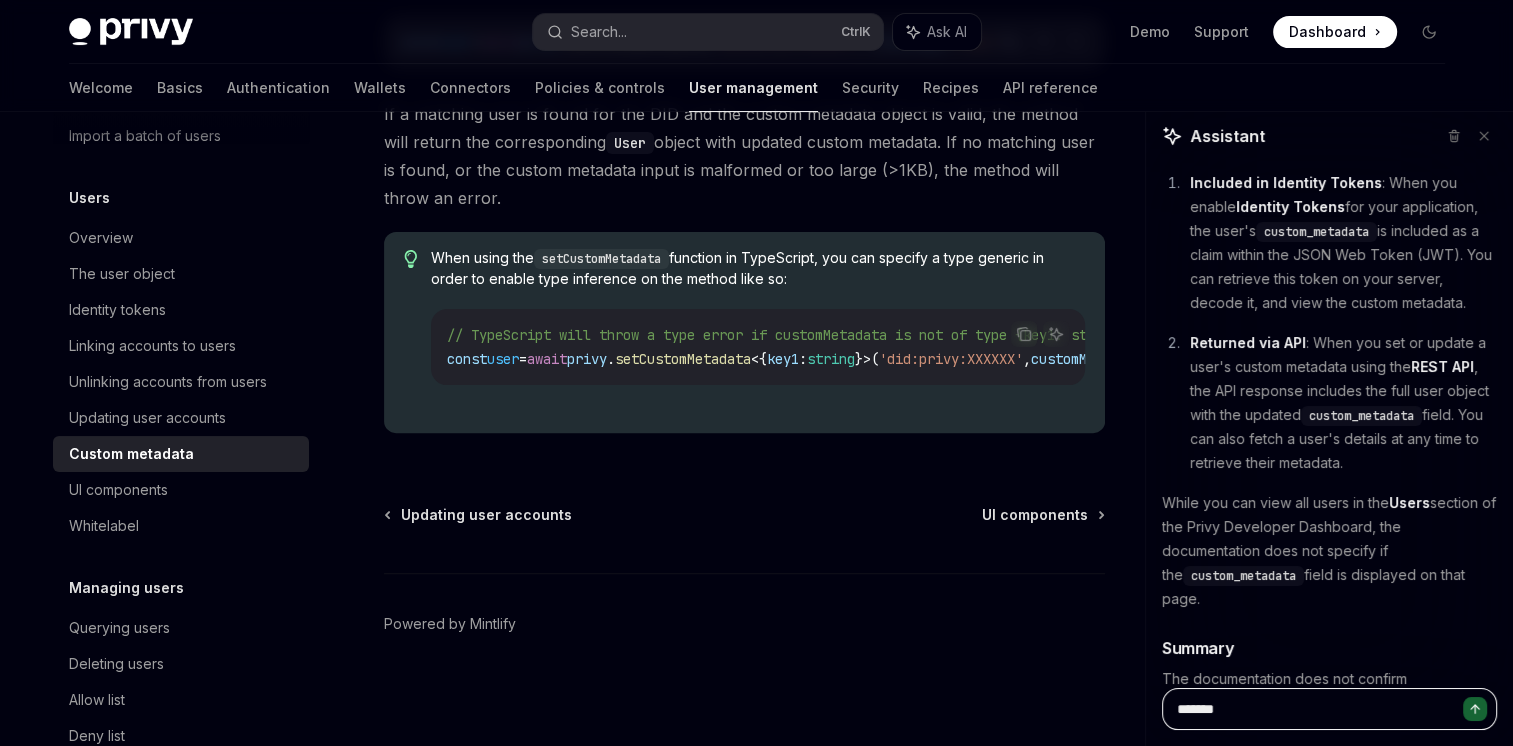 type on "*******" 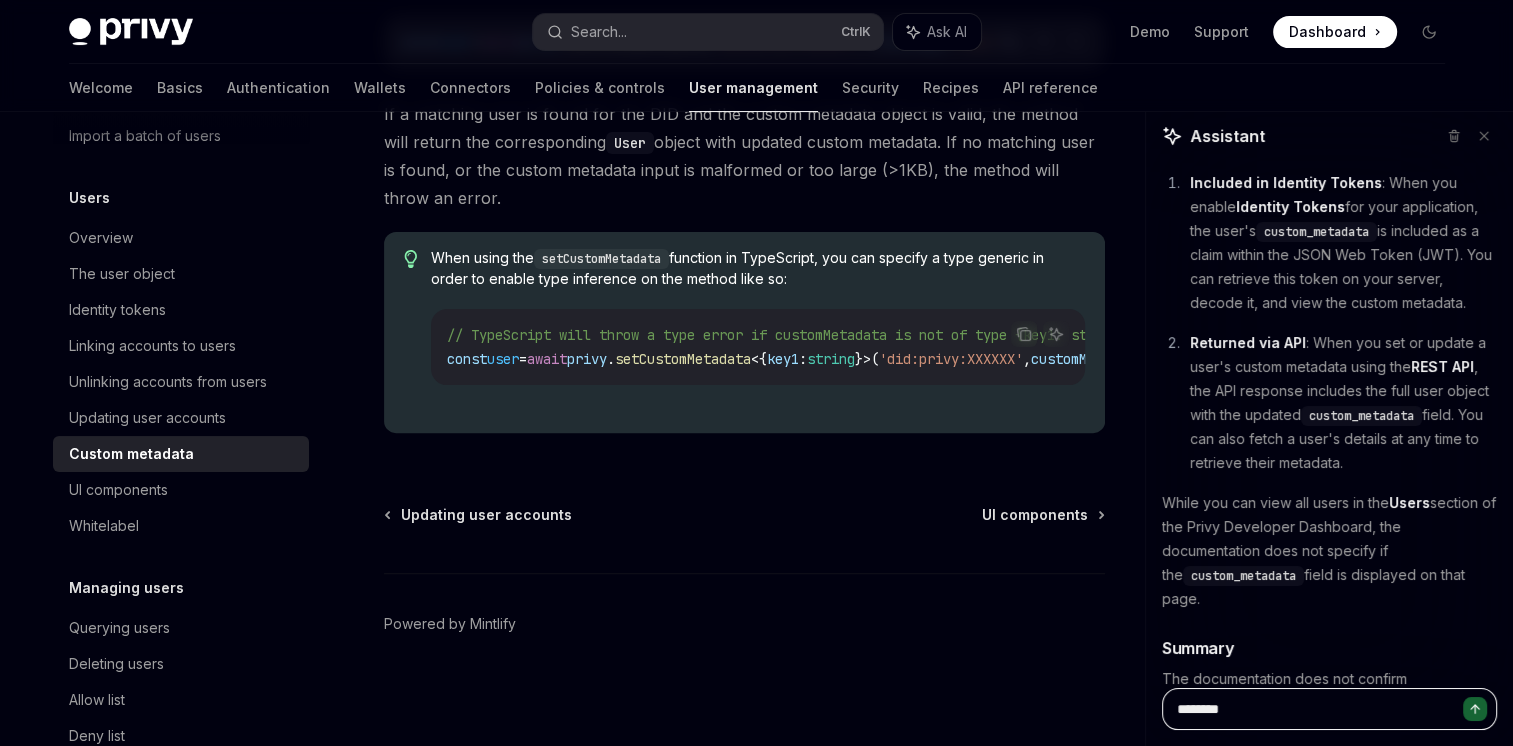 type on "*********" 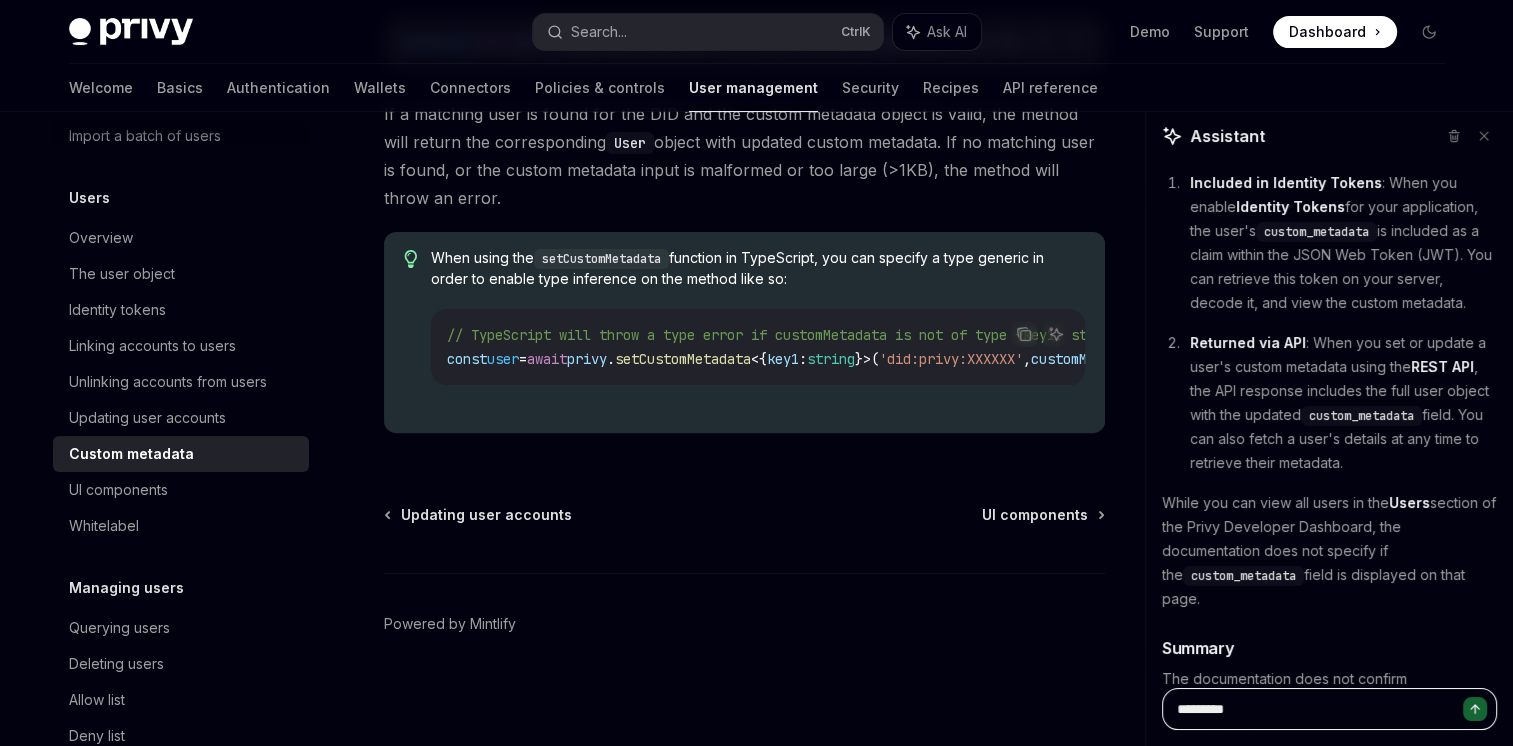 type on "**********" 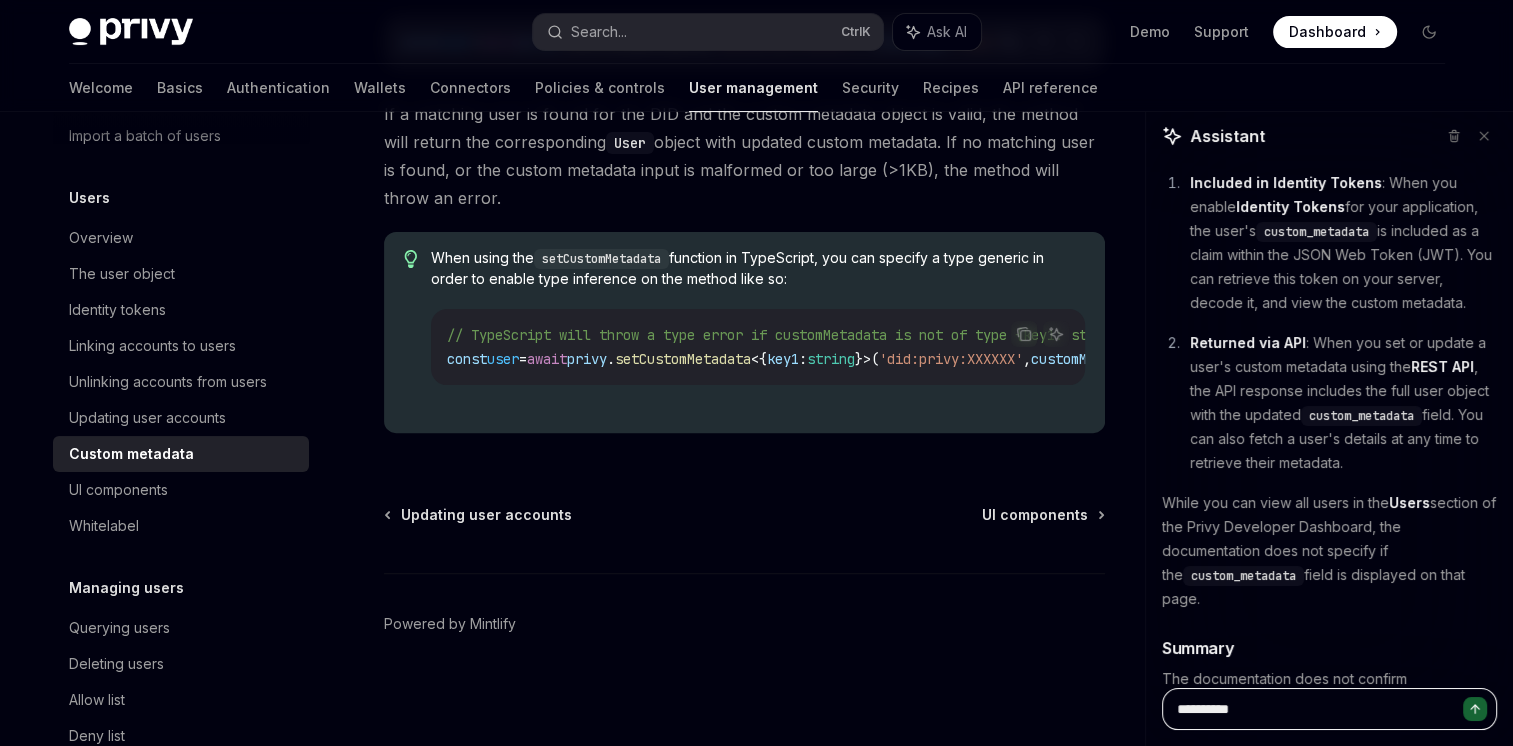 type on "*******" 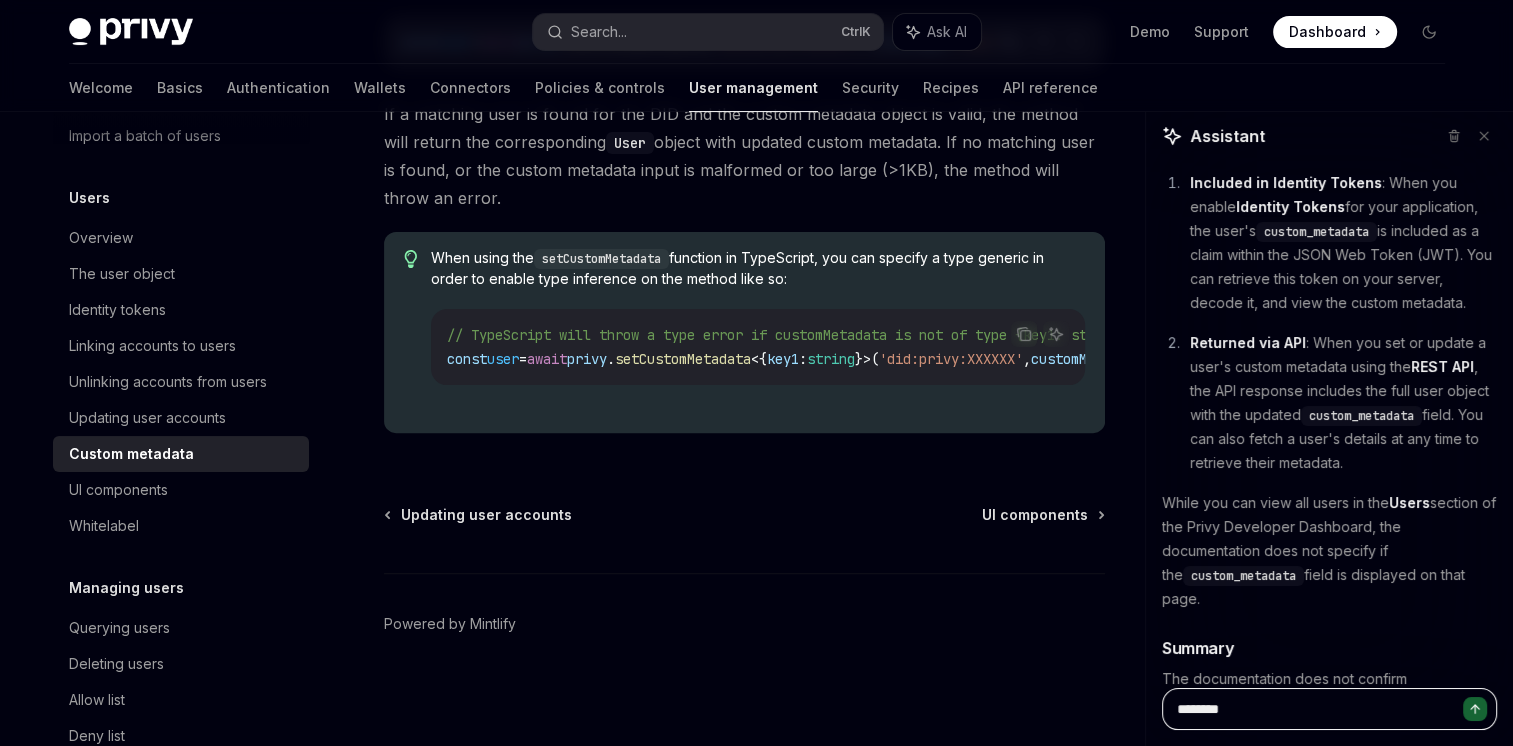 type on "*********" 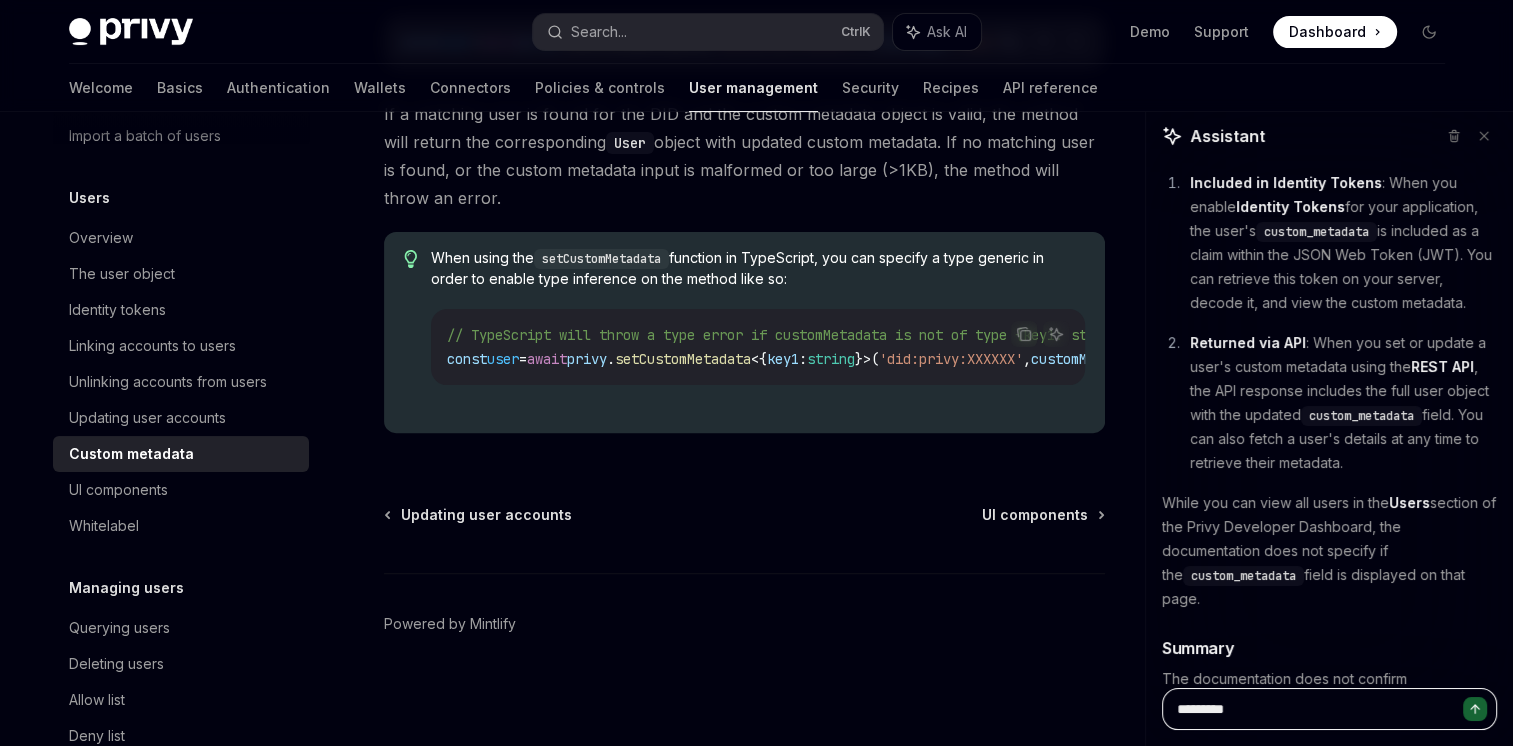 type on "**********" 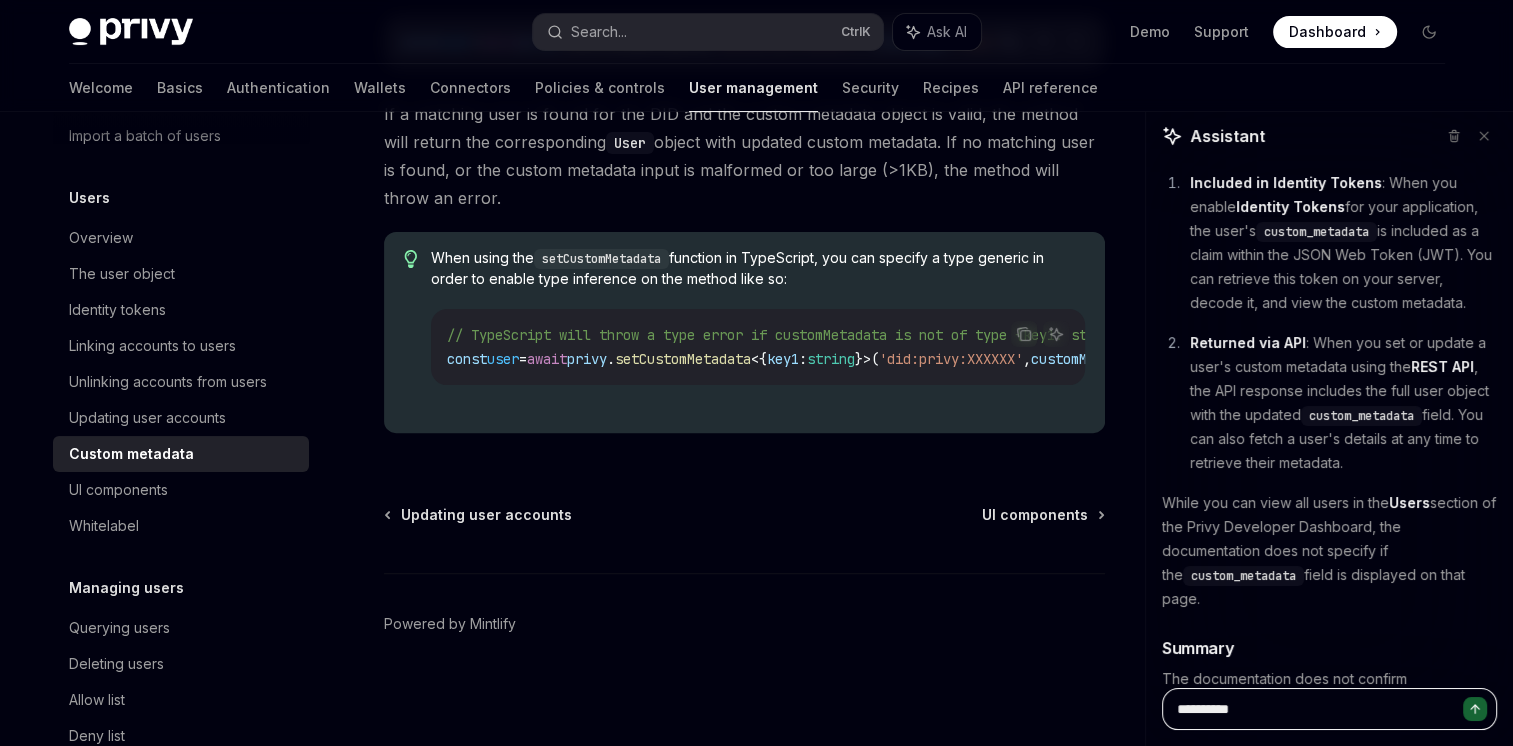 type on "**********" 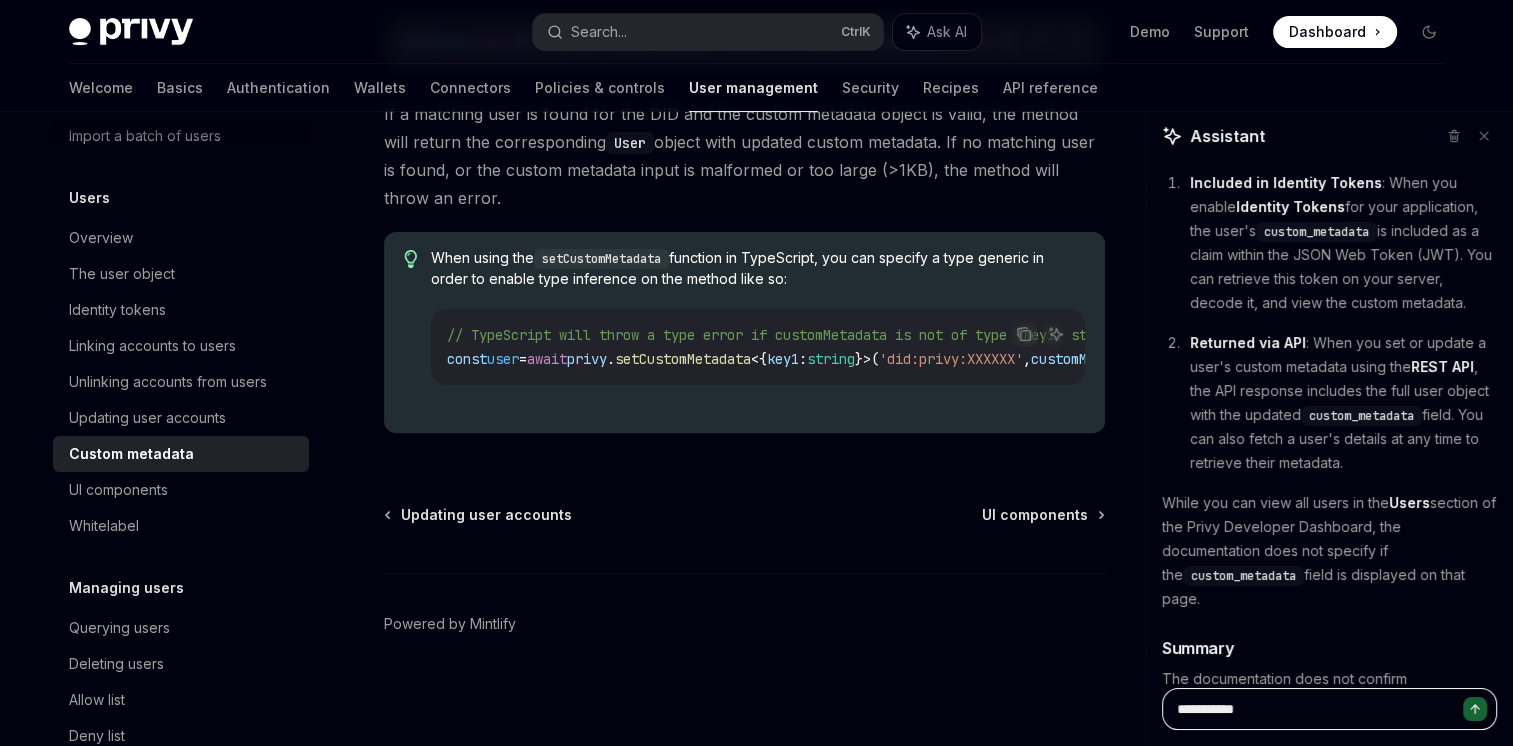 type on "**********" 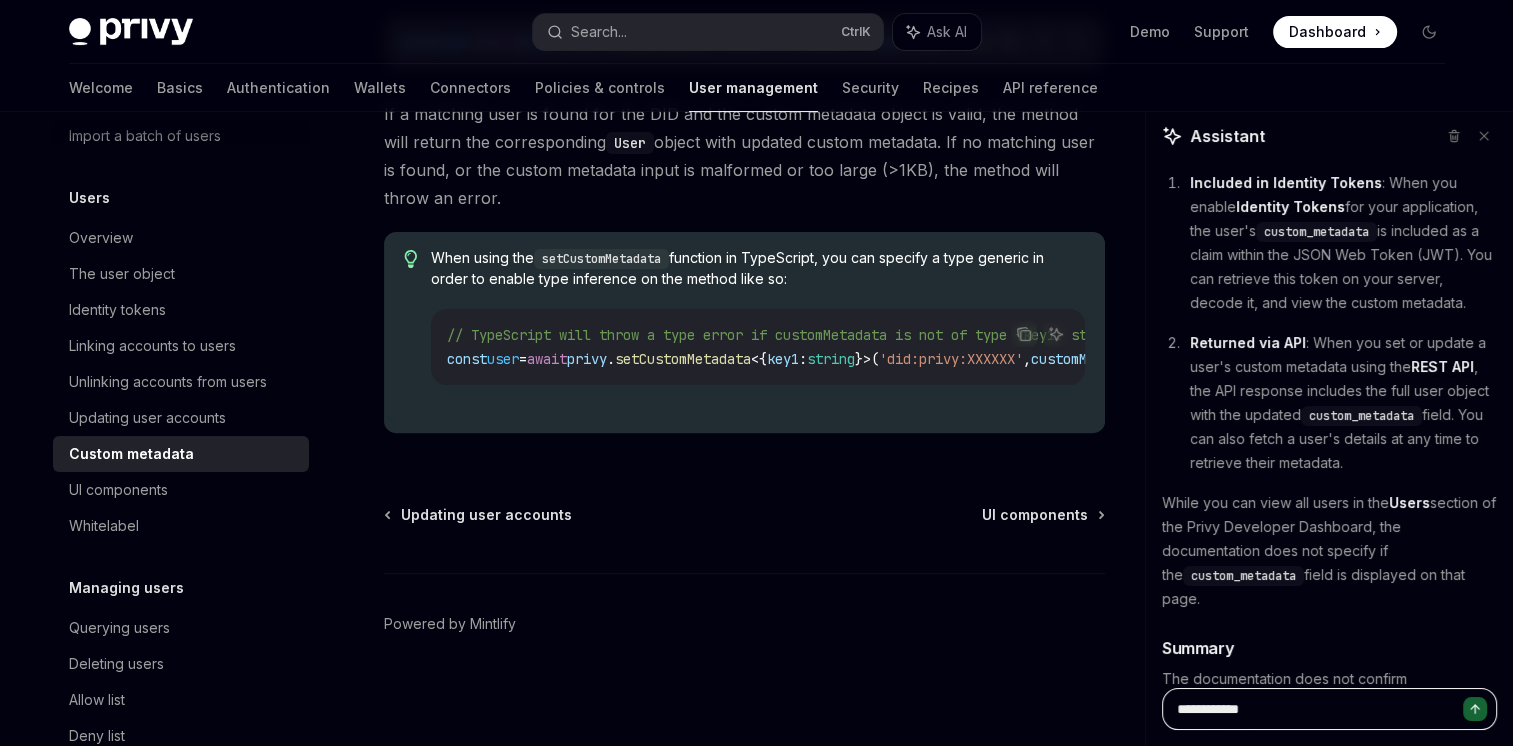 type on "**********" 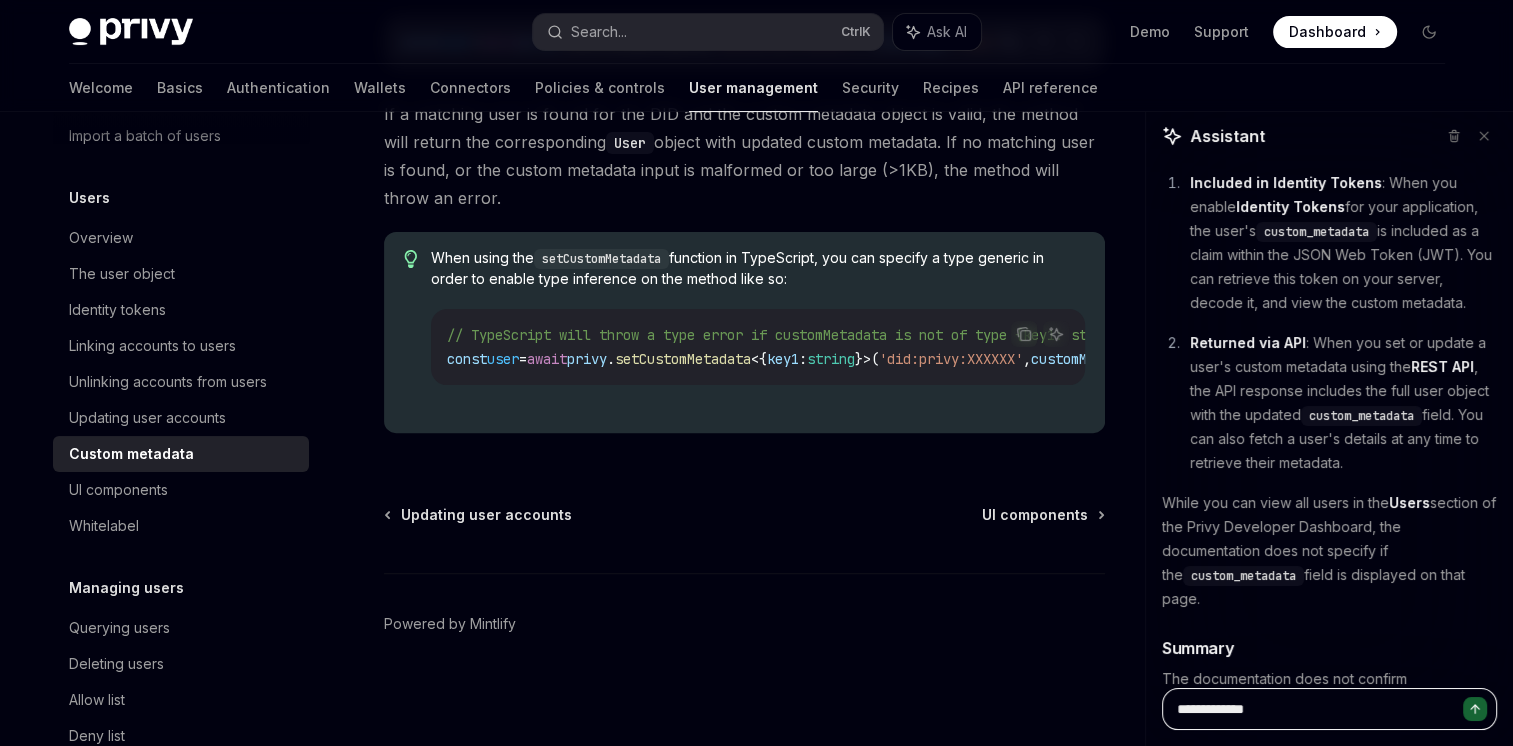 type on "**********" 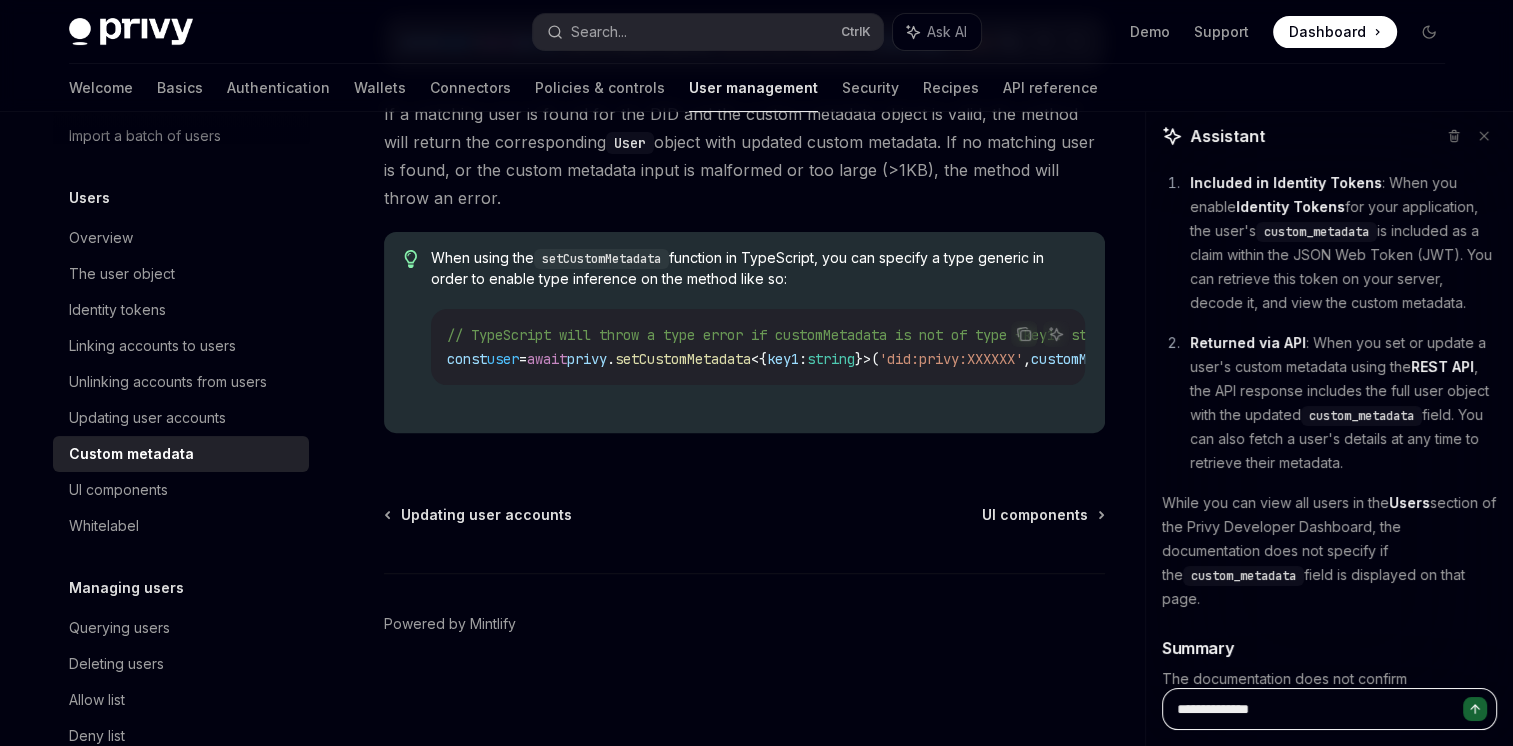 type on "**********" 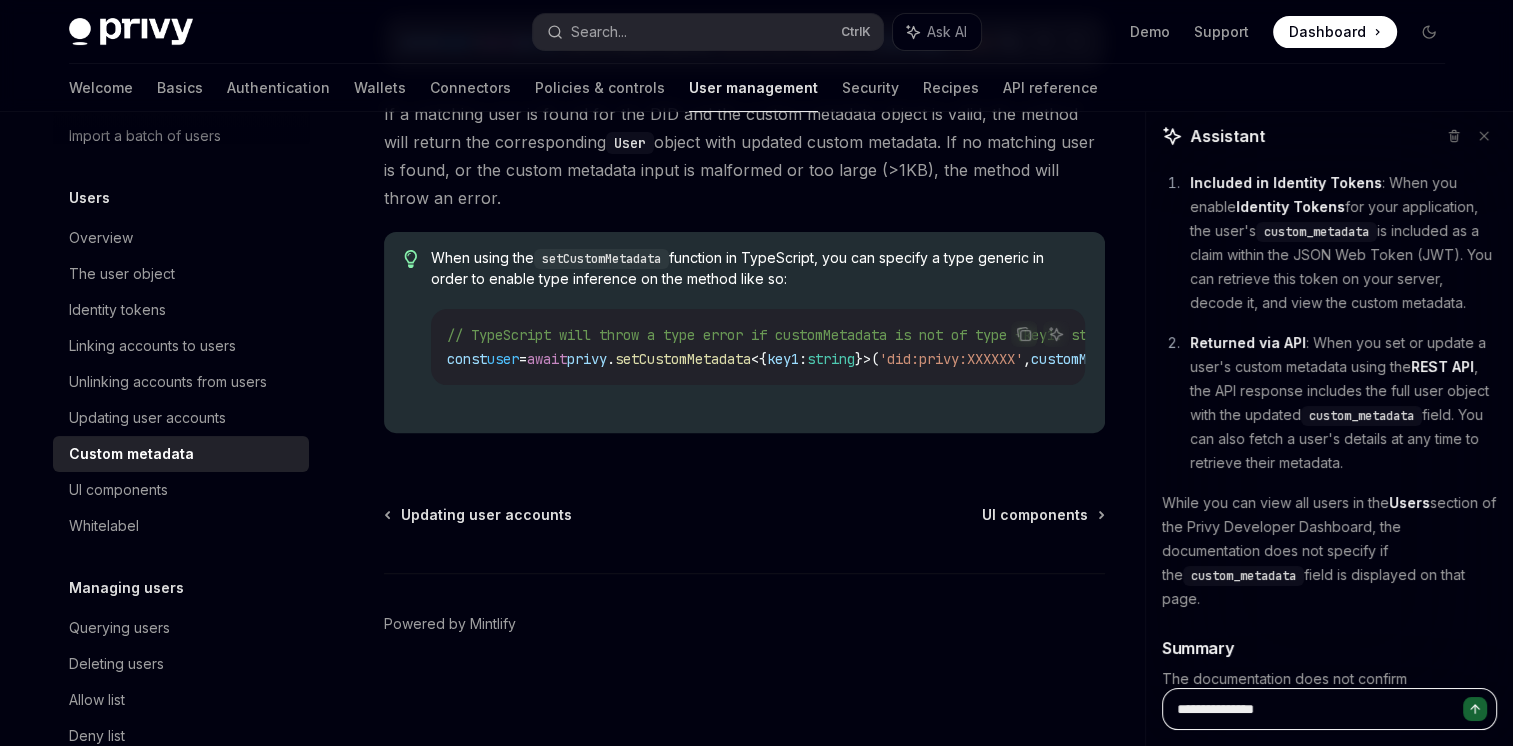 type on "**********" 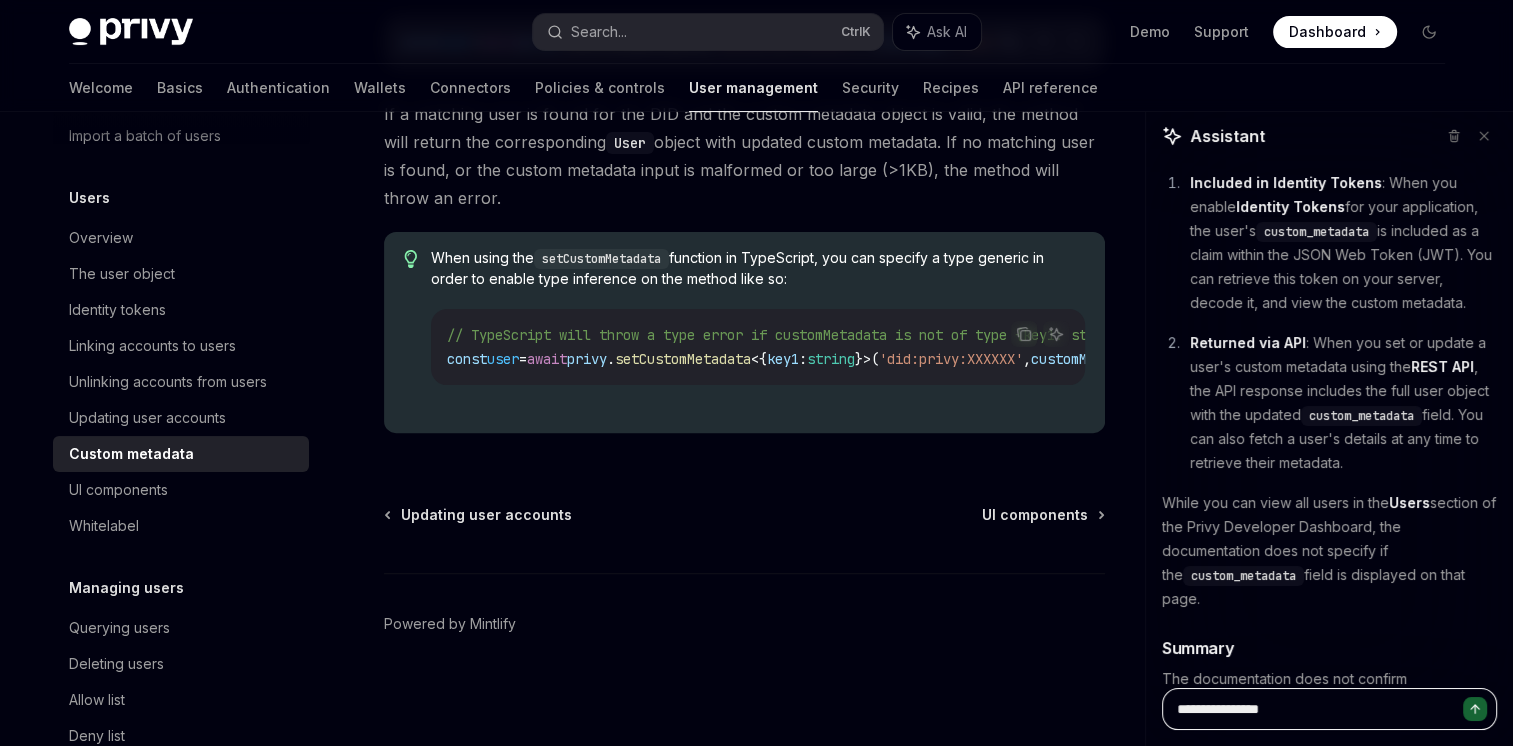 type on "**********" 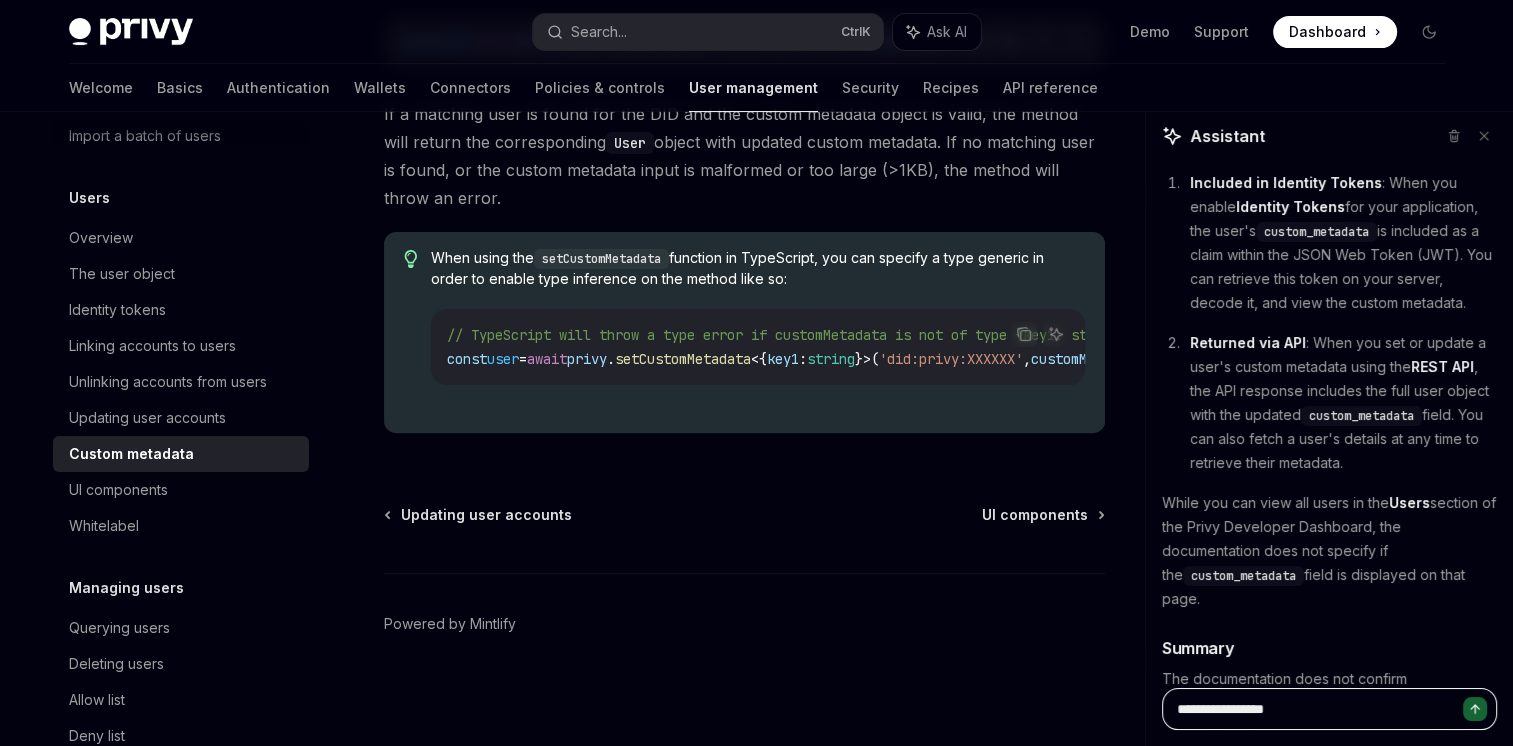 type on "**********" 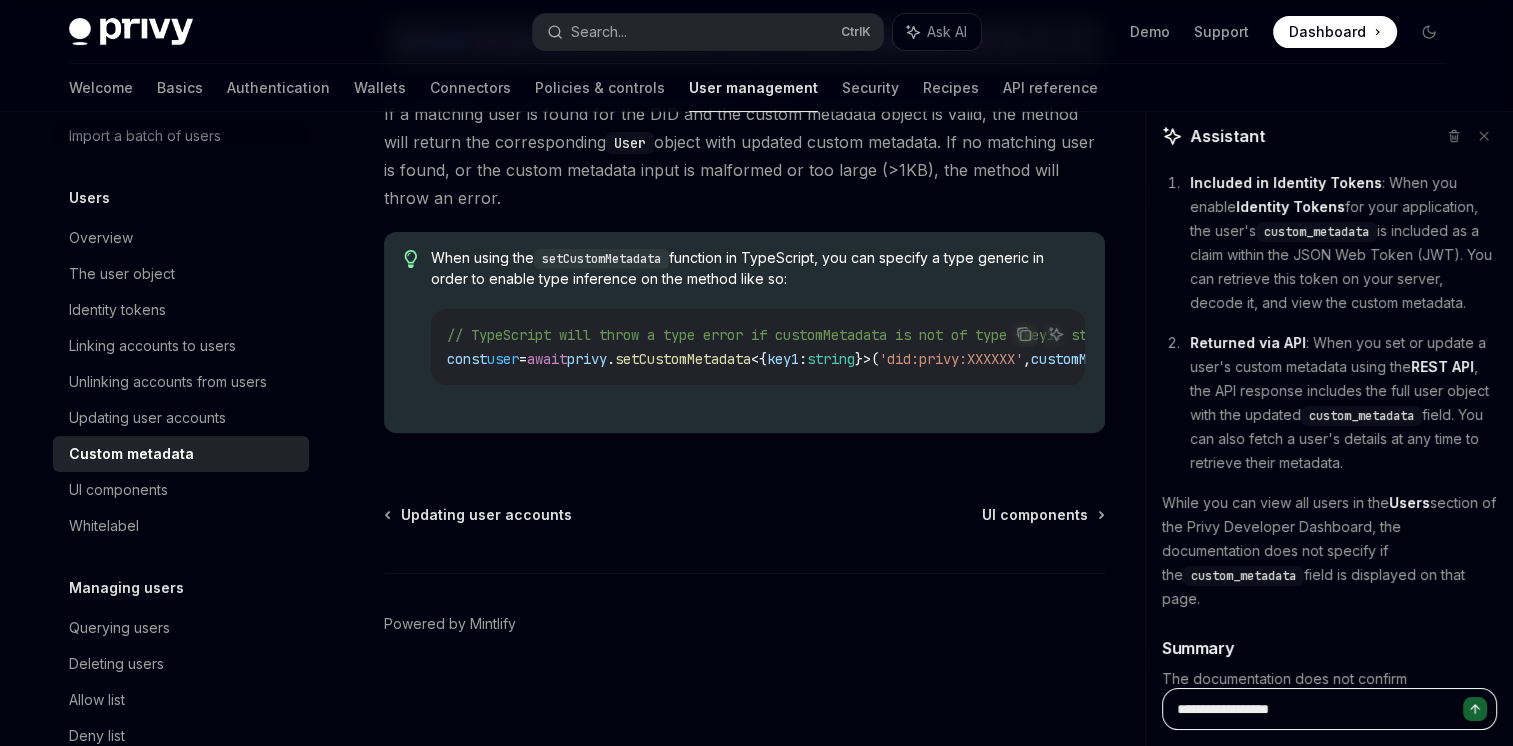 type on "**********" 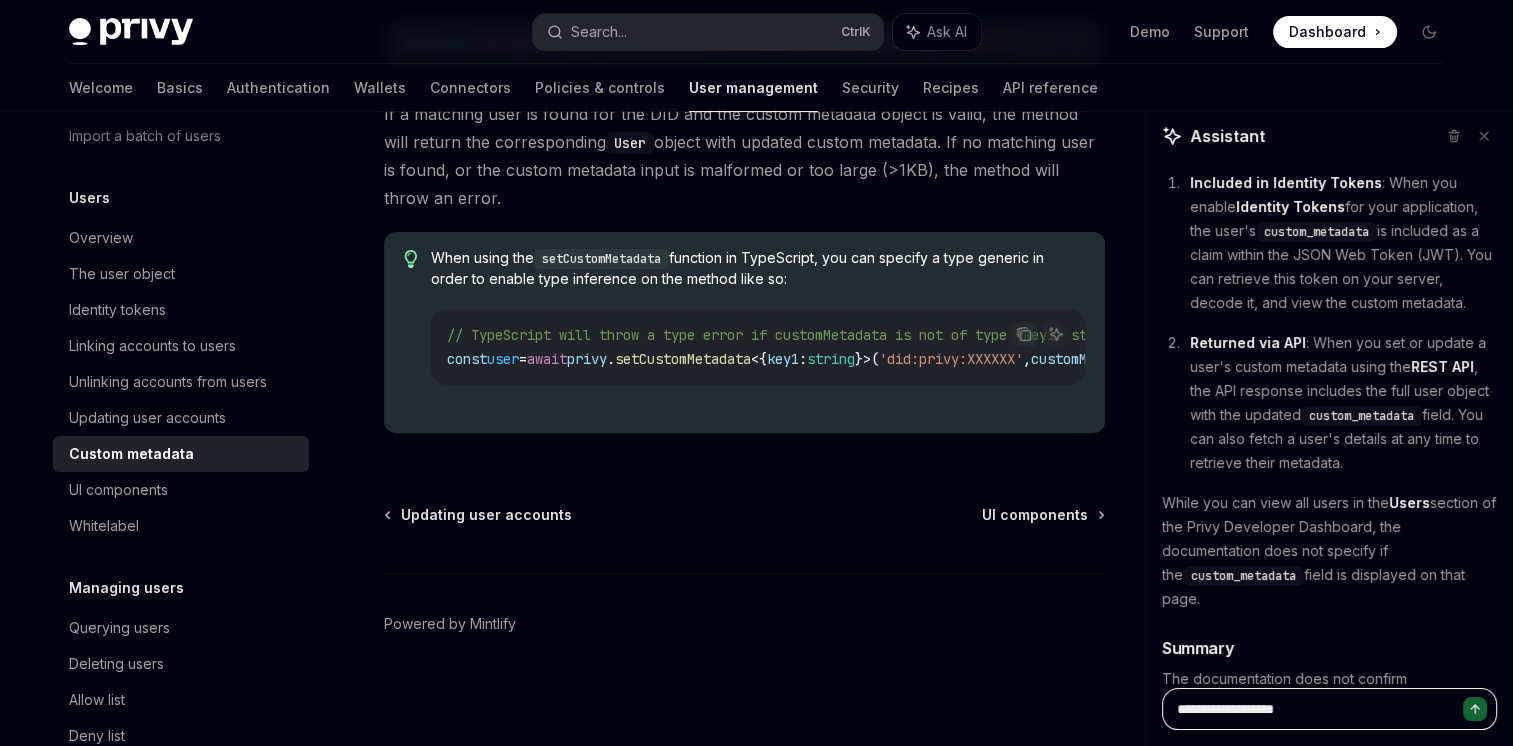 type on "*" 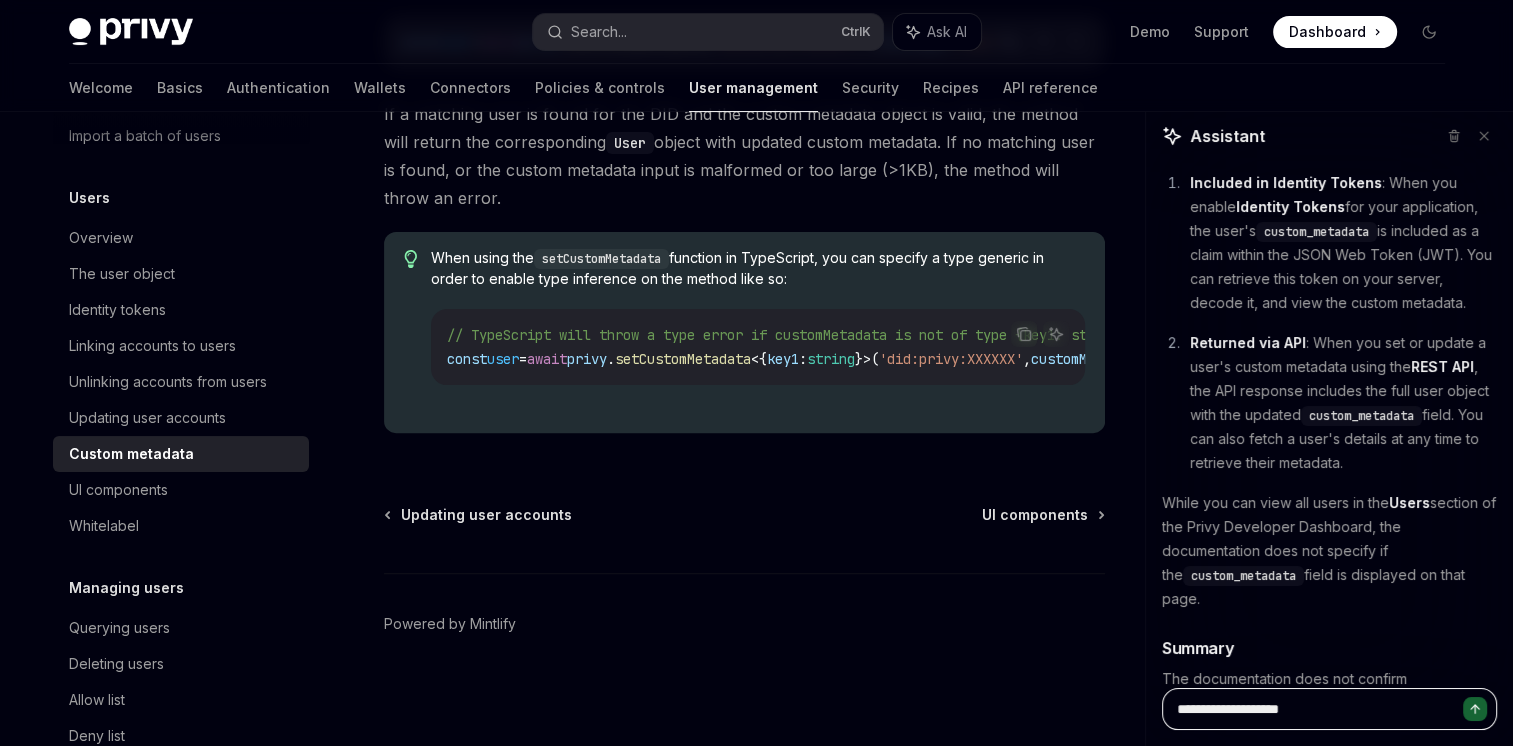 type on "**********" 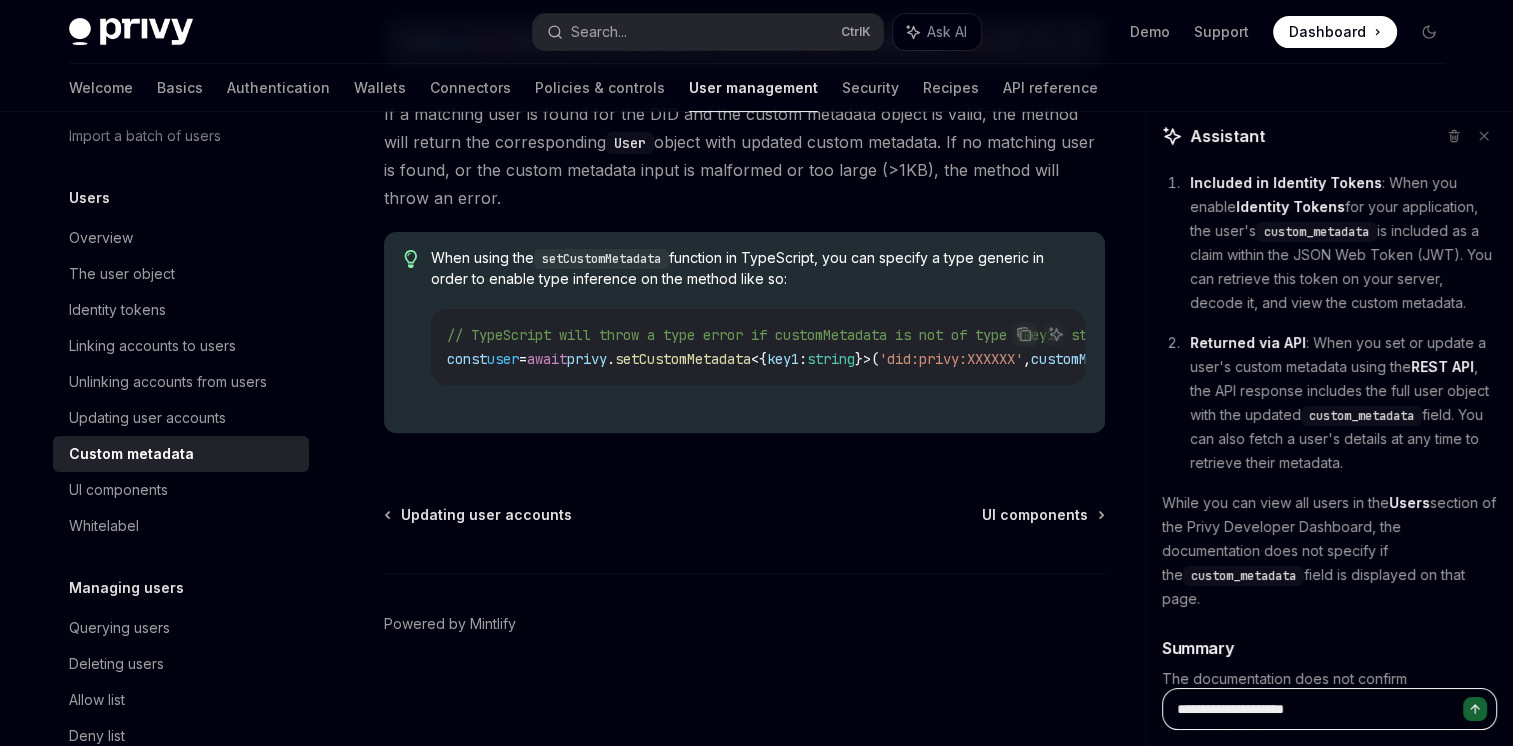 type on "**********" 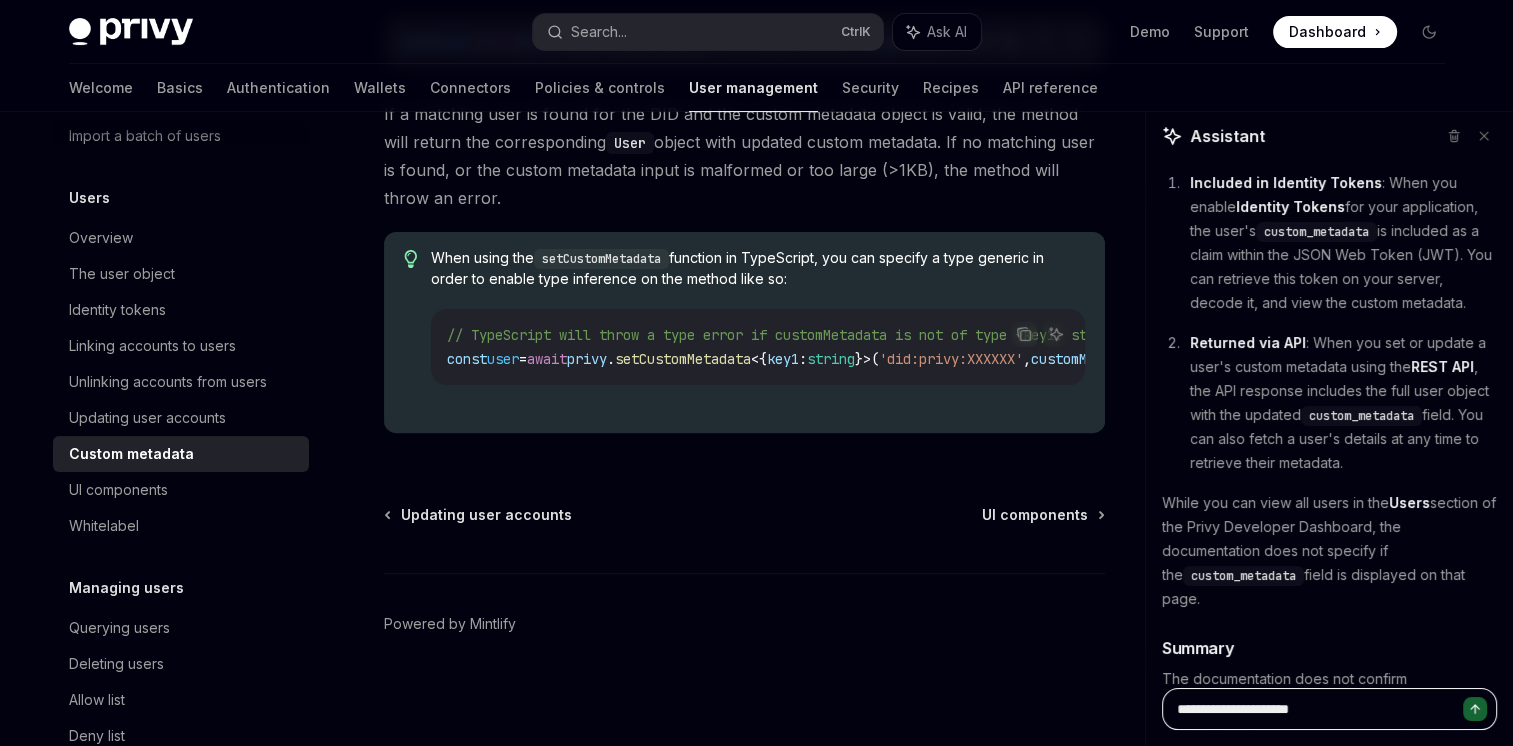 type on "**********" 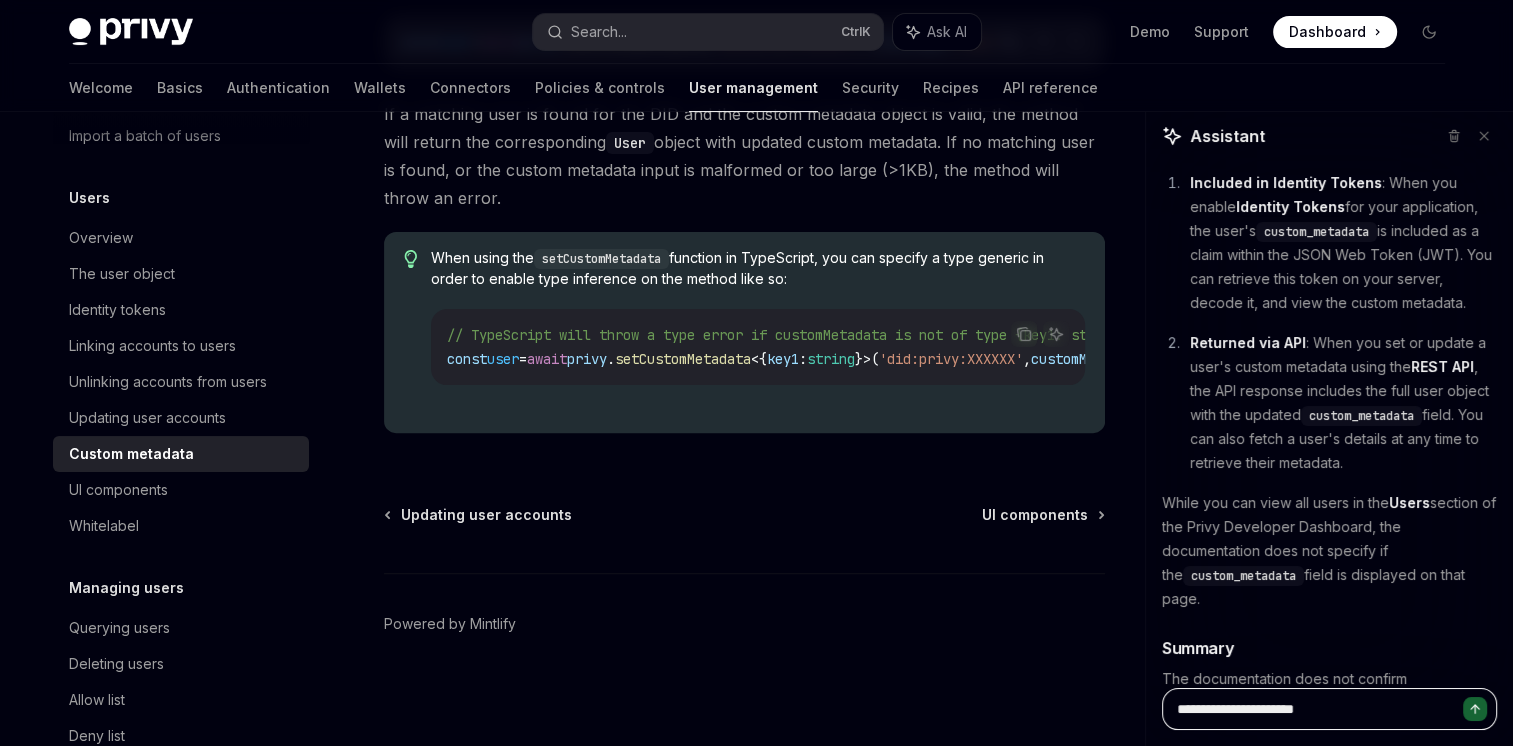 type on "**********" 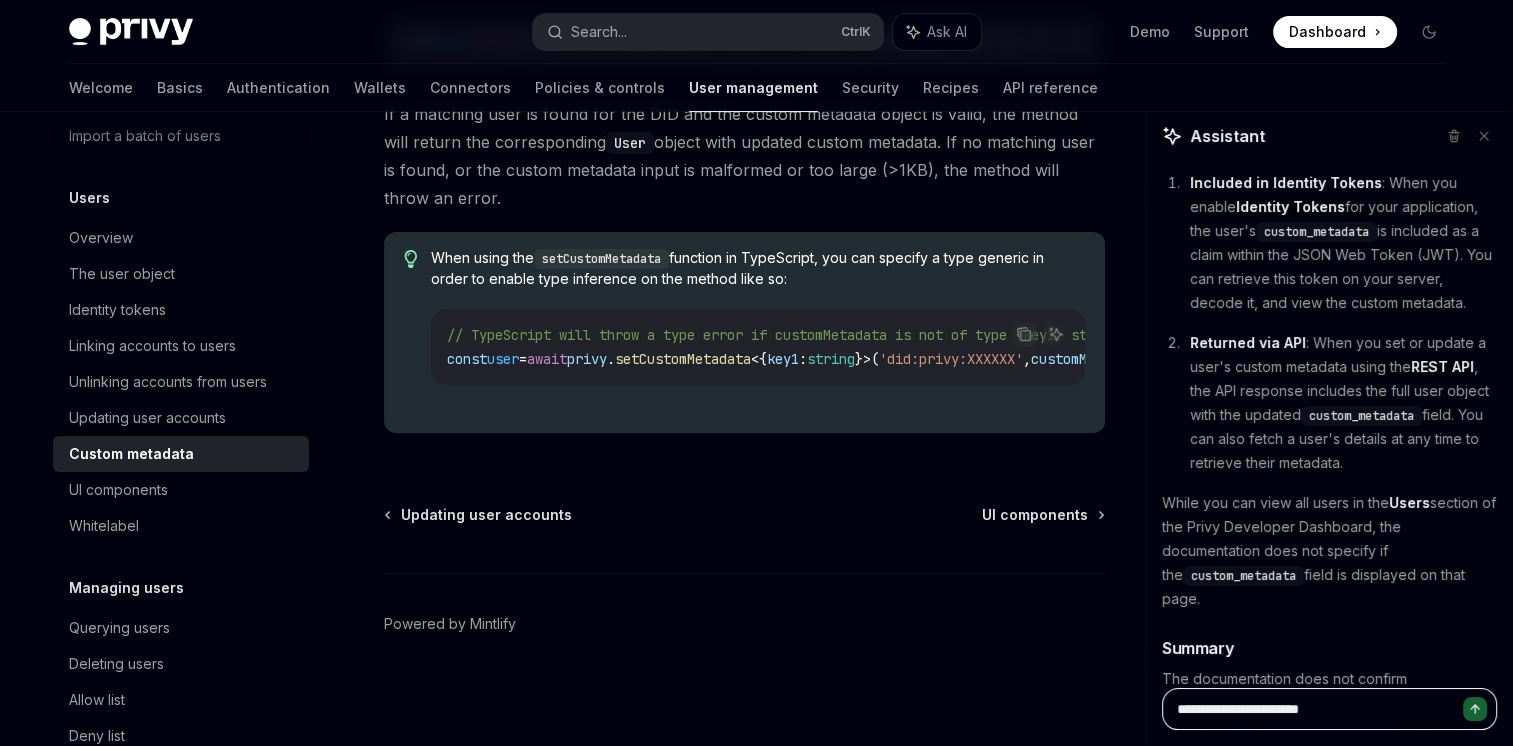 type on "**********" 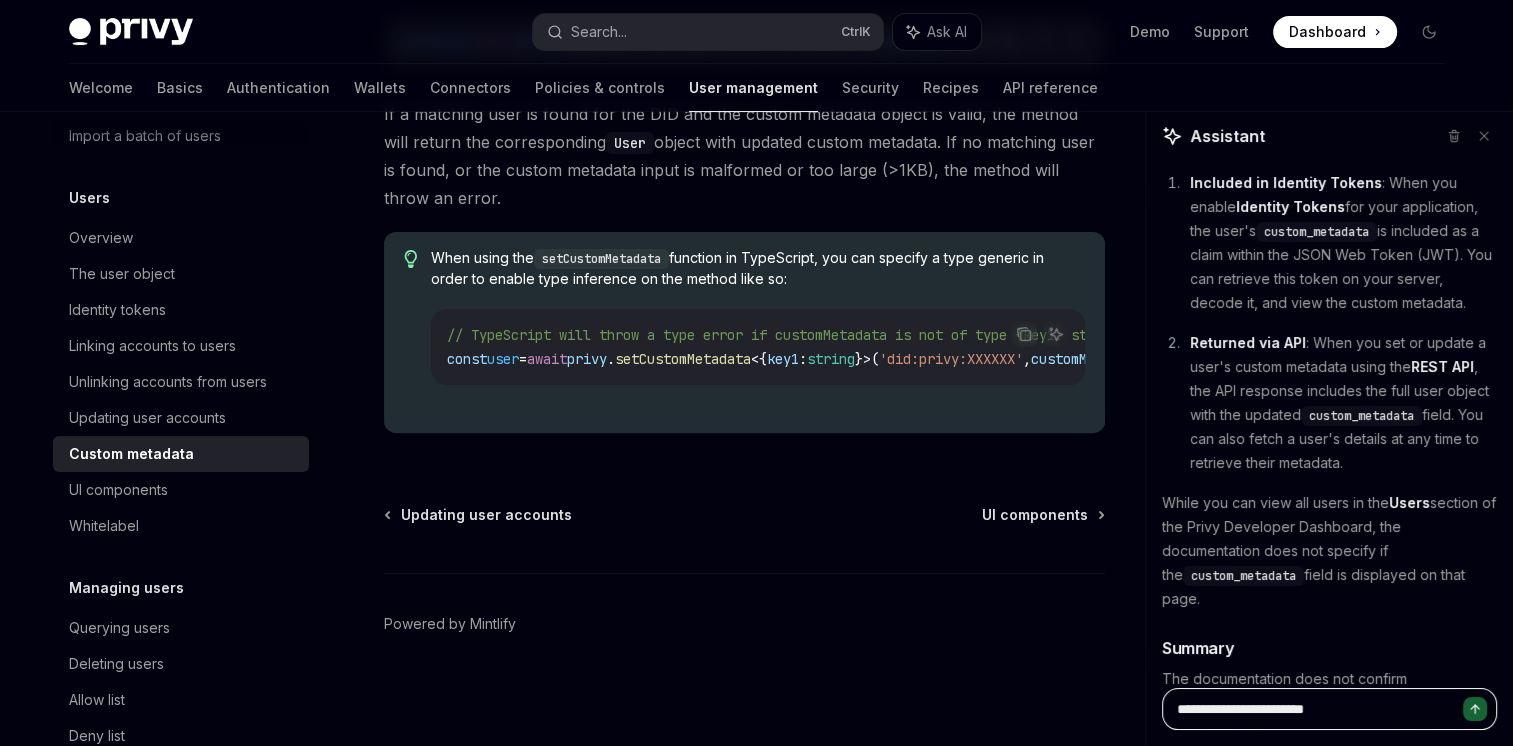 type on "**********" 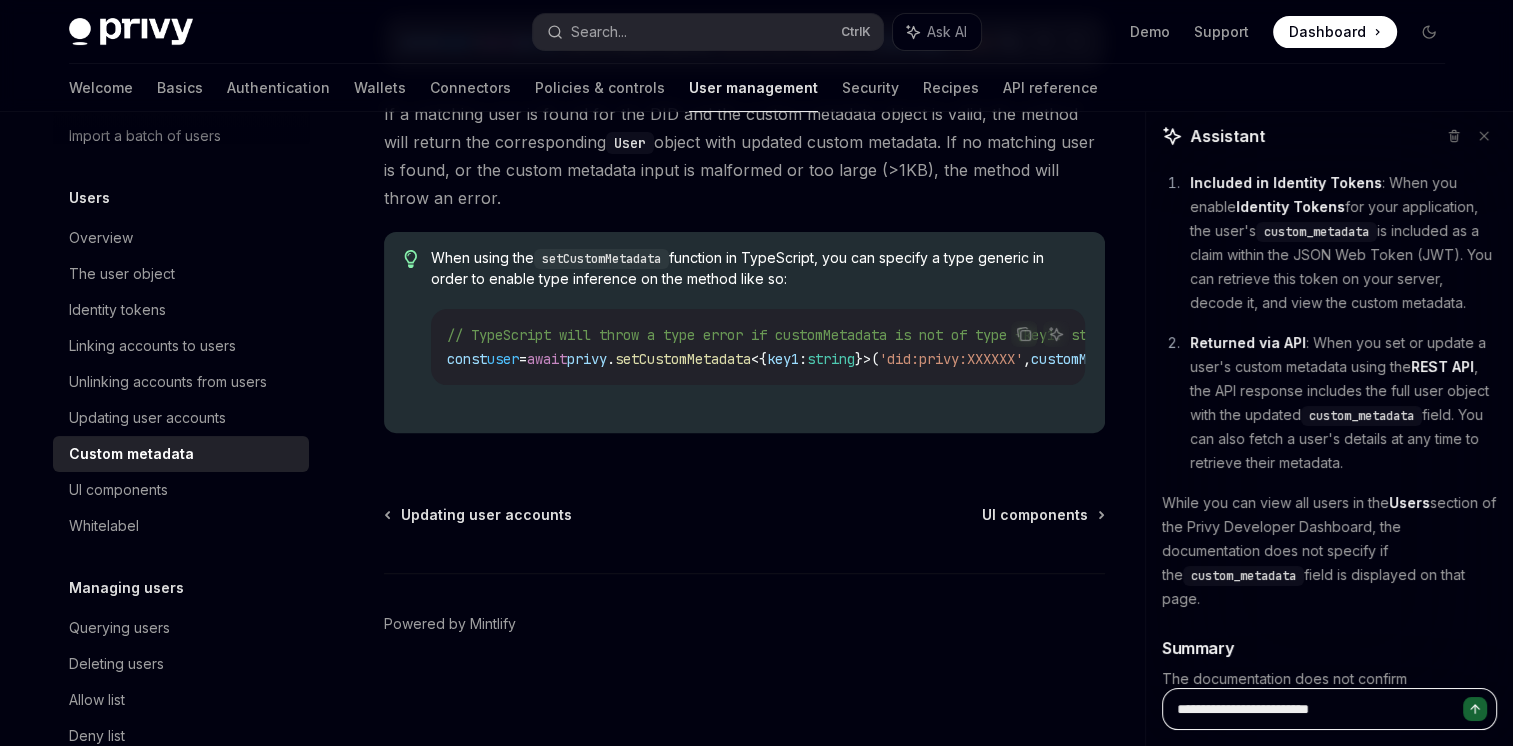 type on "**********" 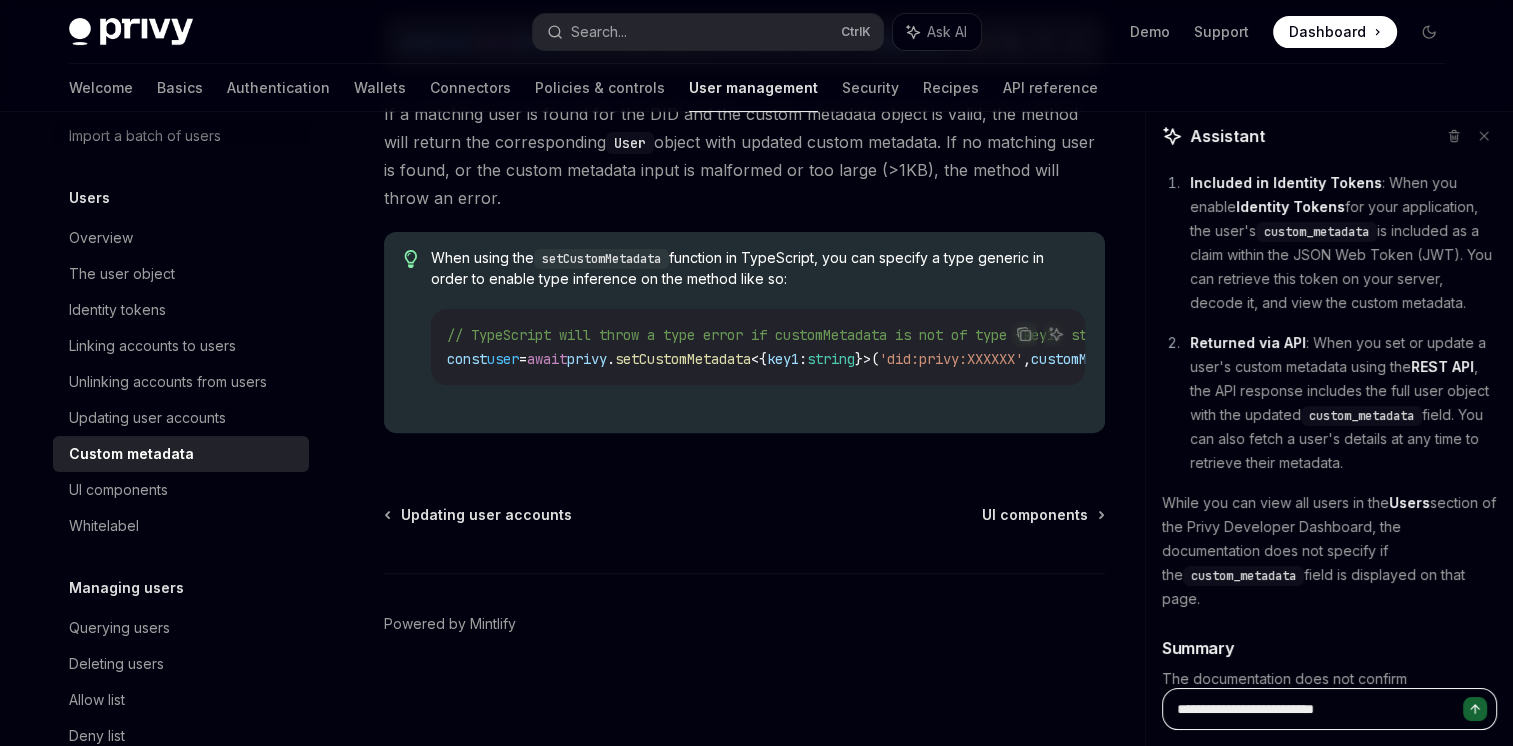 type on "**********" 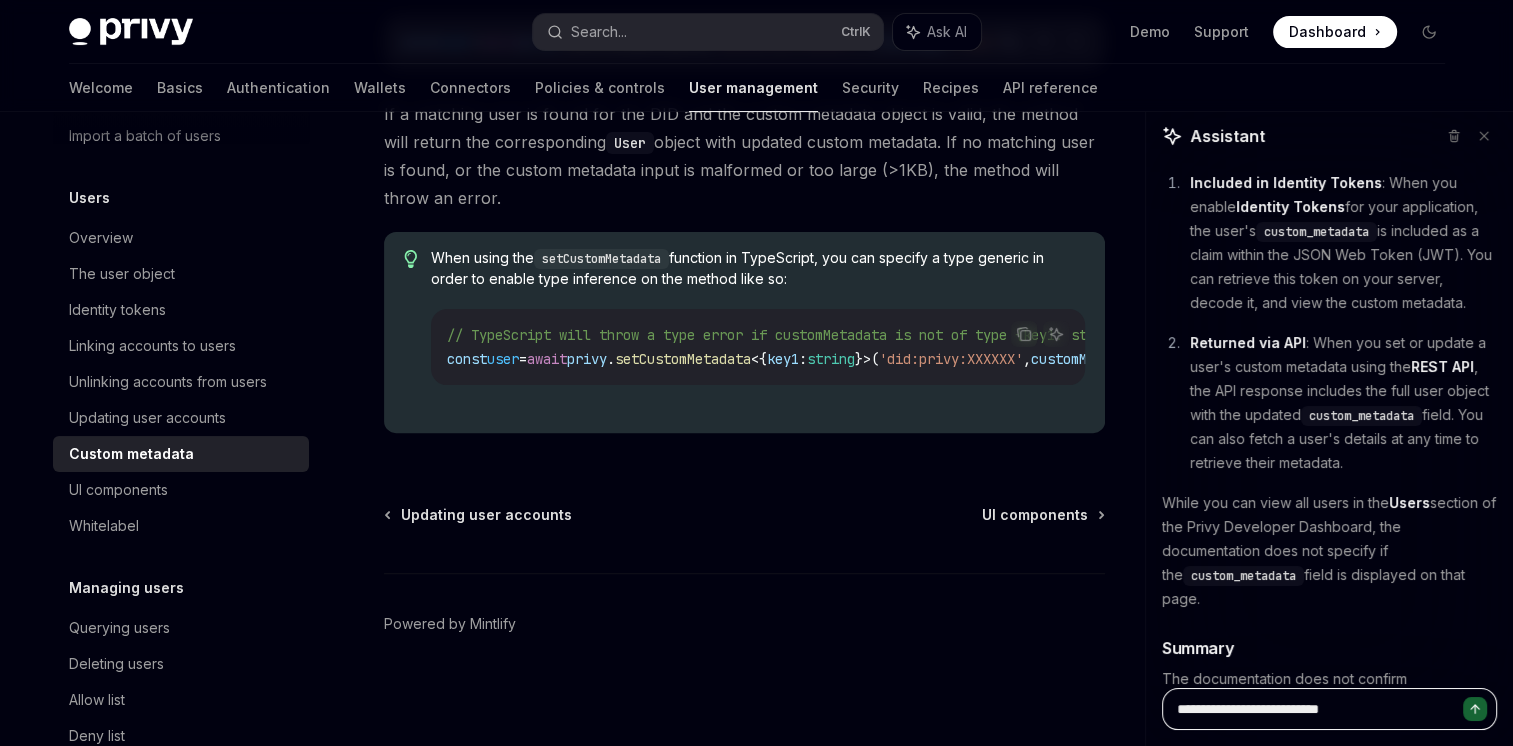 type on "**********" 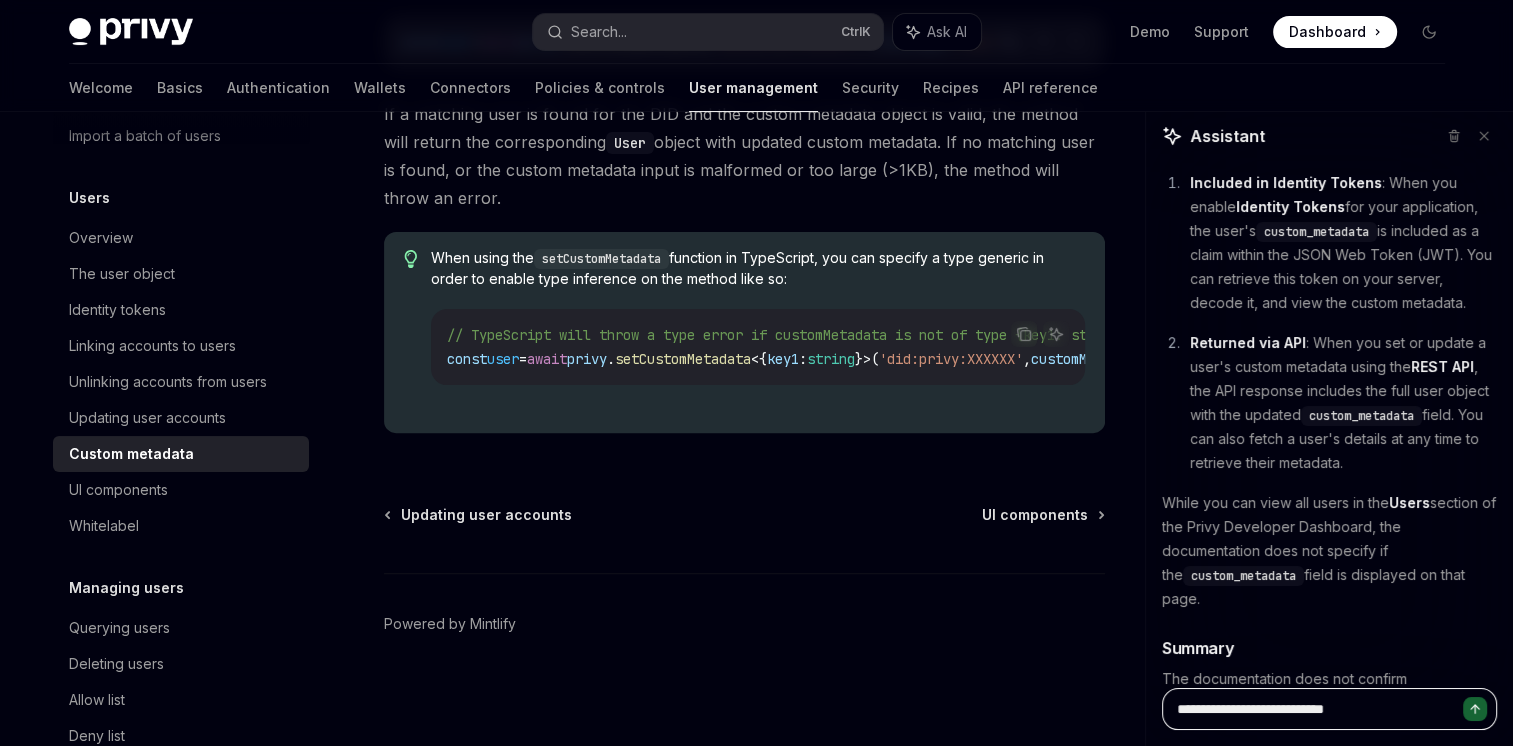 type on "**********" 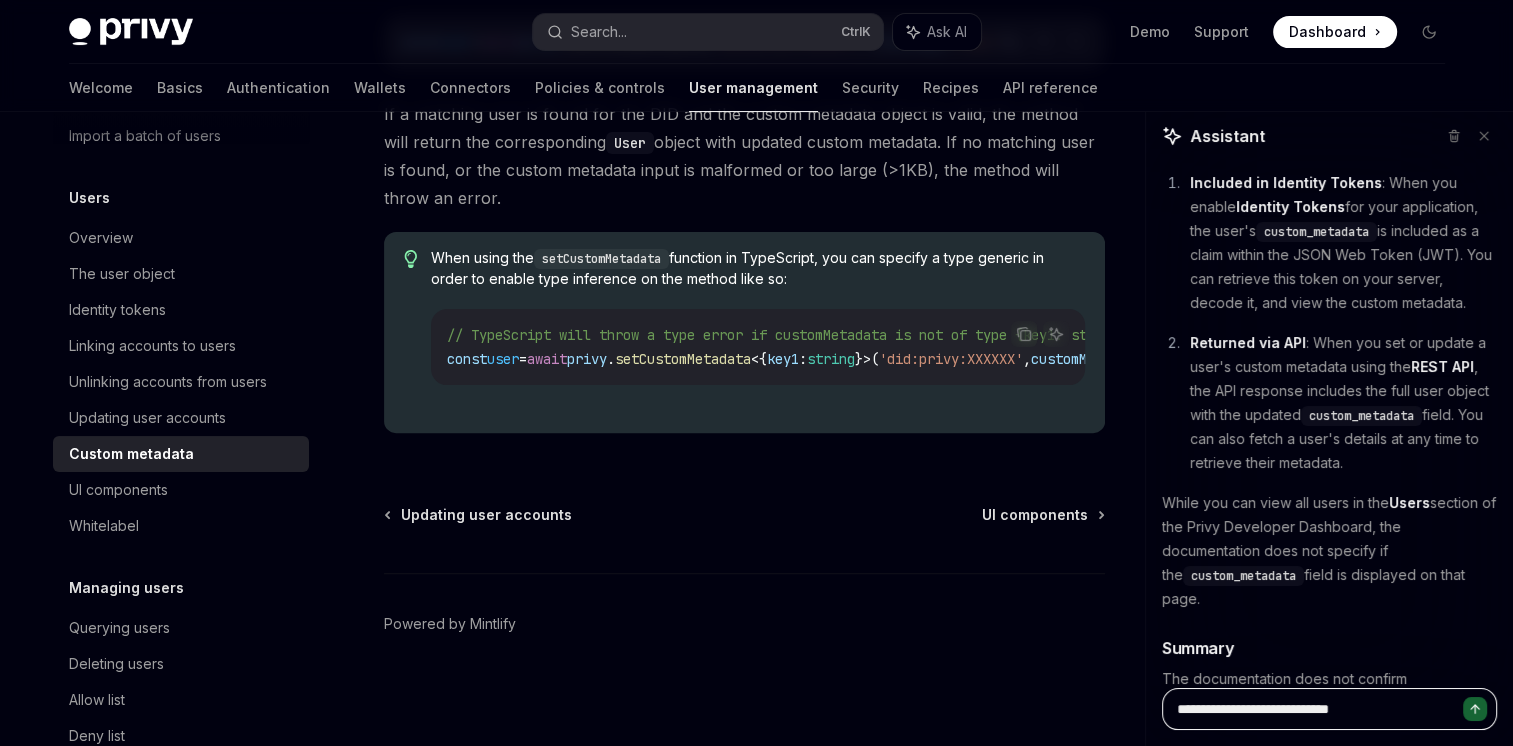type on "**********" 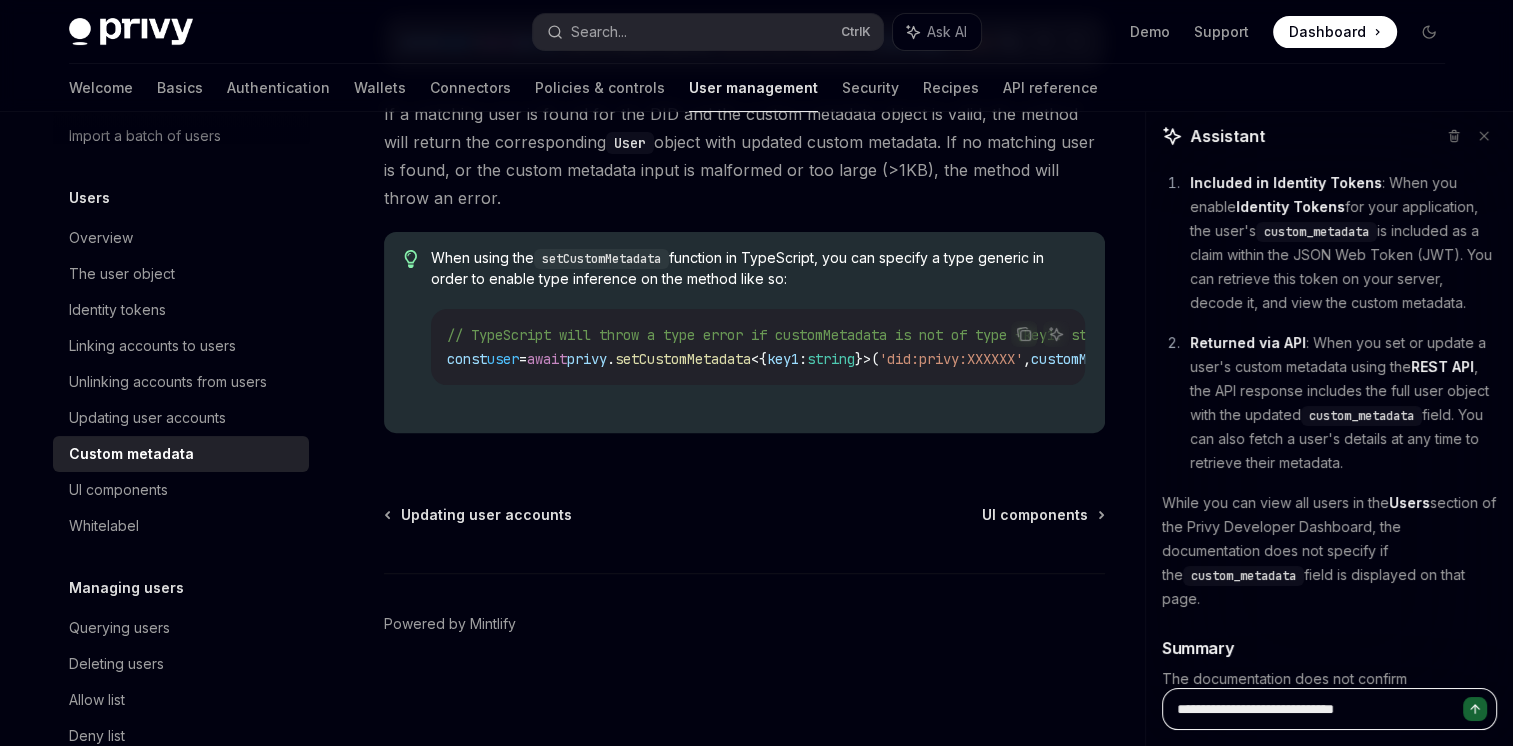 type on "**********" 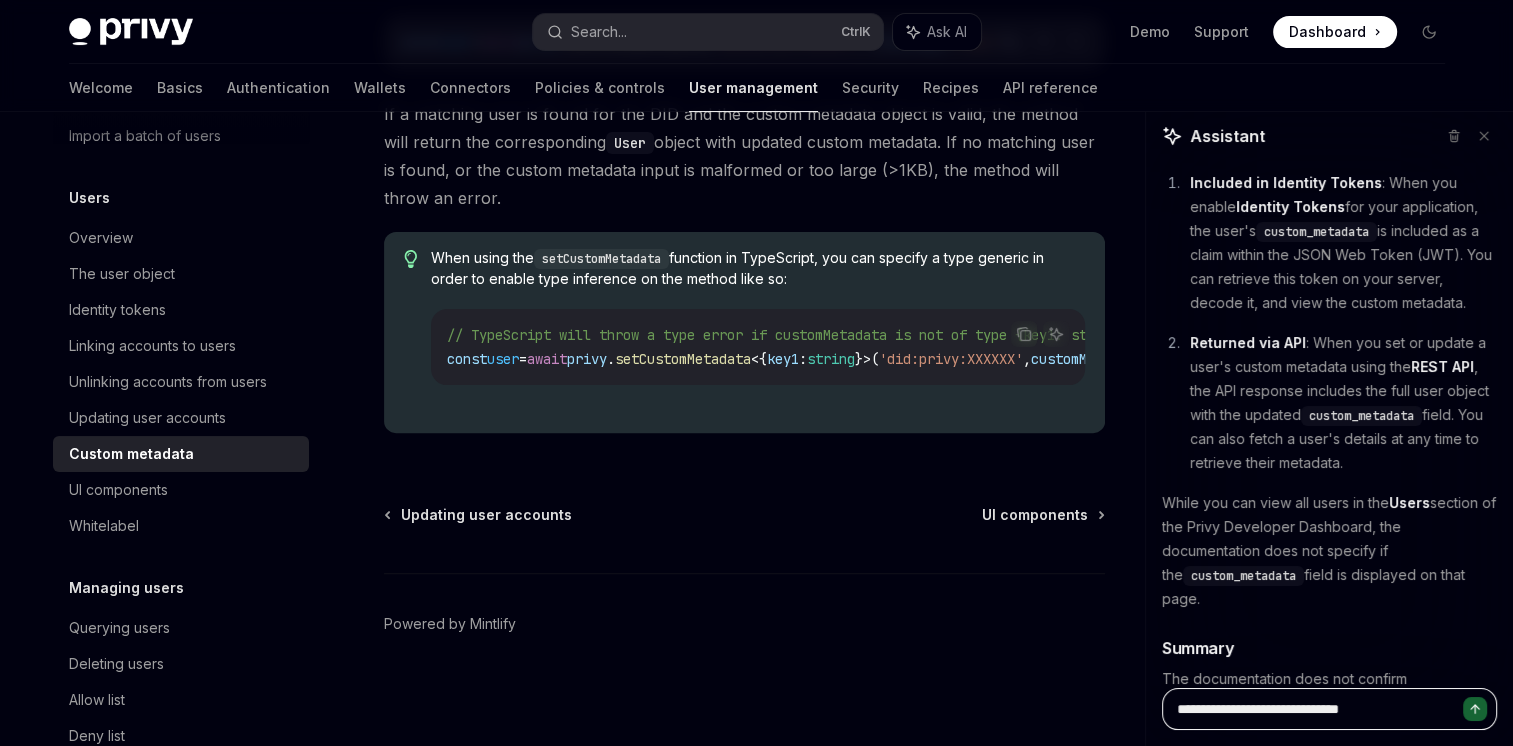 type on "**********" 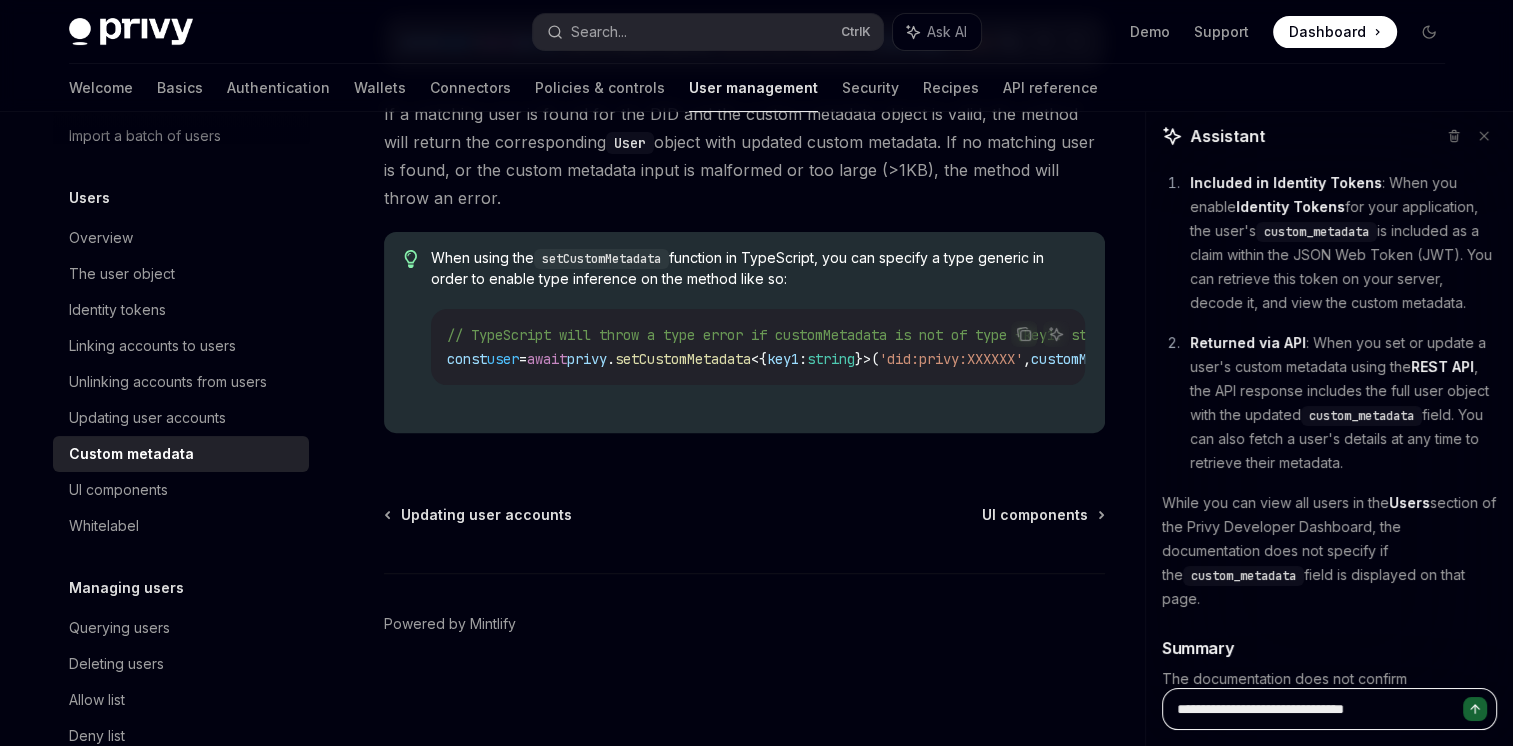 type on "**********" 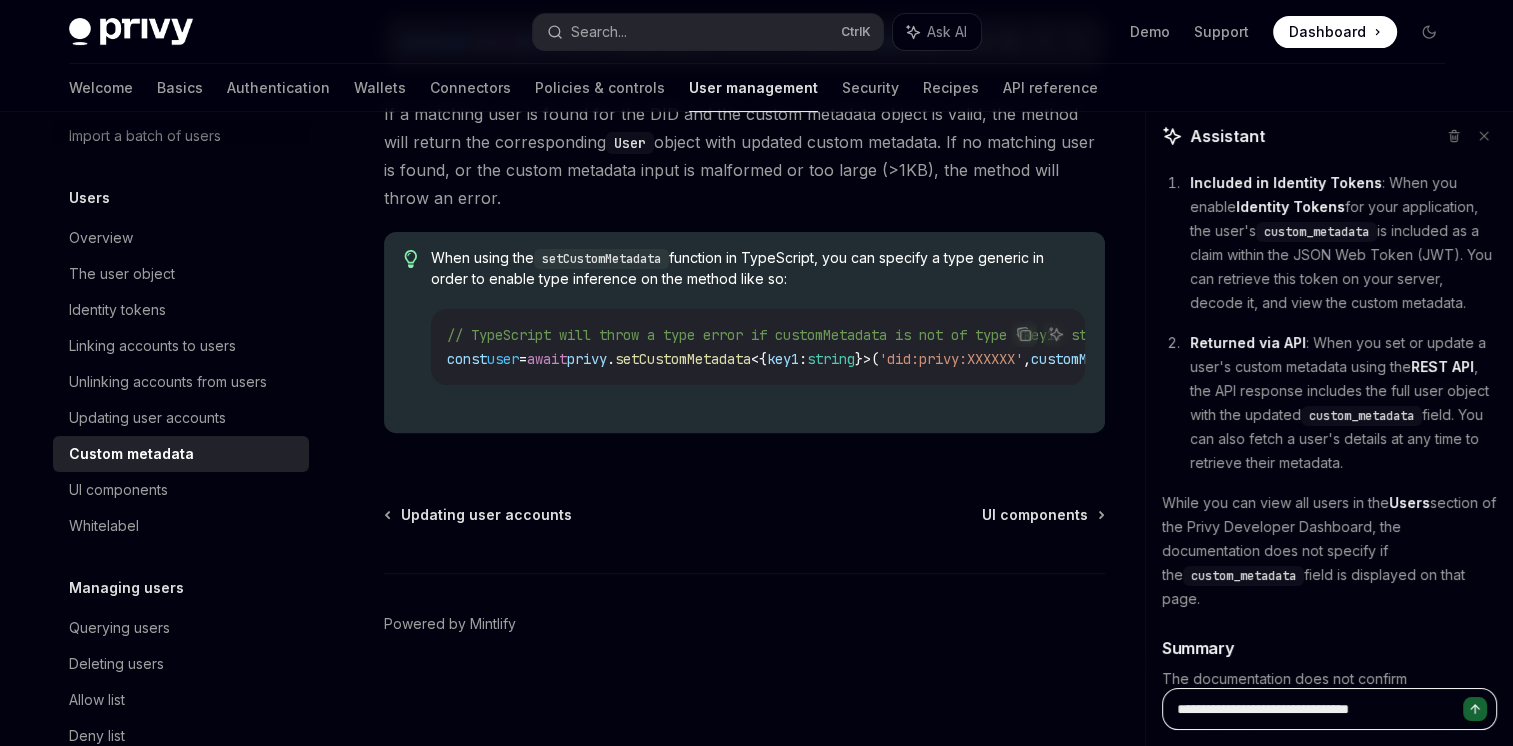 type on "**********" 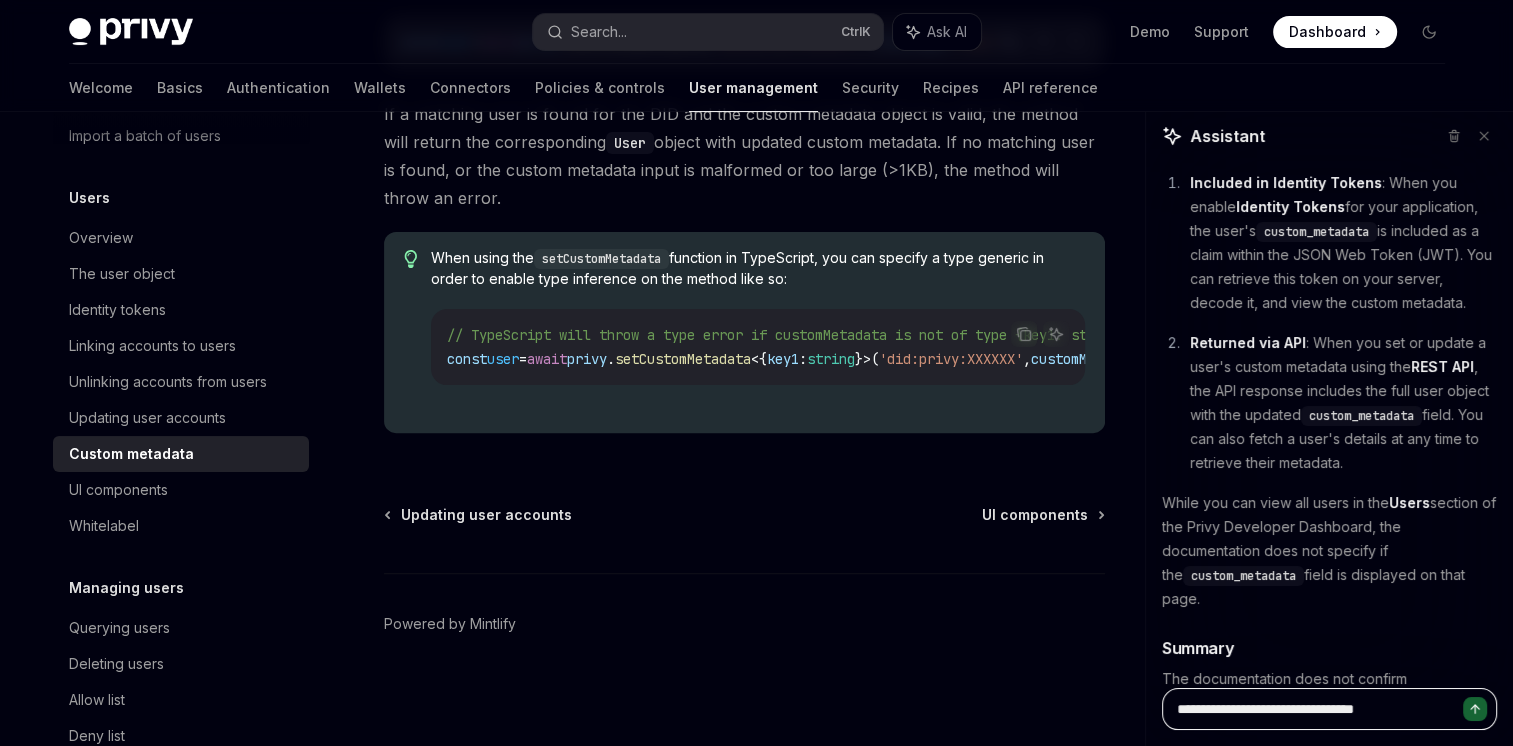 type on "**********" 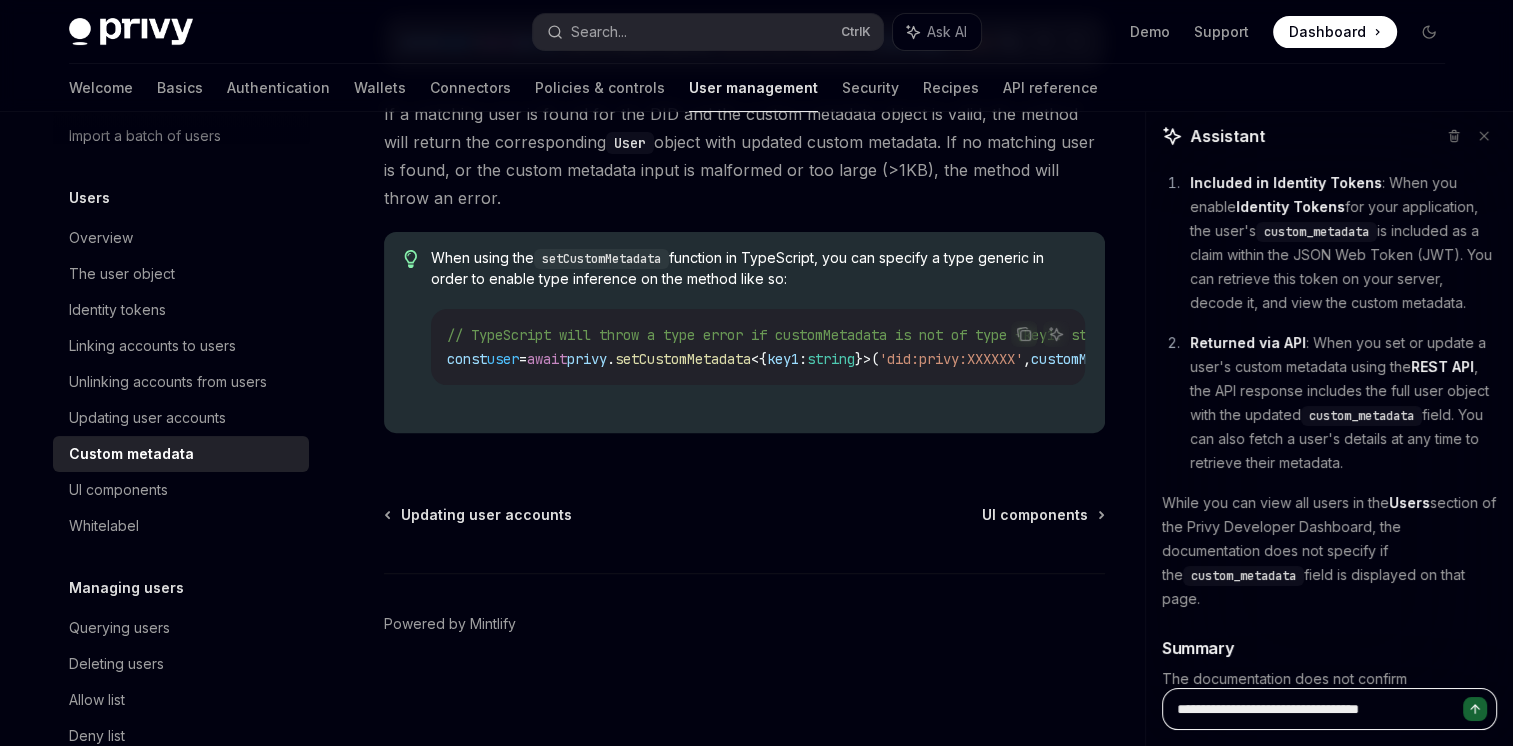 type on "**********" 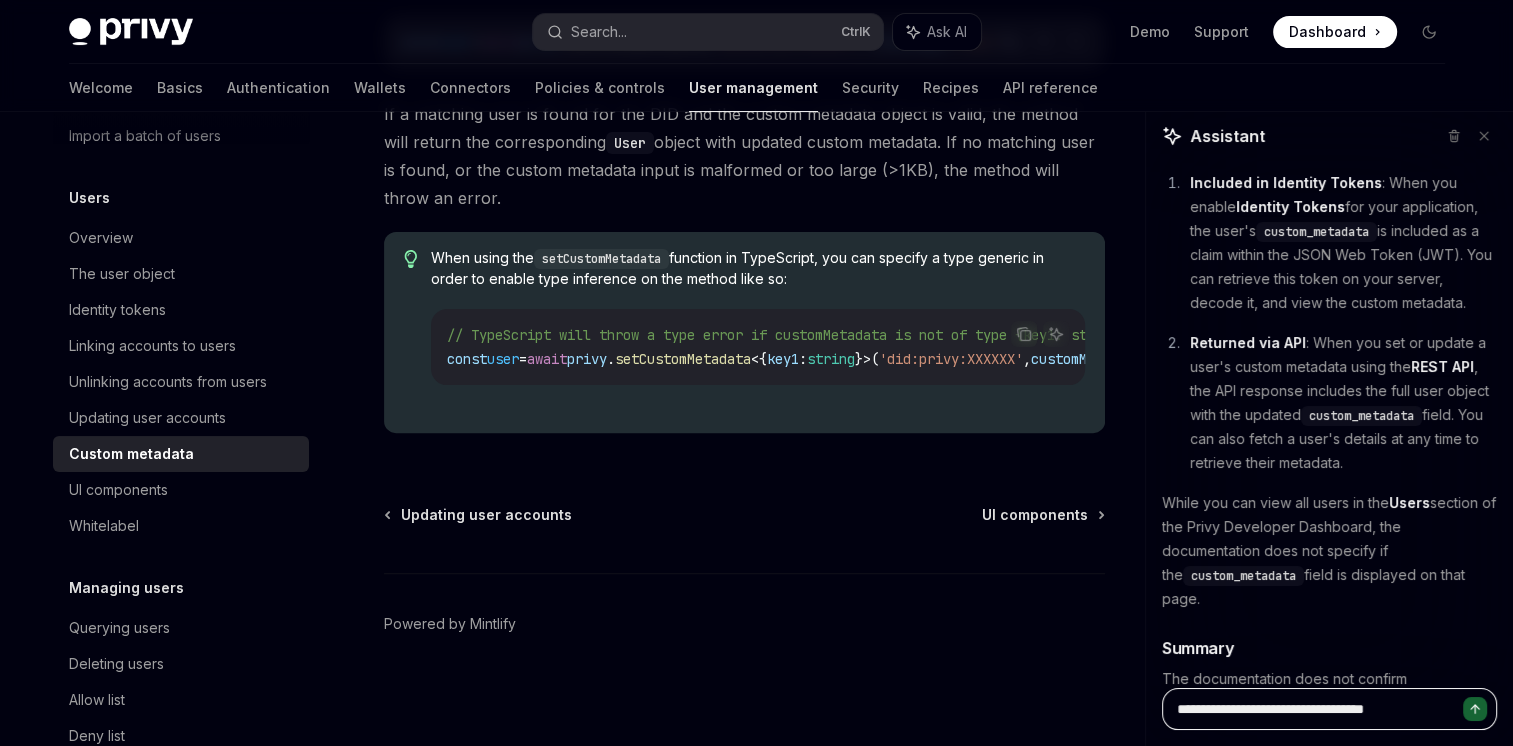 type on "**********" 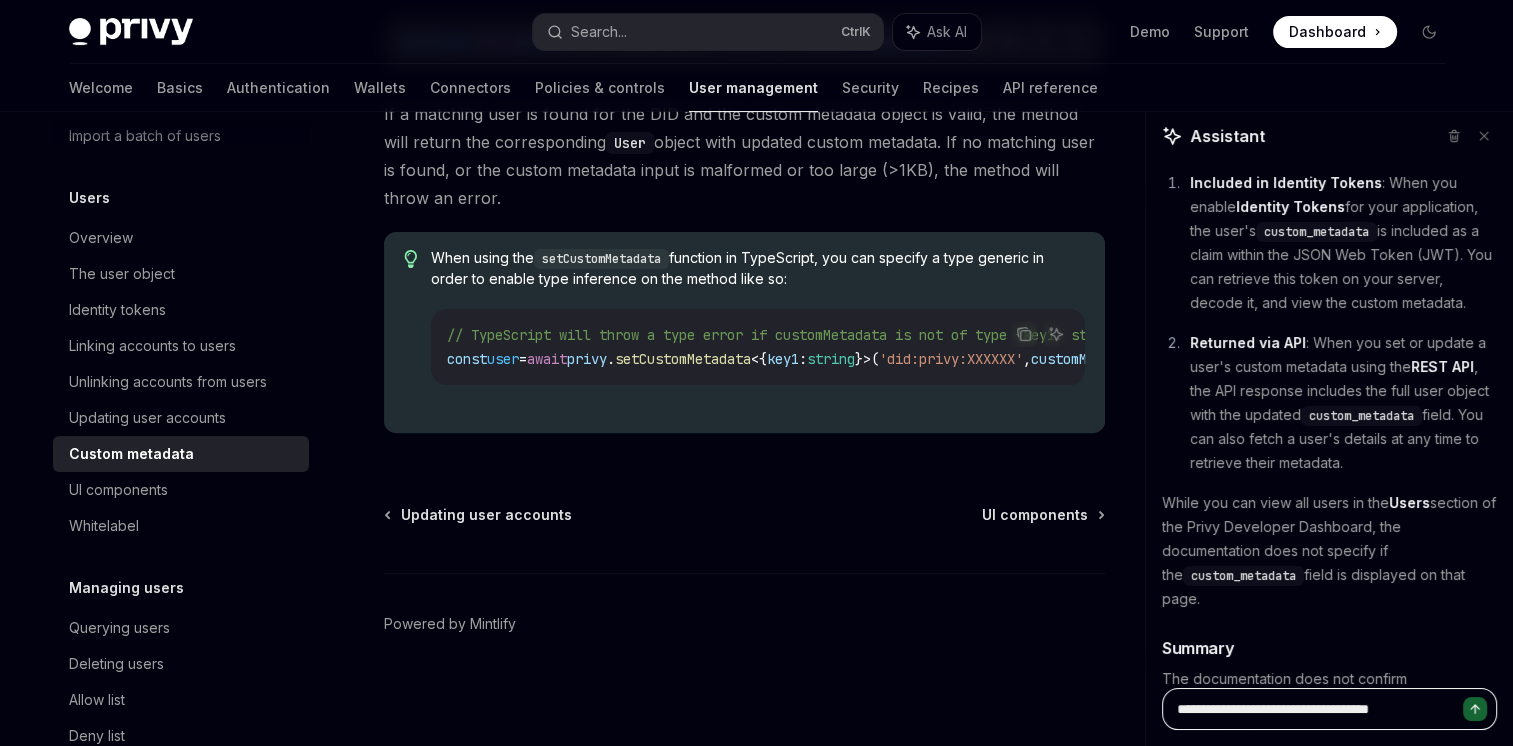 type on "**********" 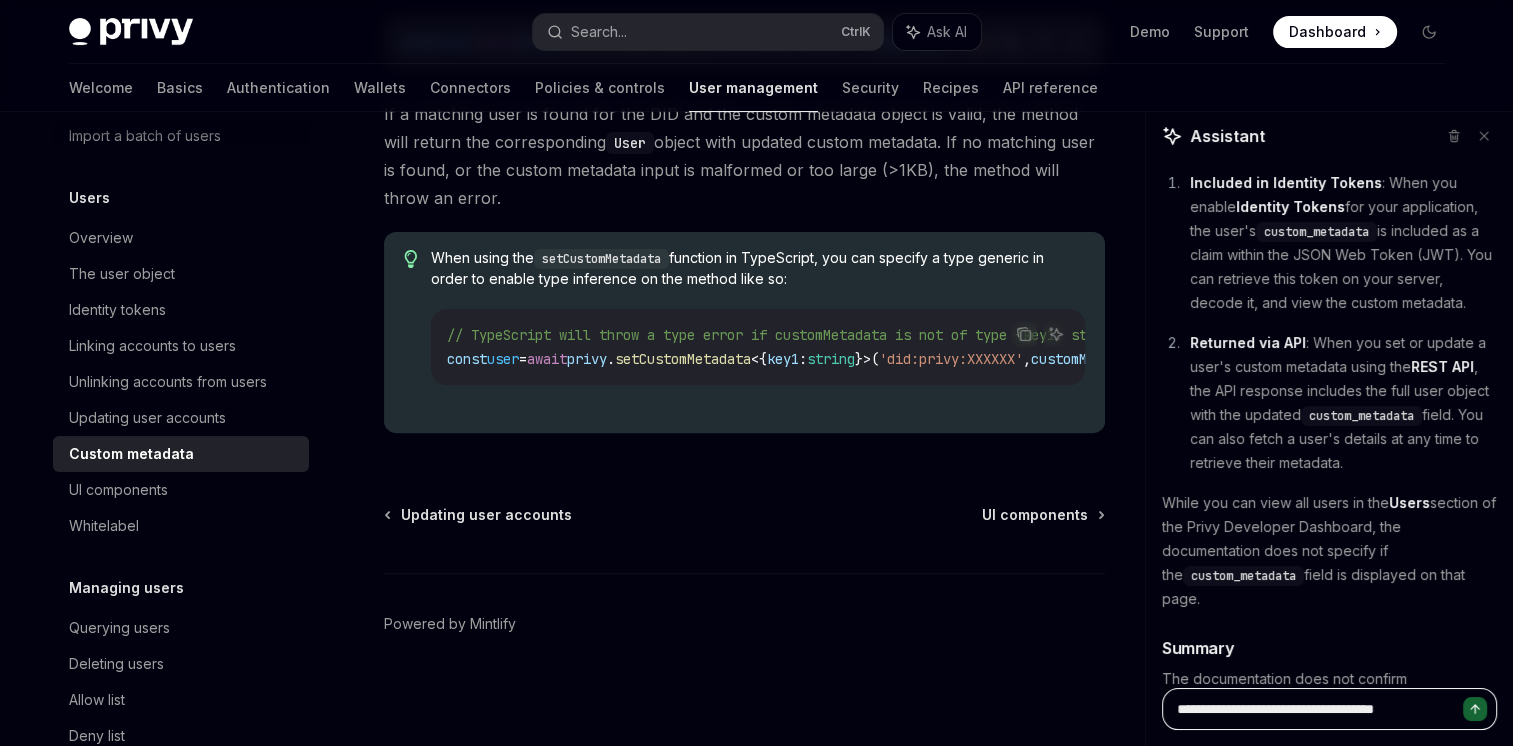 type on "**********" 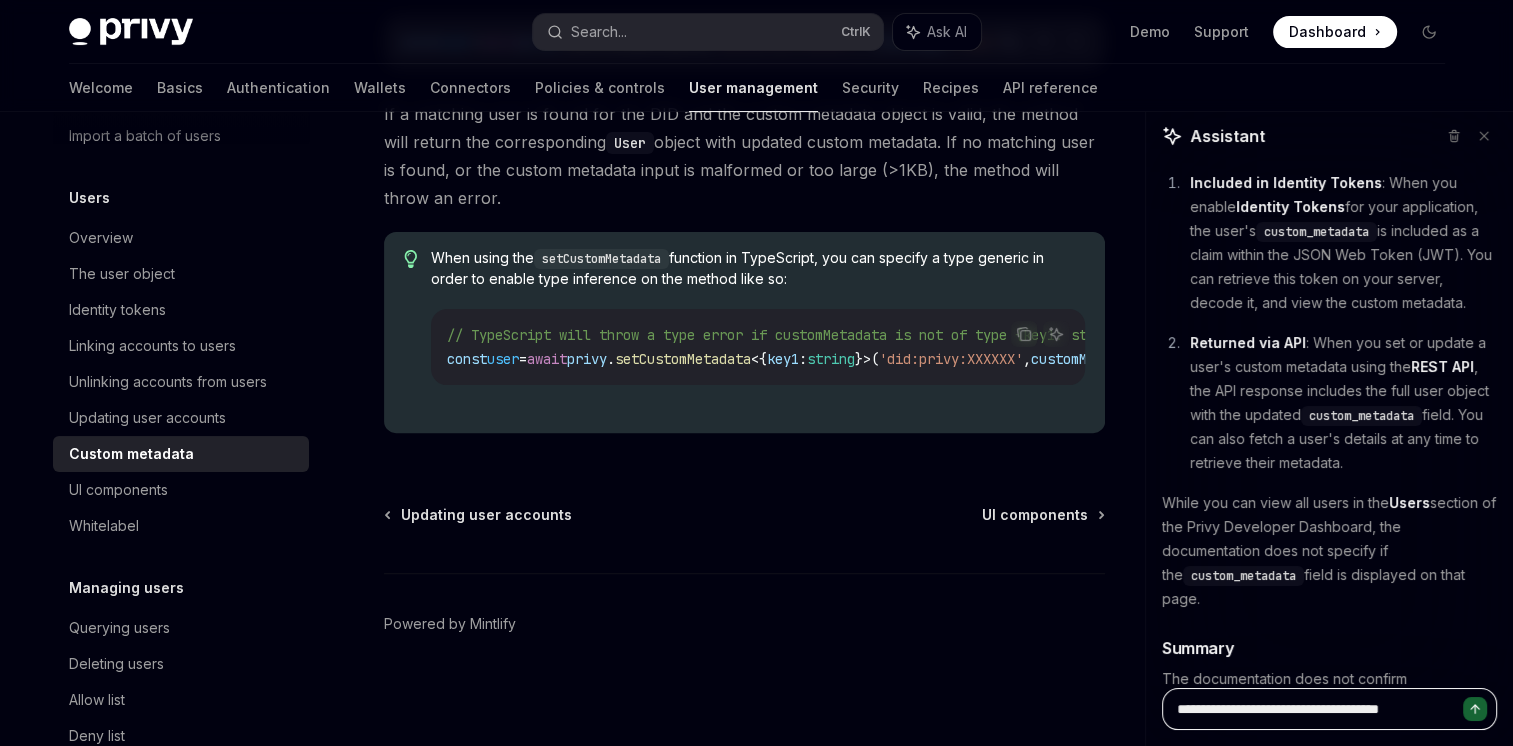 type on "**********" 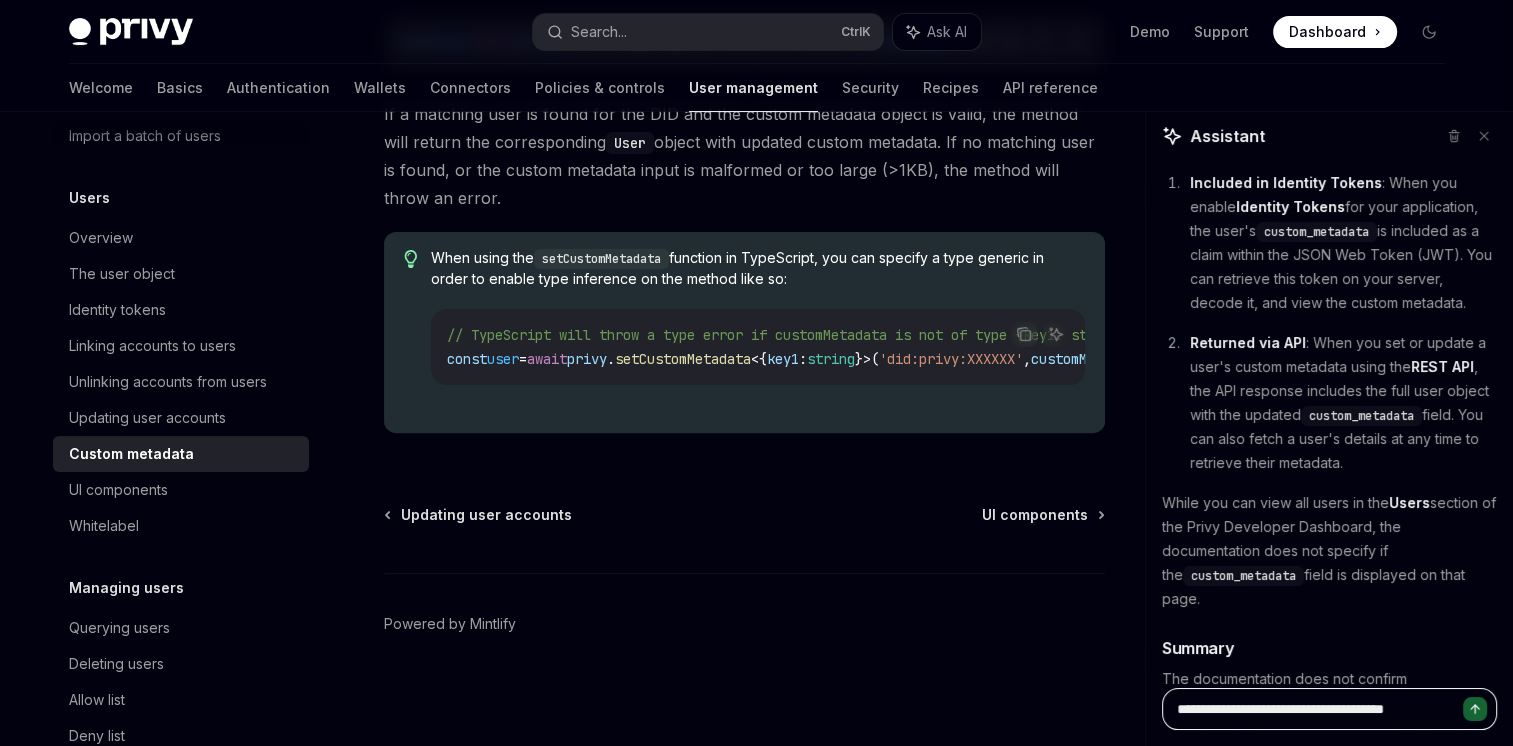 type on "**********" 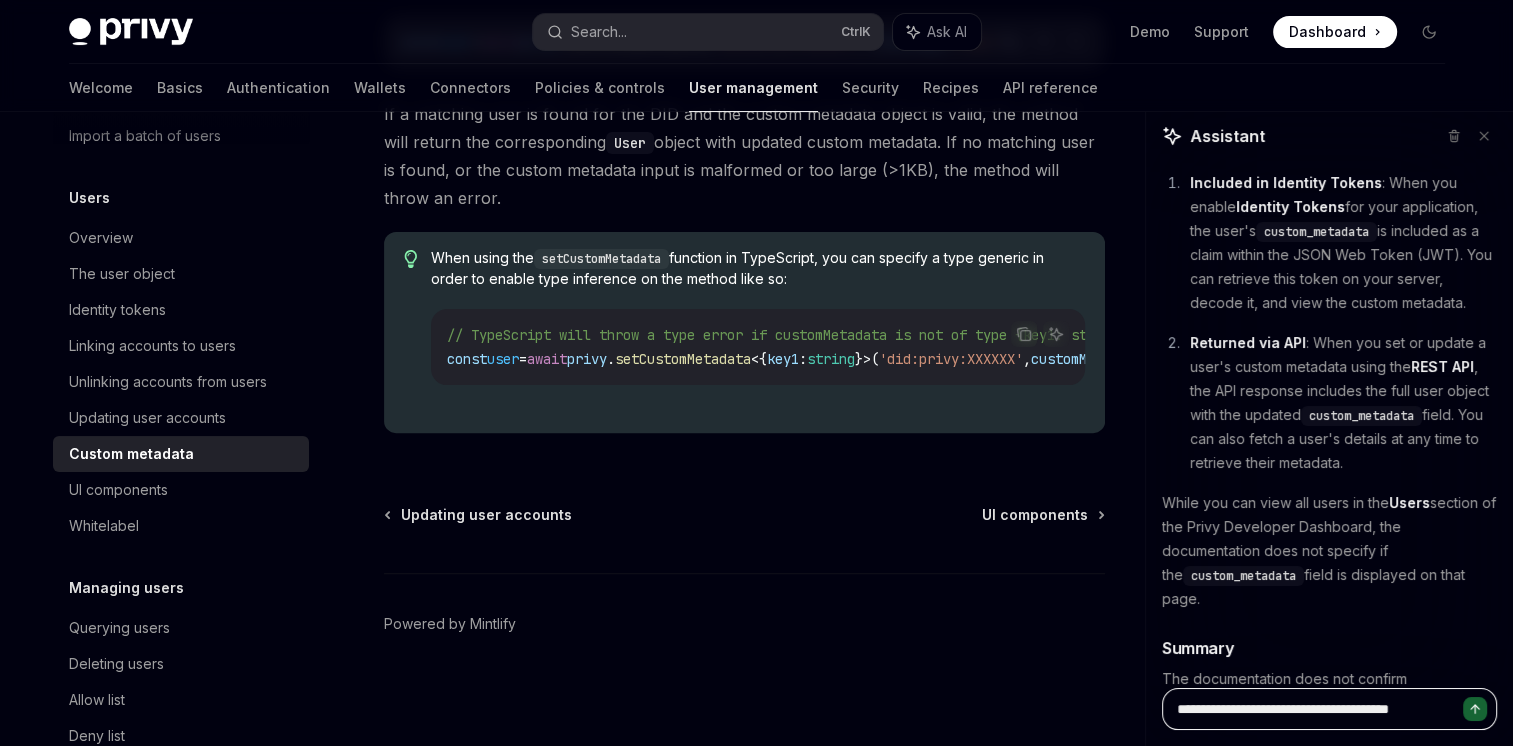 type on "**********" 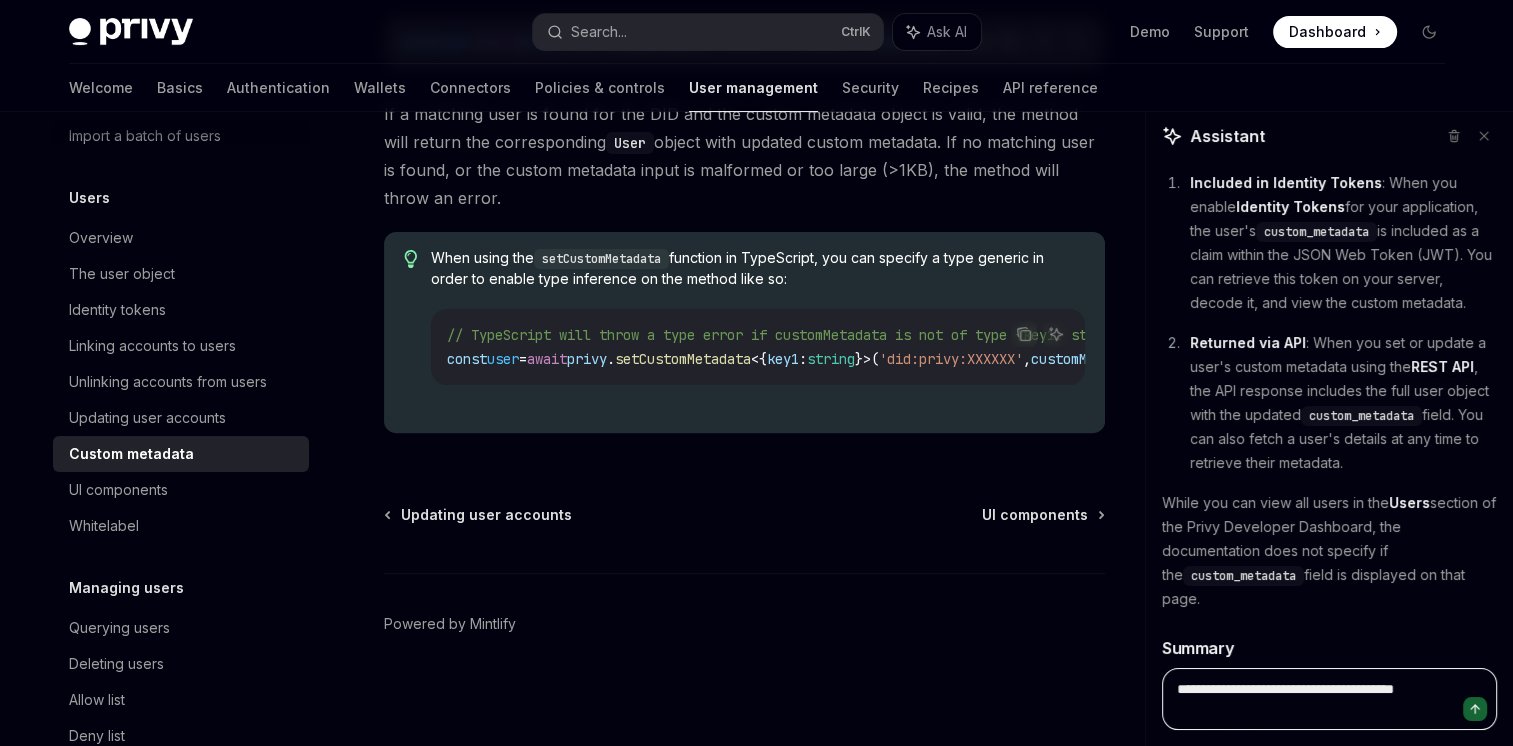 type on "**********" 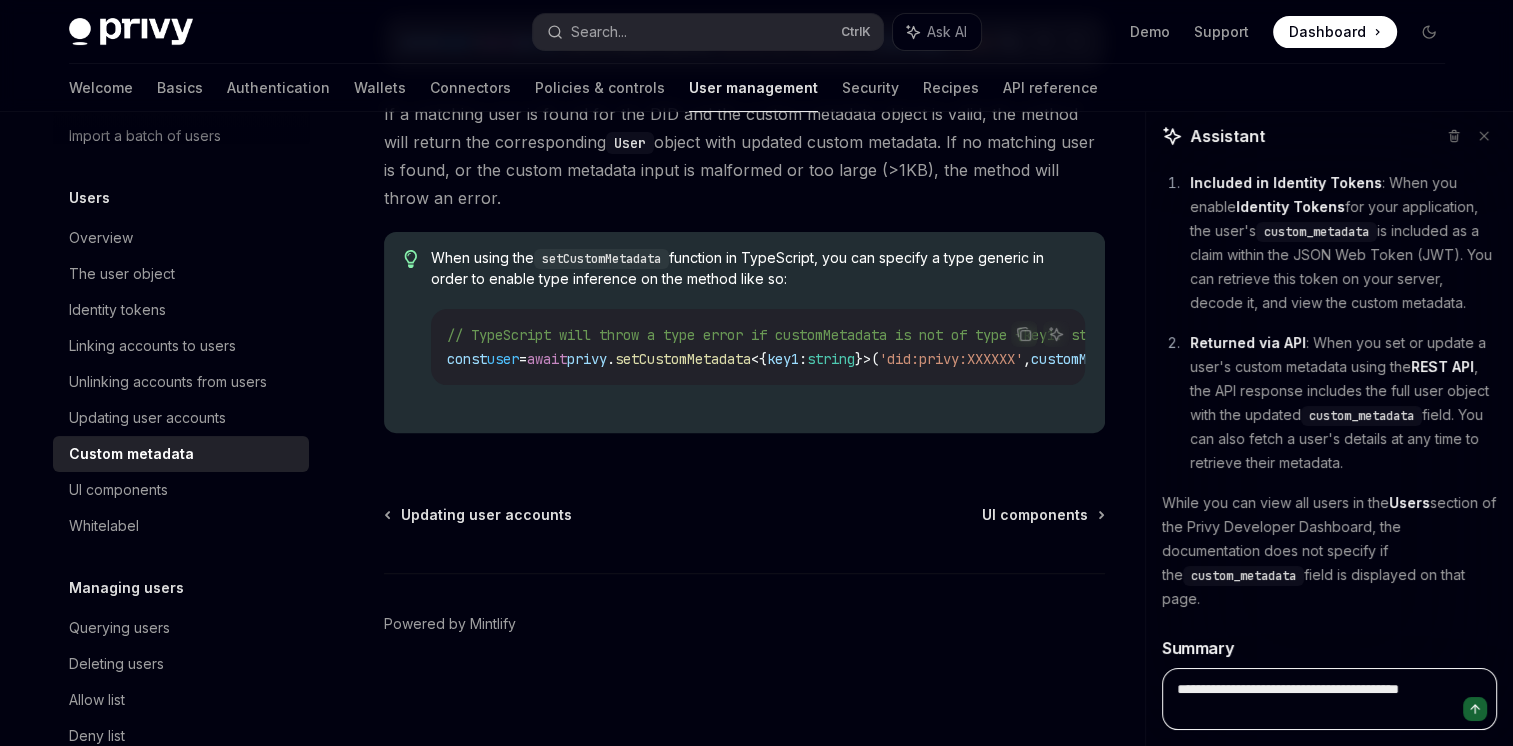 type on "**********" 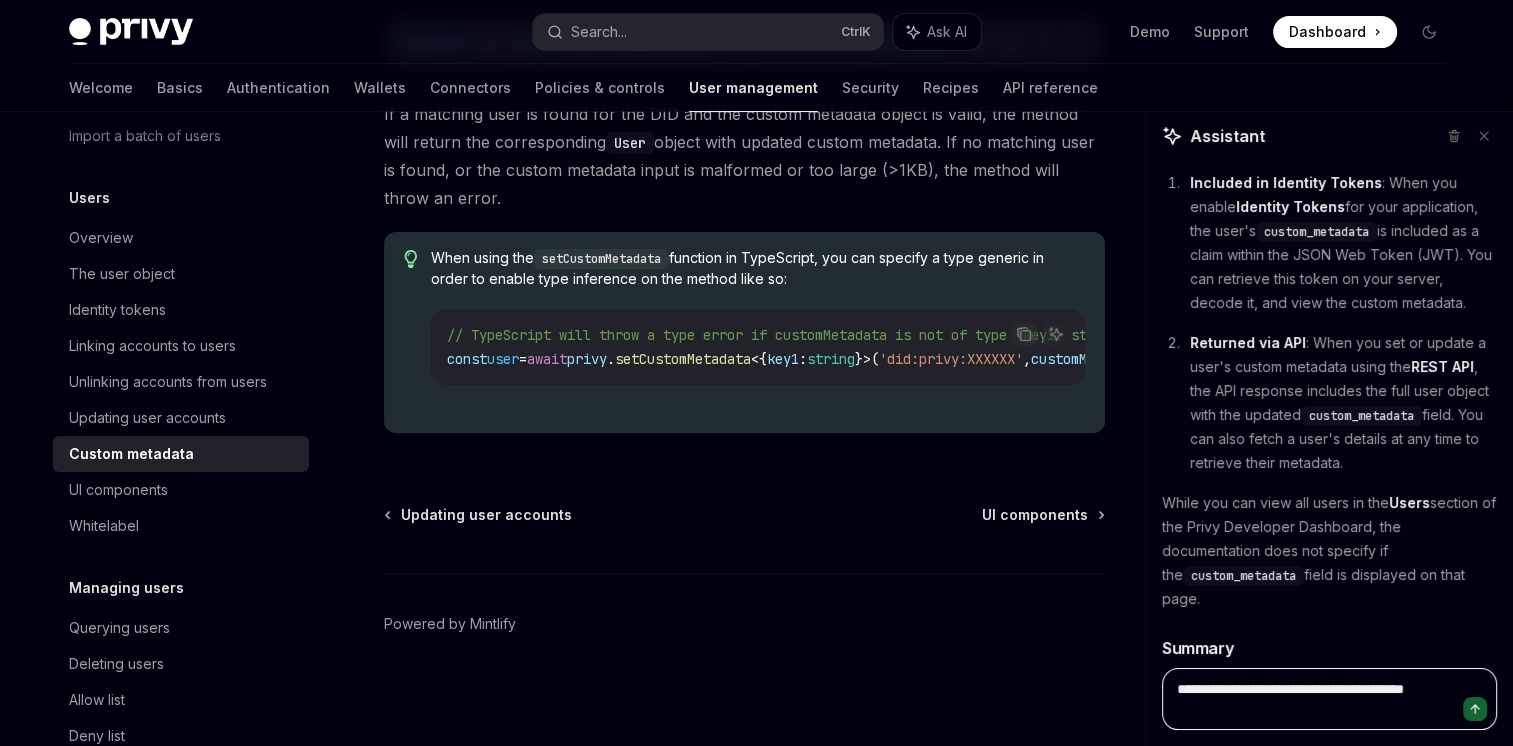 type on "**********" 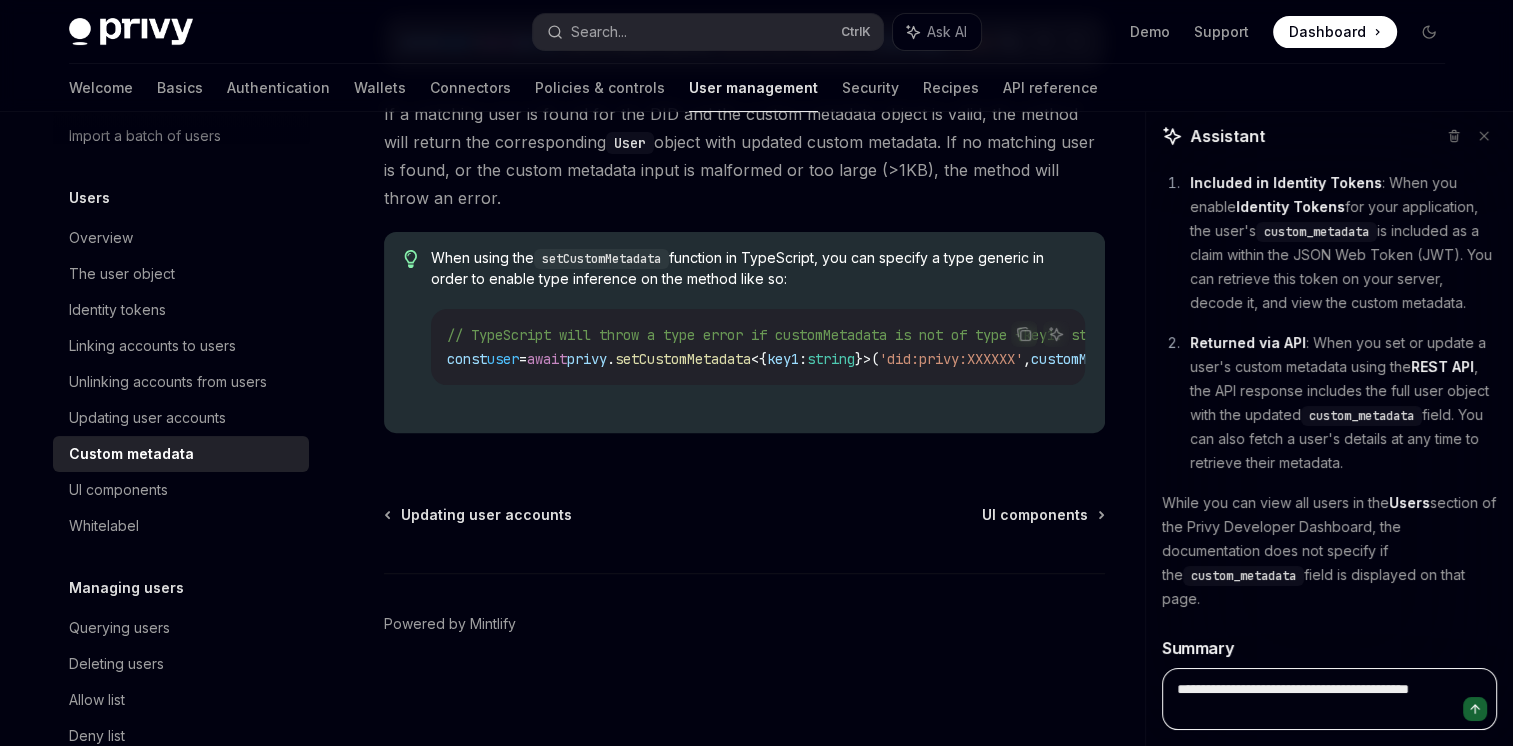 type on "**********" 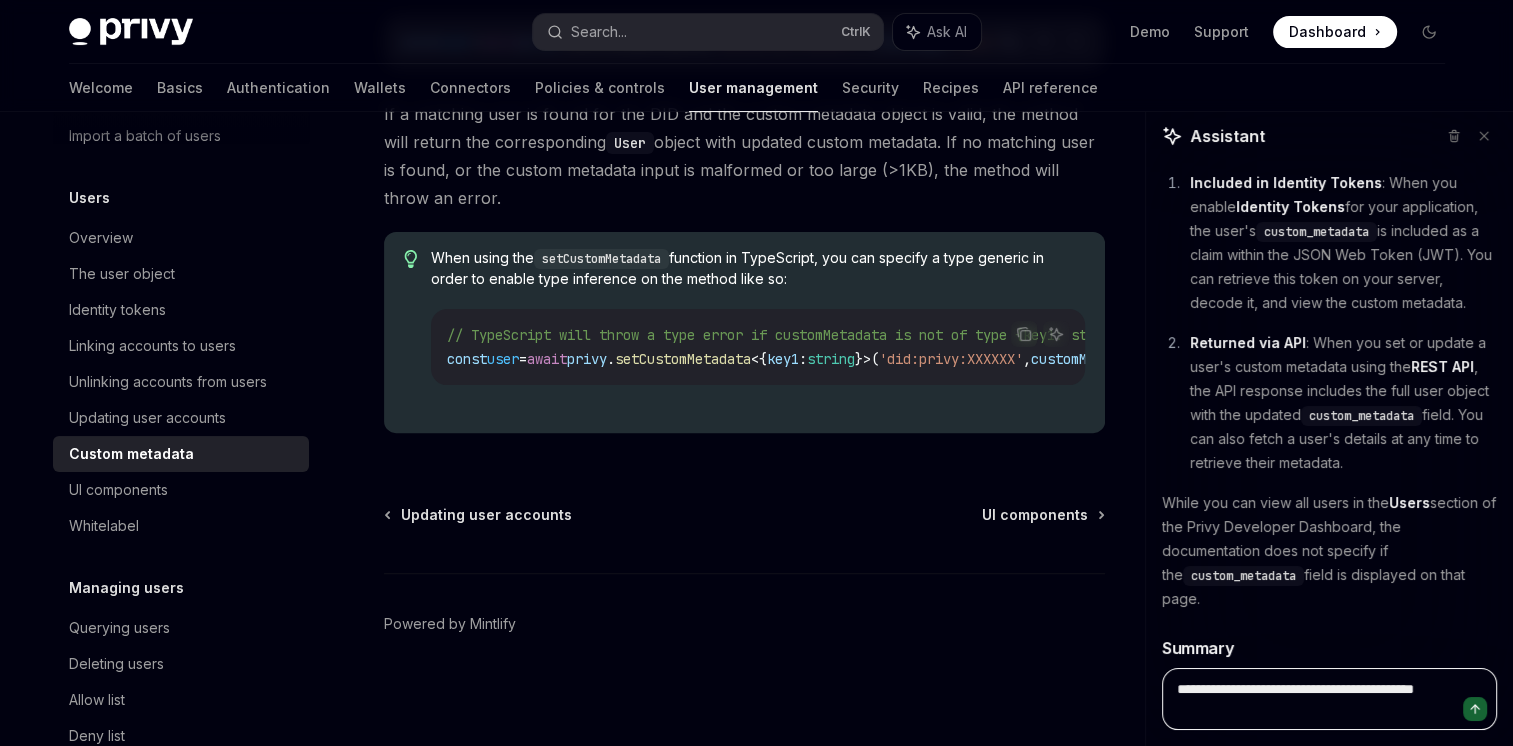 type on "**********" 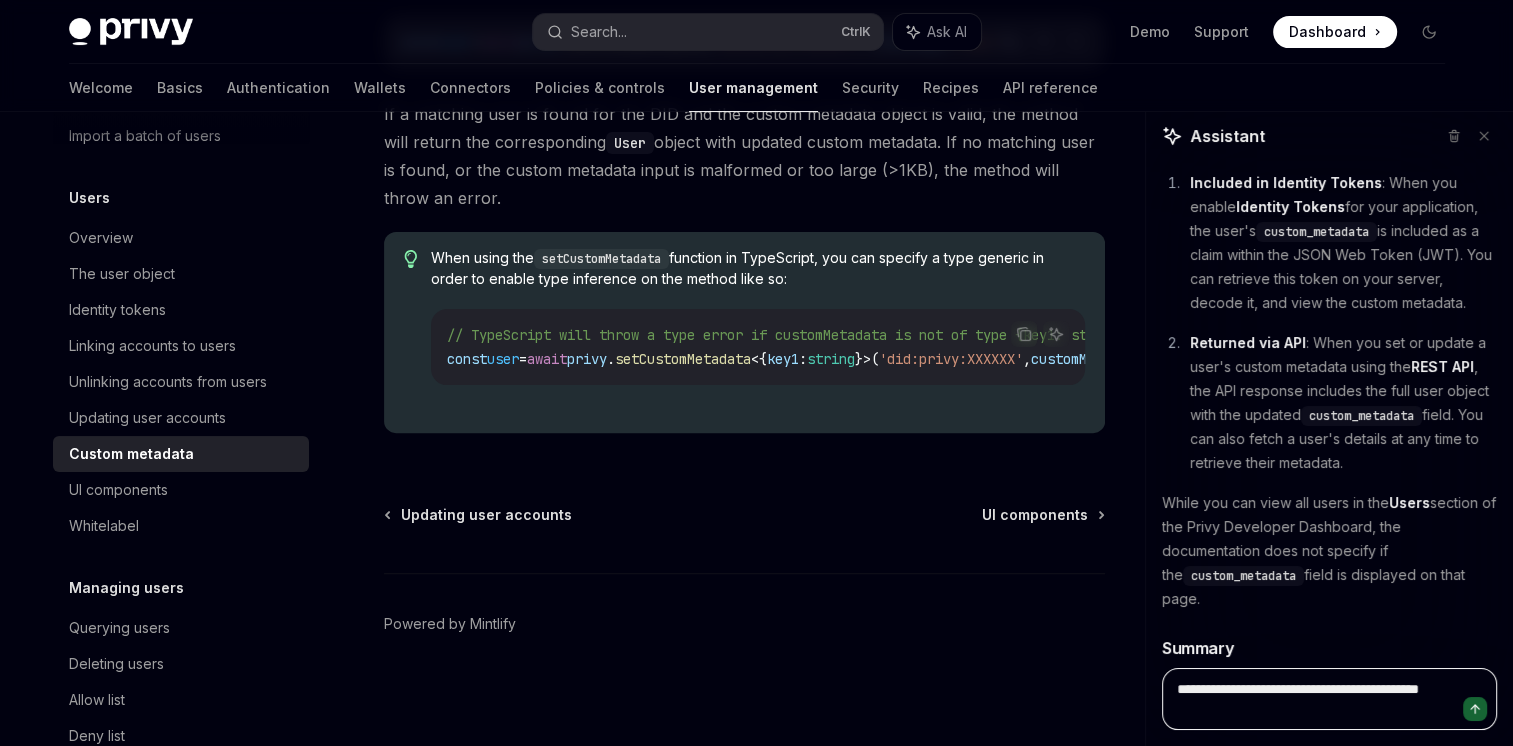 type on "**********" 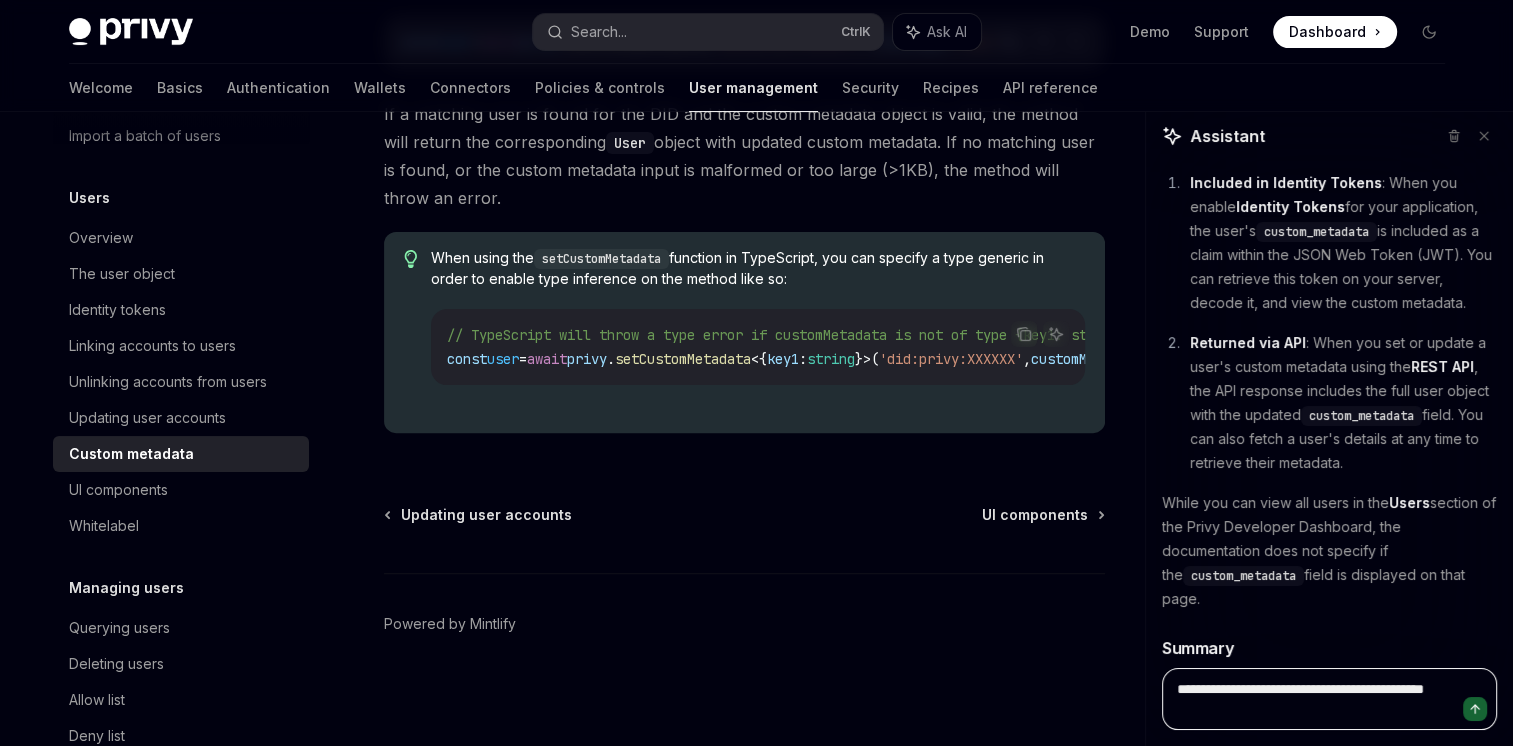 type on "**********" 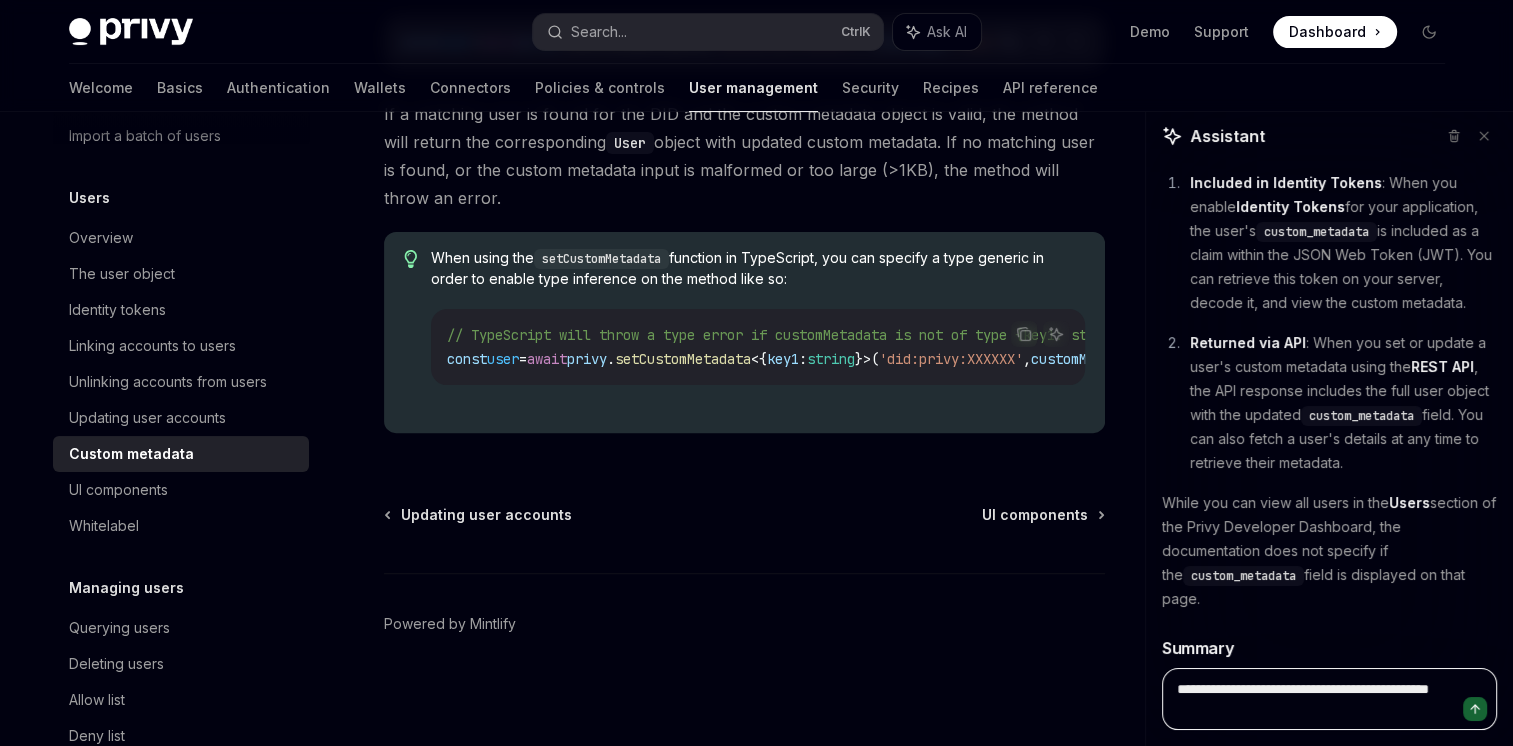 type on "**********" 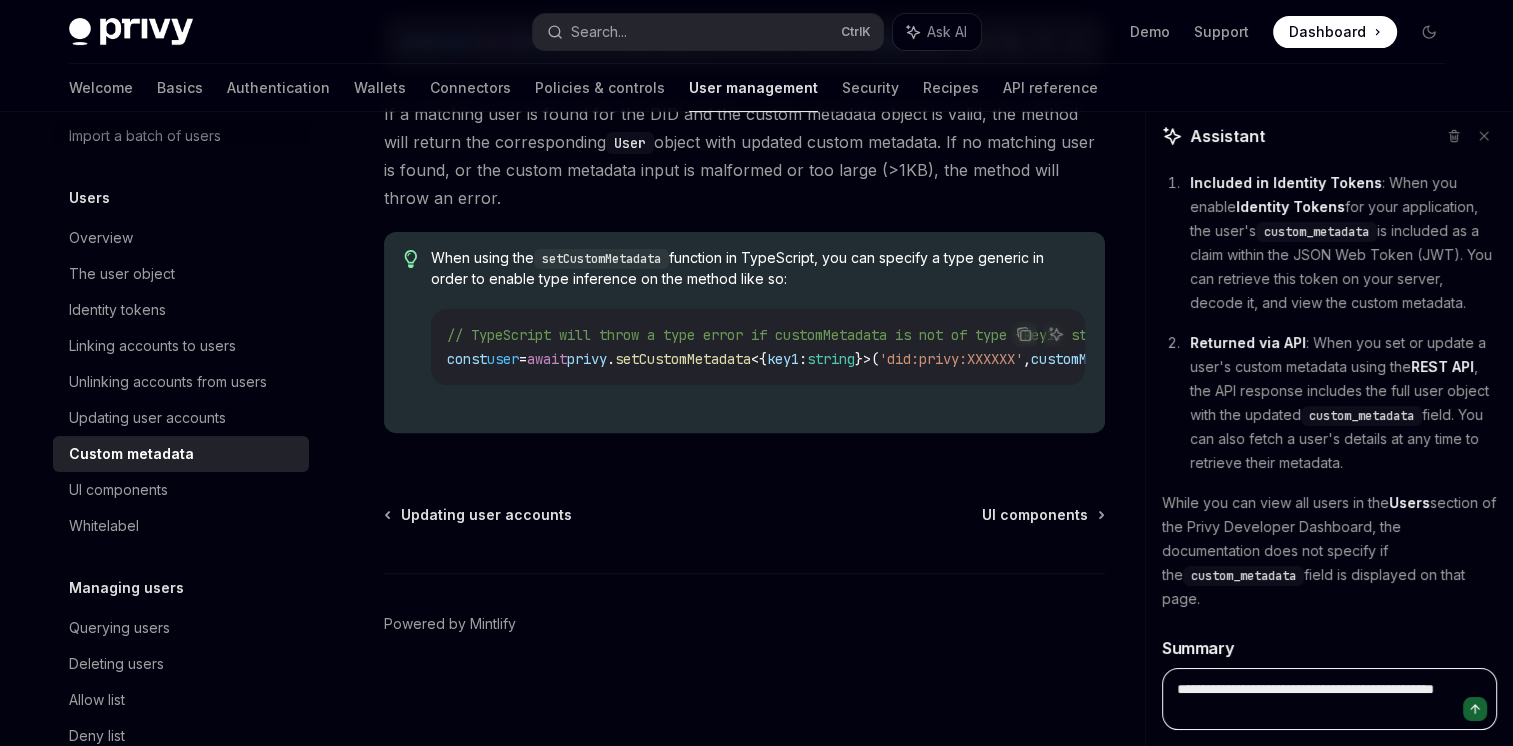 type on "**********" 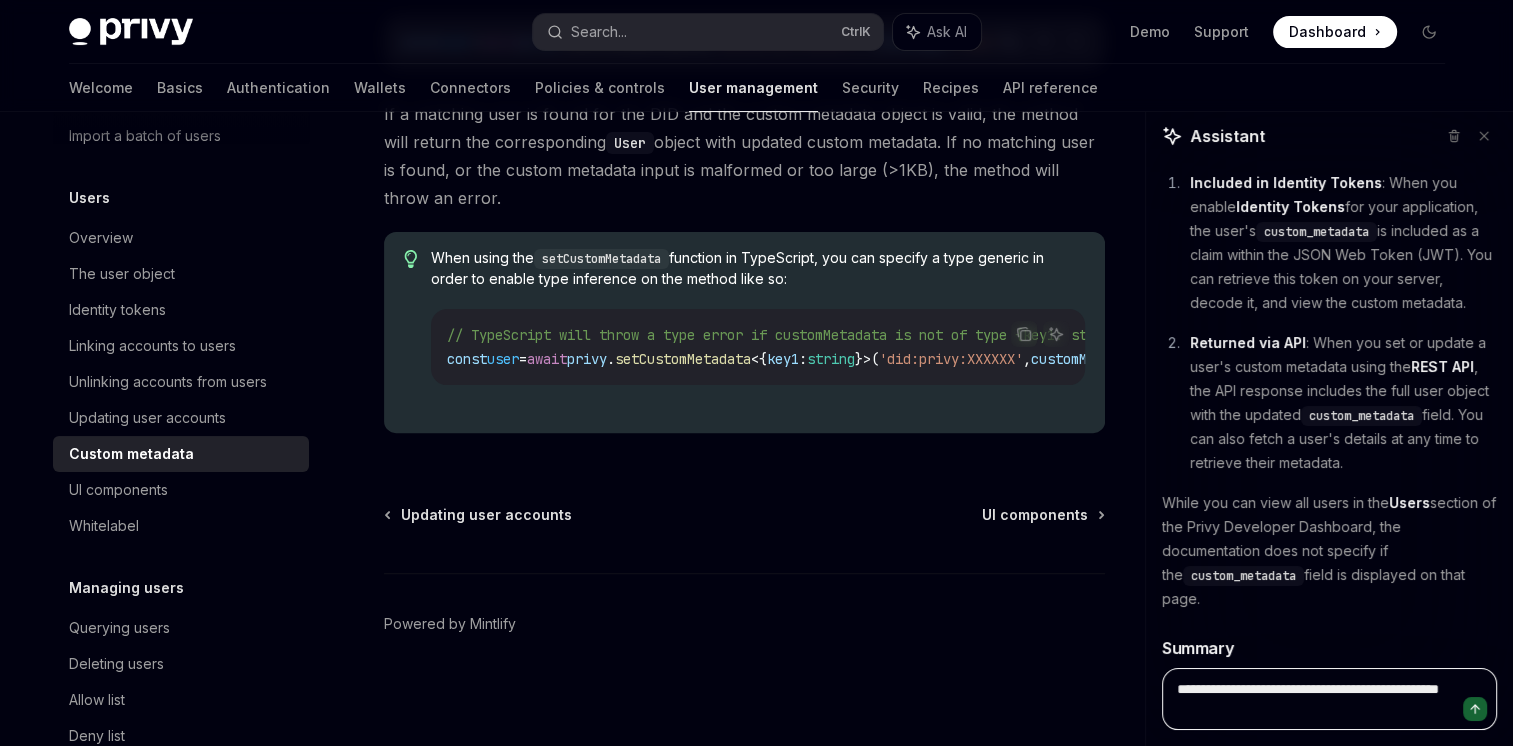 type on "**********" 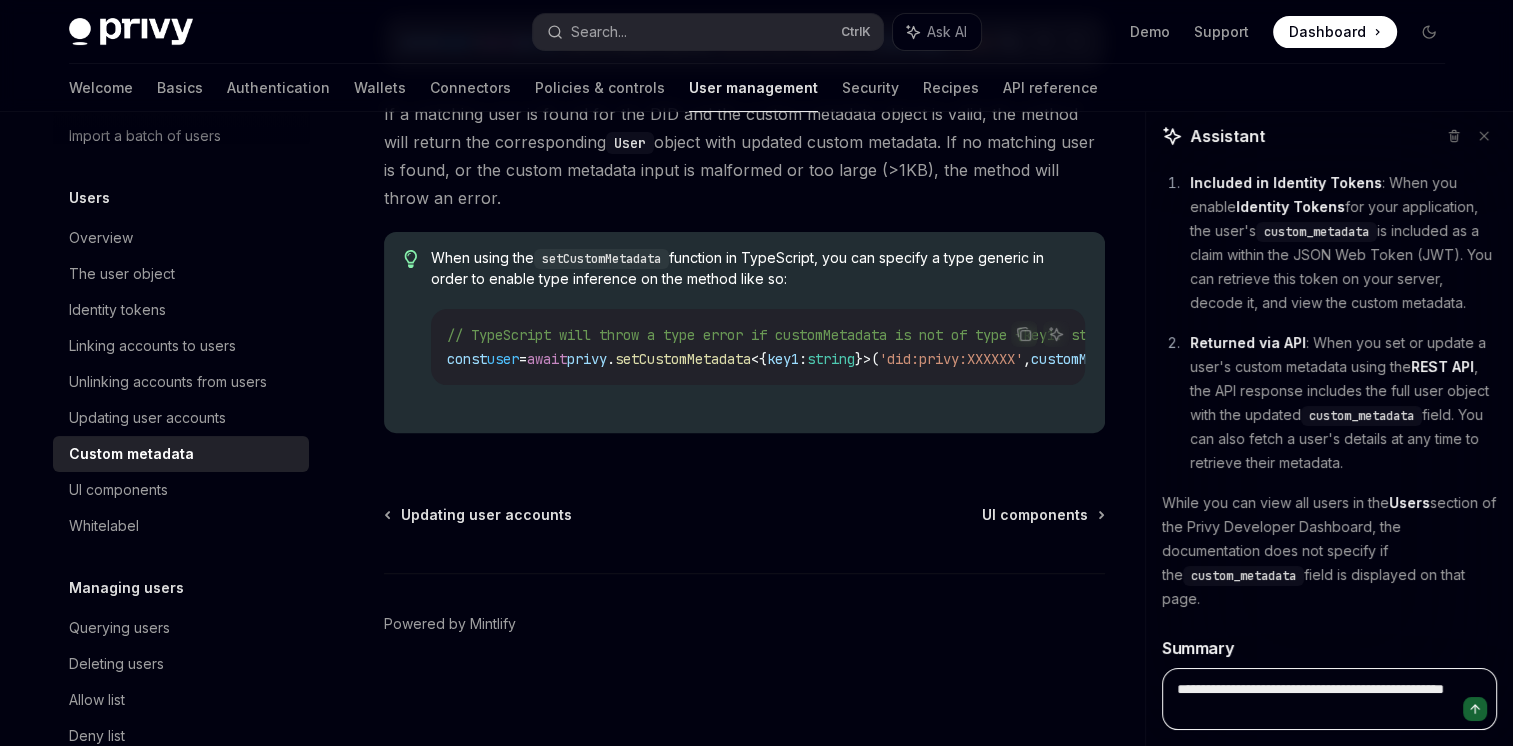 type on "**********" 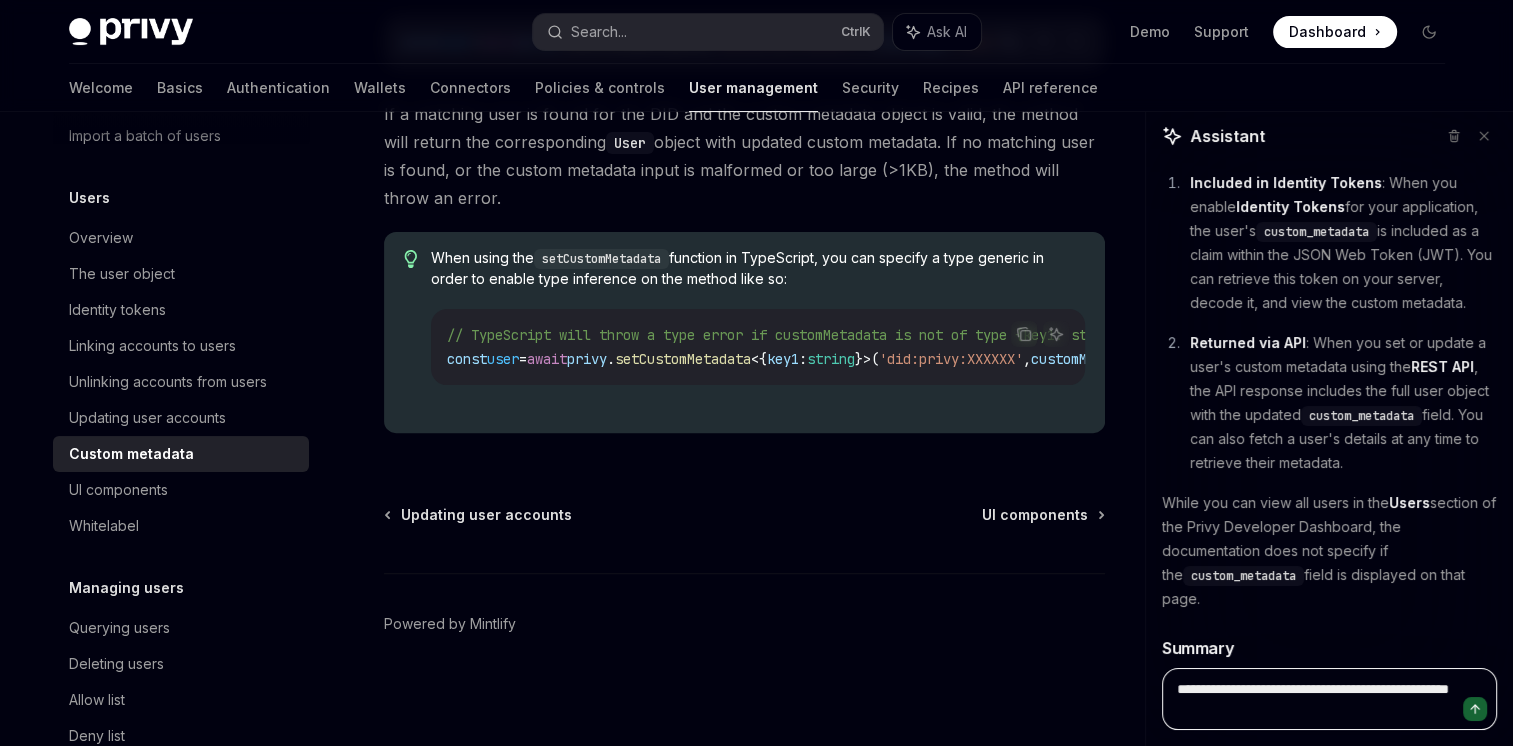 type on "**********" 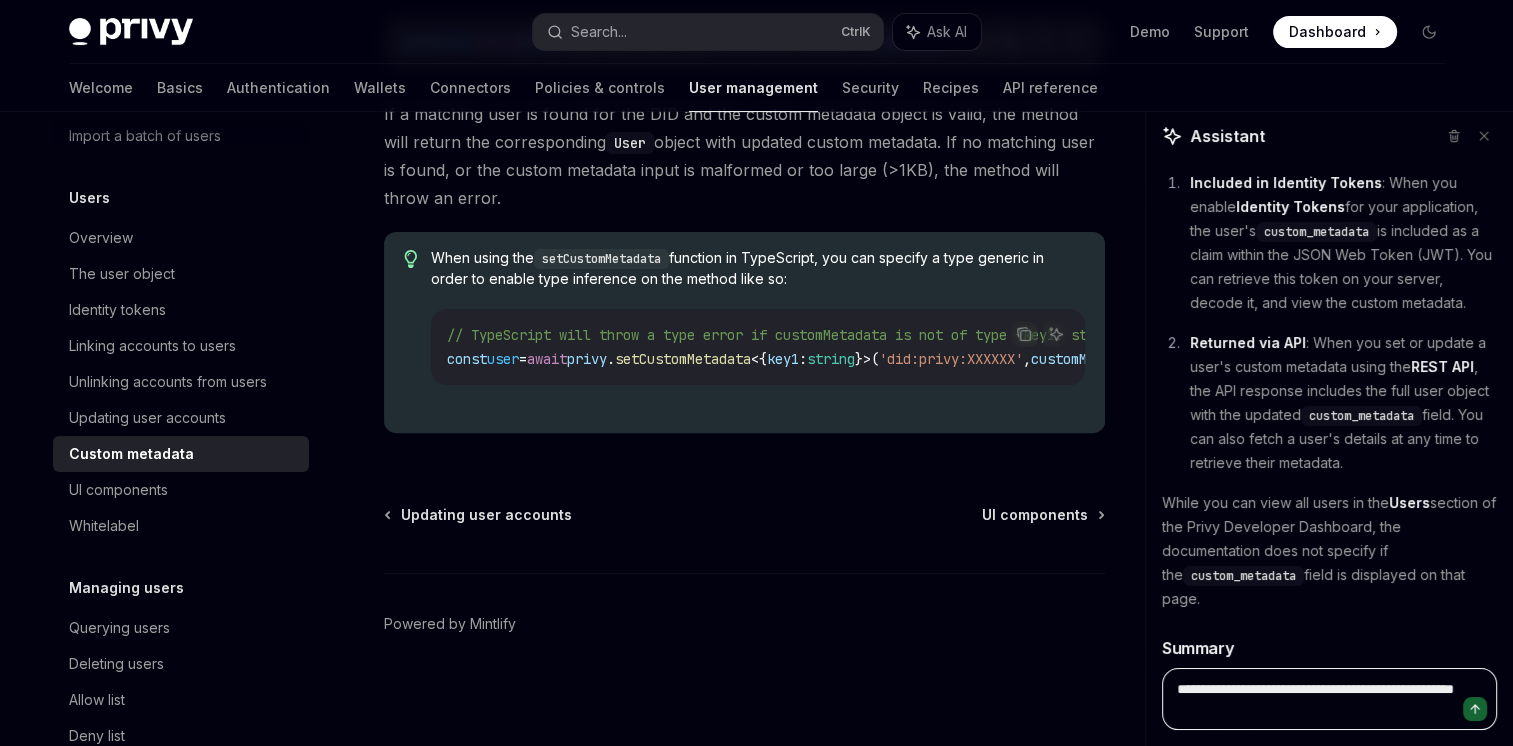type on "**********" 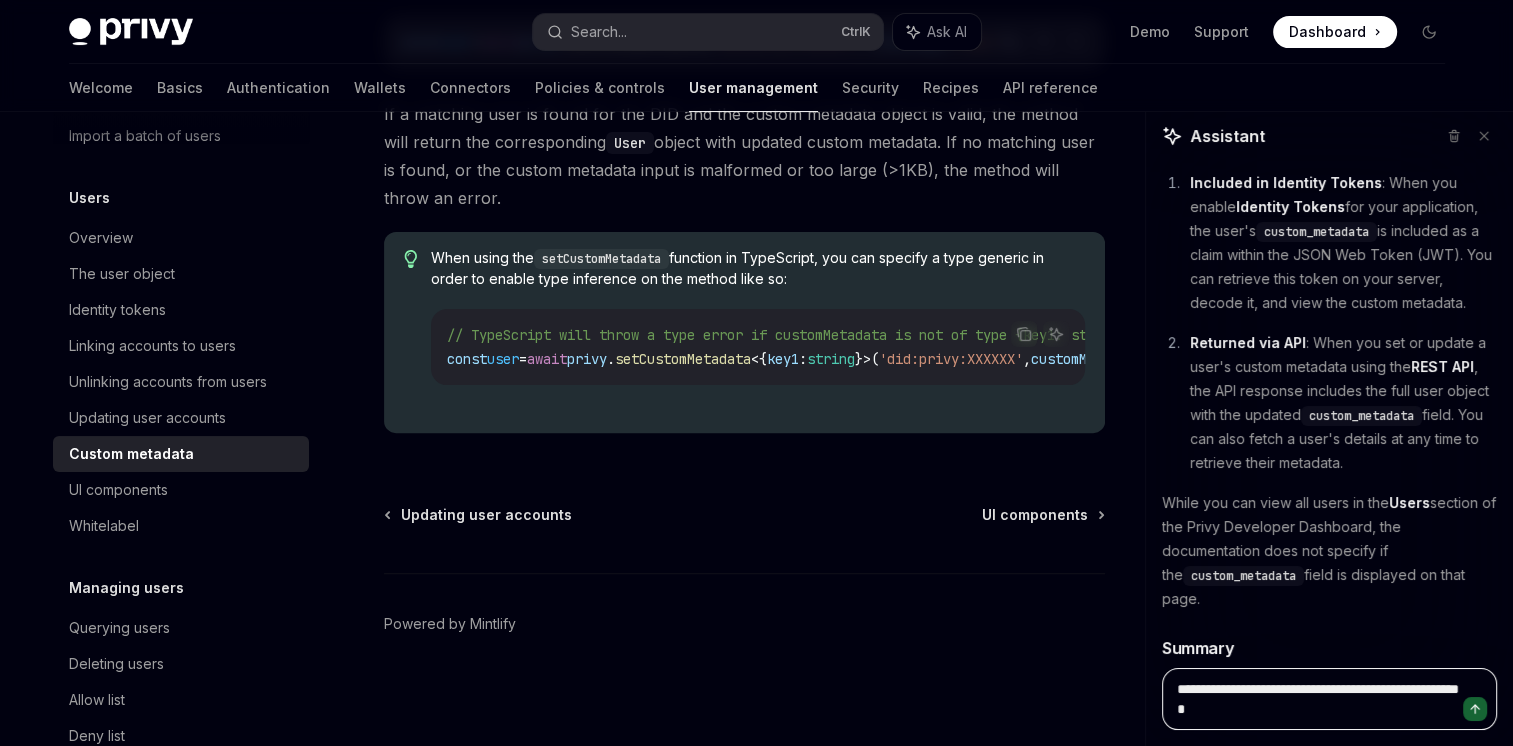 type on "**********" 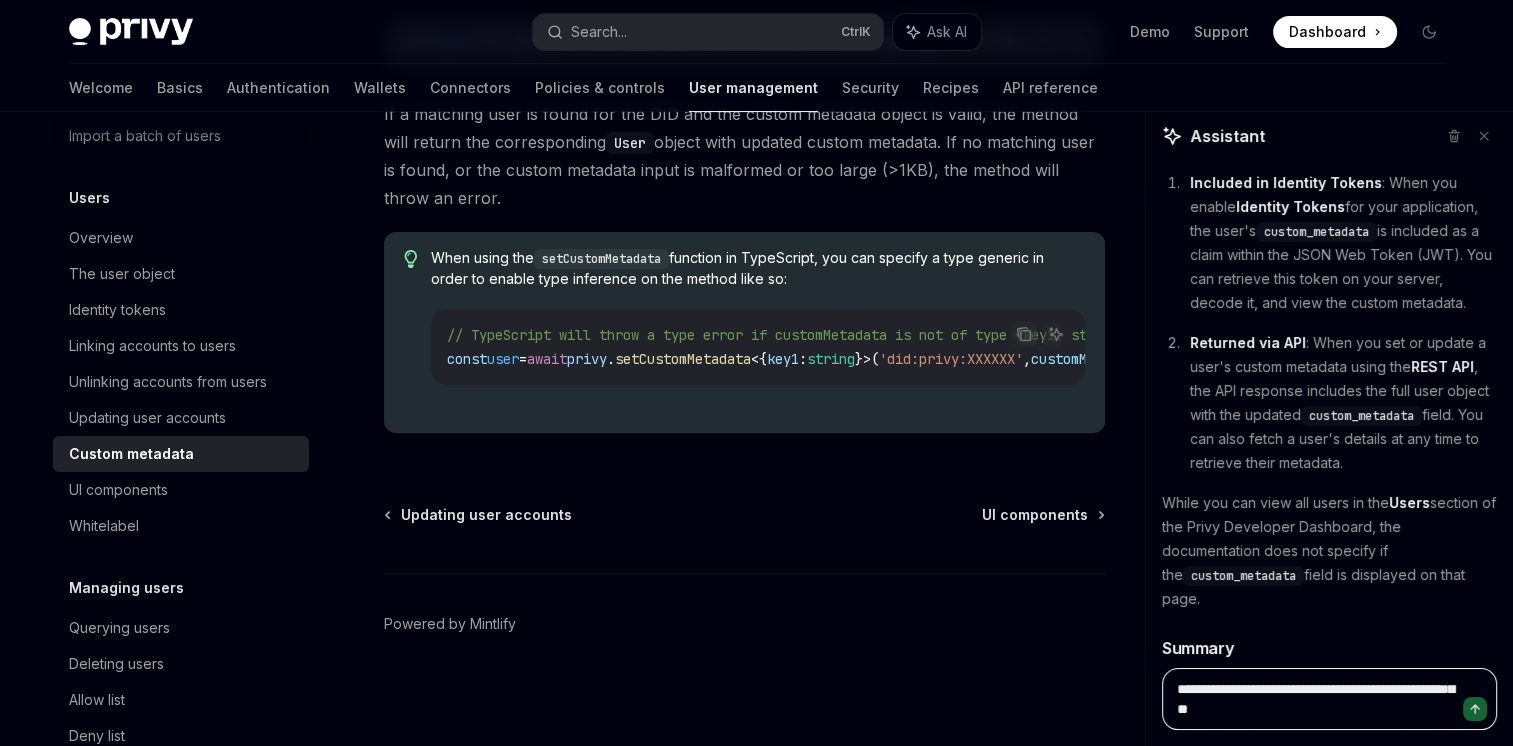 type on "**********" 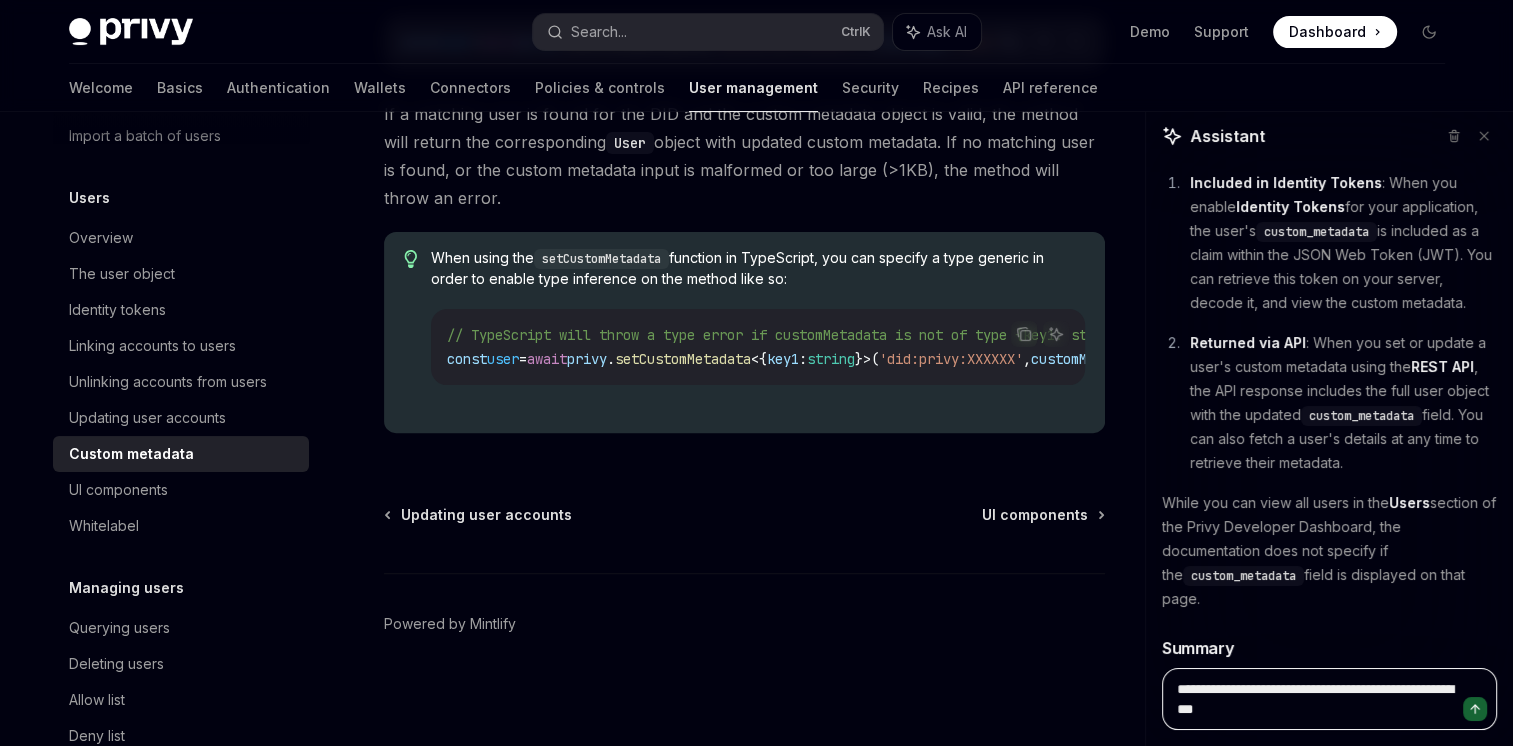 type on "**********" 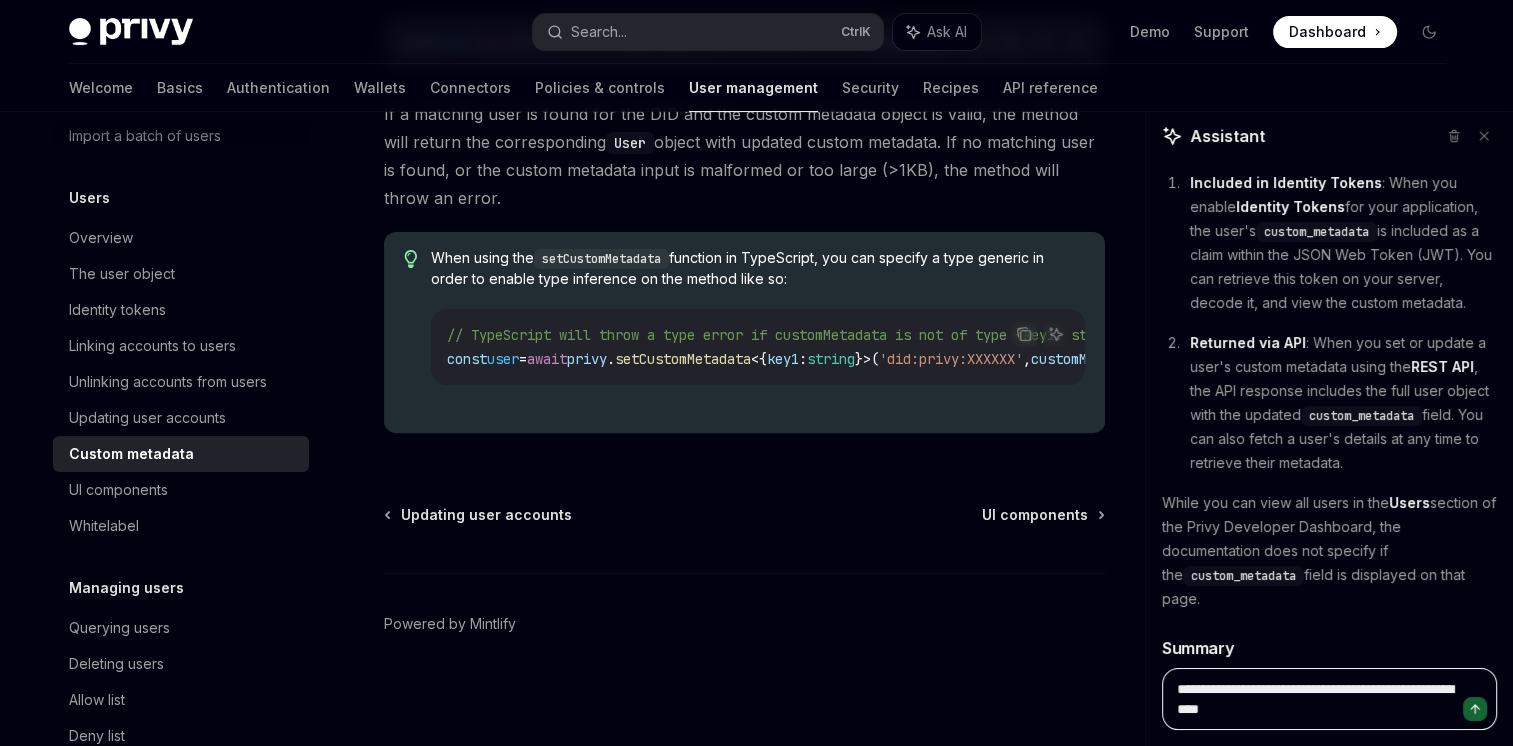 type on "**********" 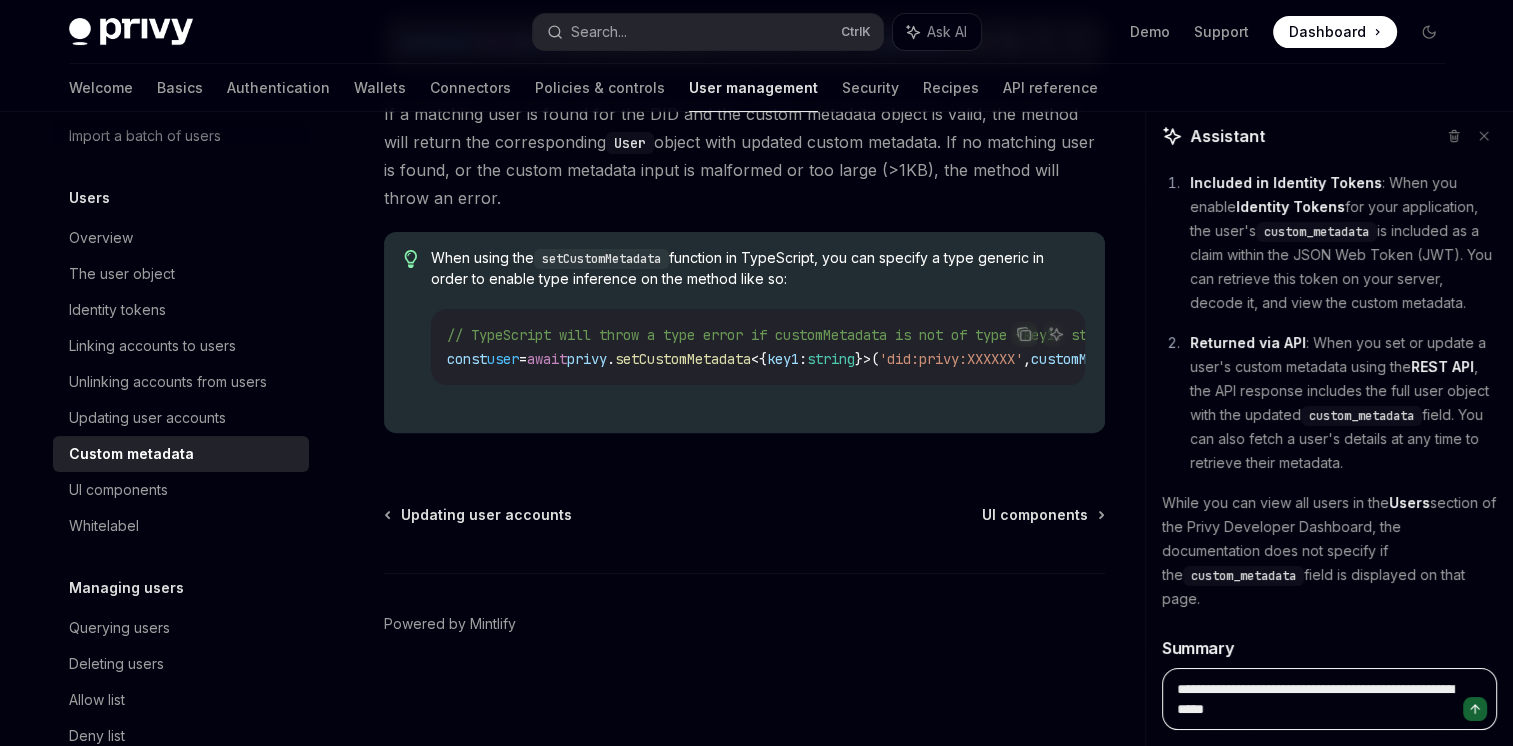 type on "**********" 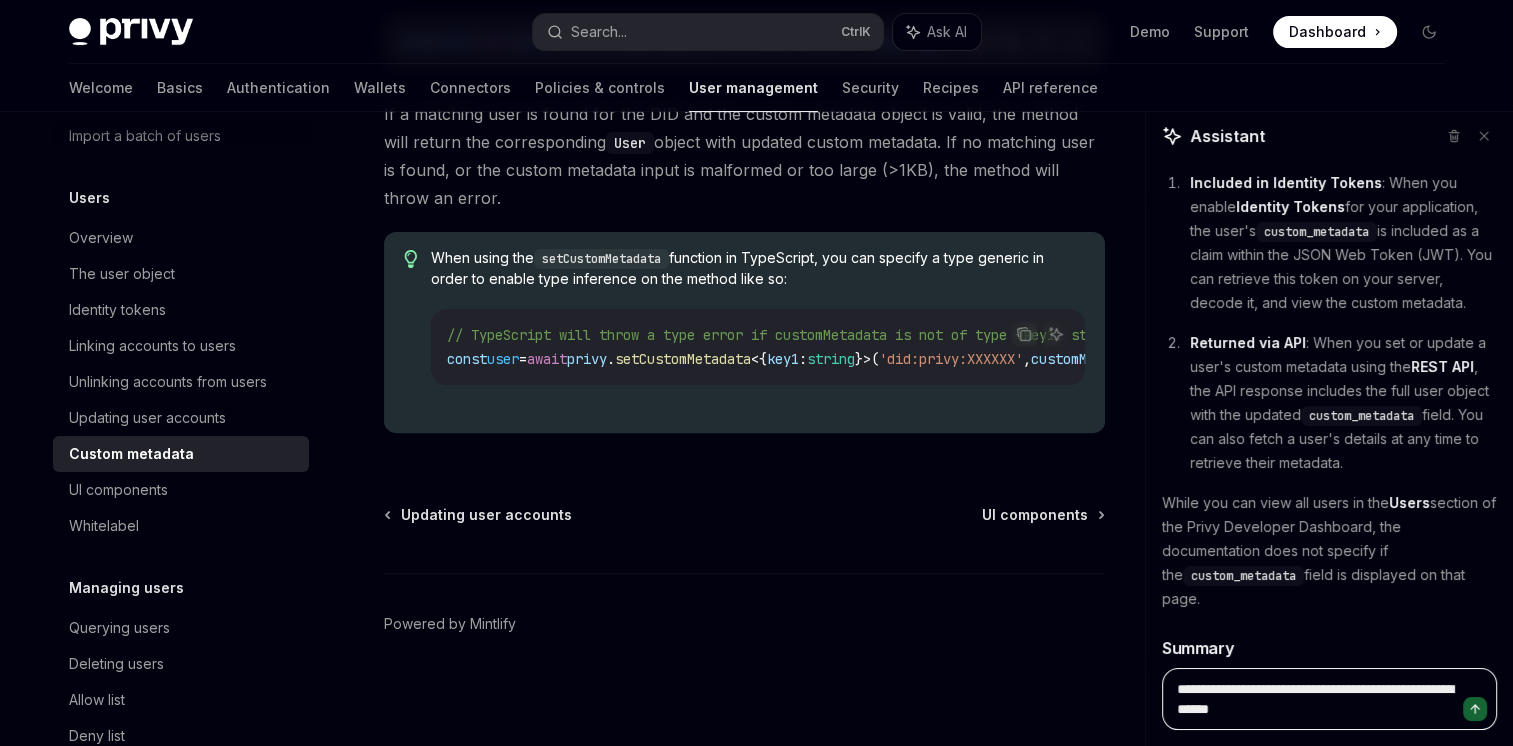 type on "**********" 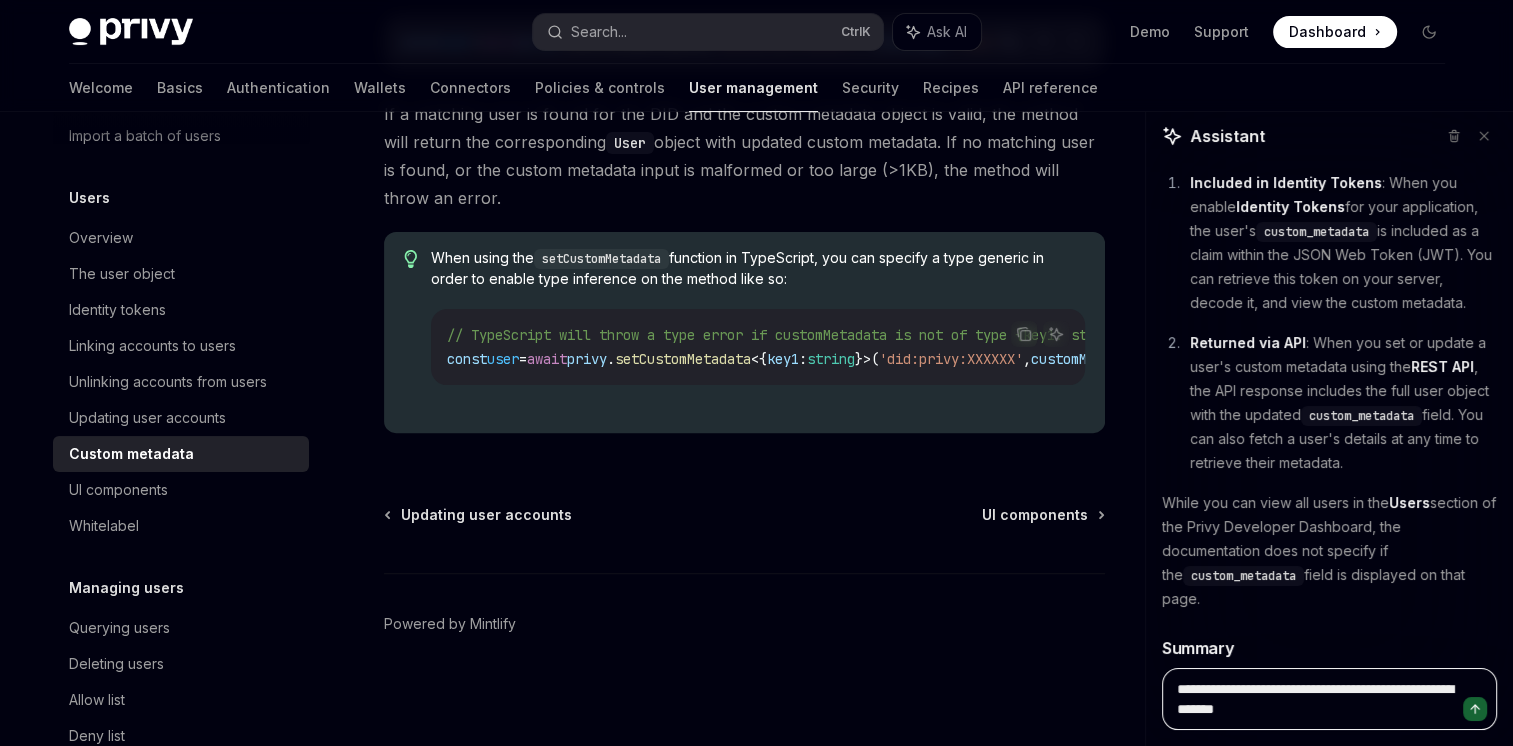 type on "**********" 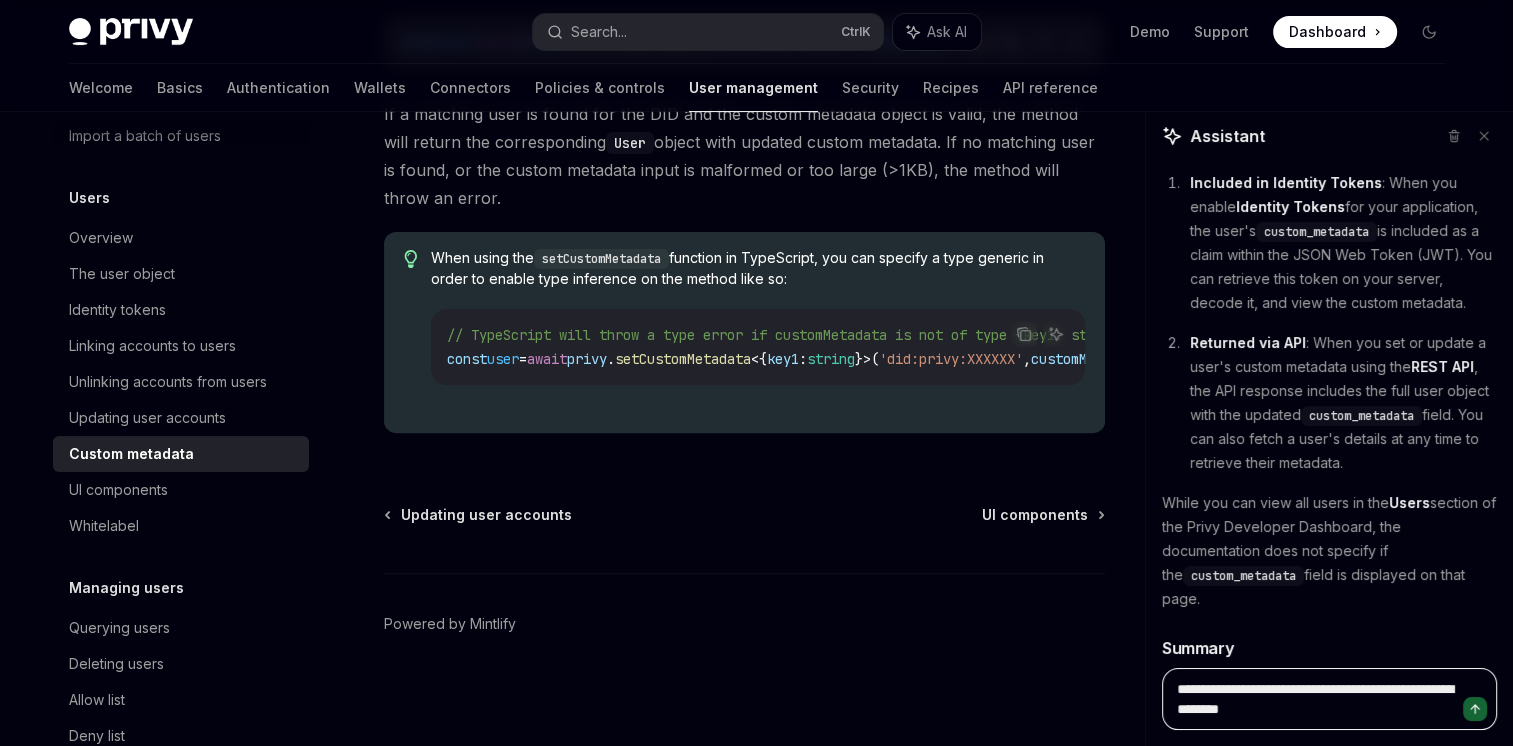 type on "**********" 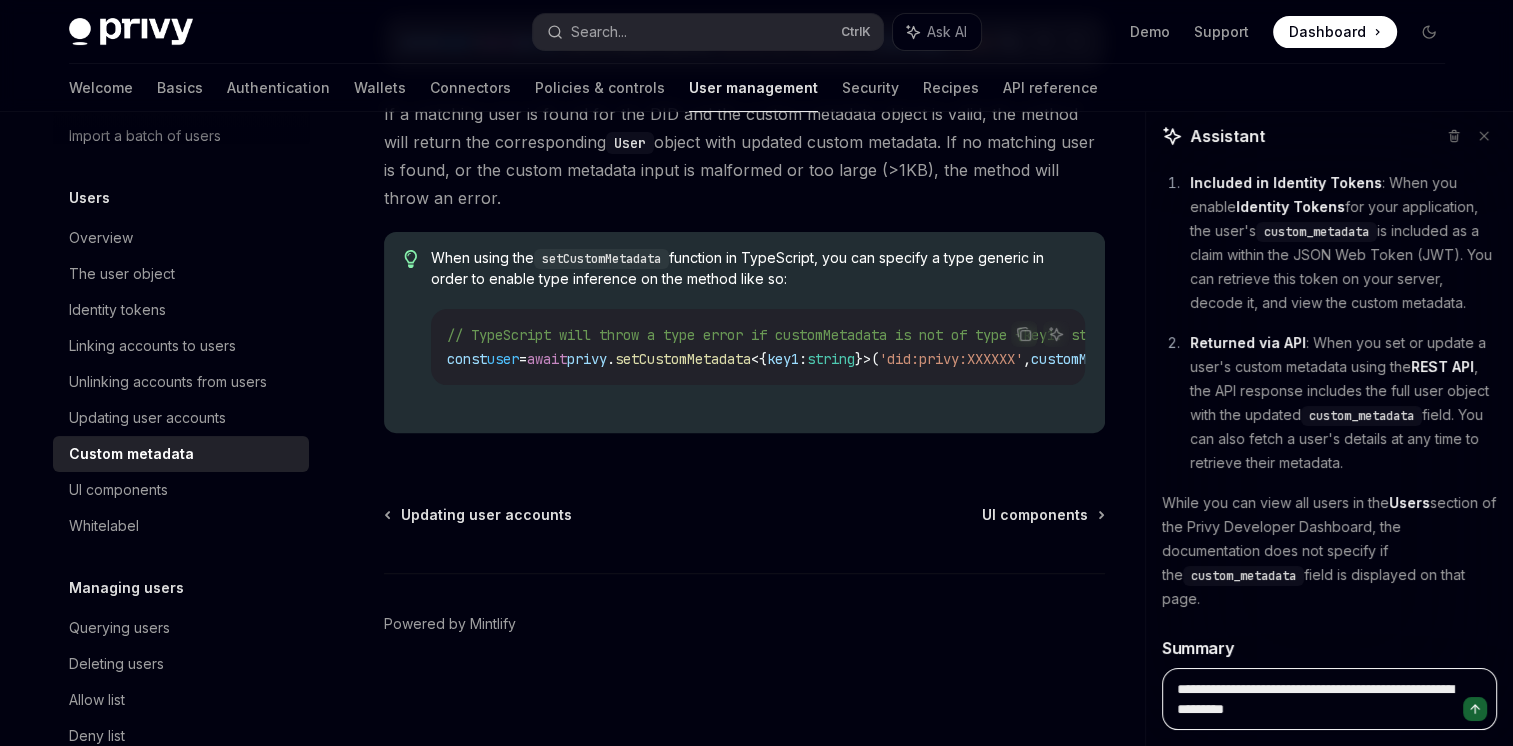type on "**********" 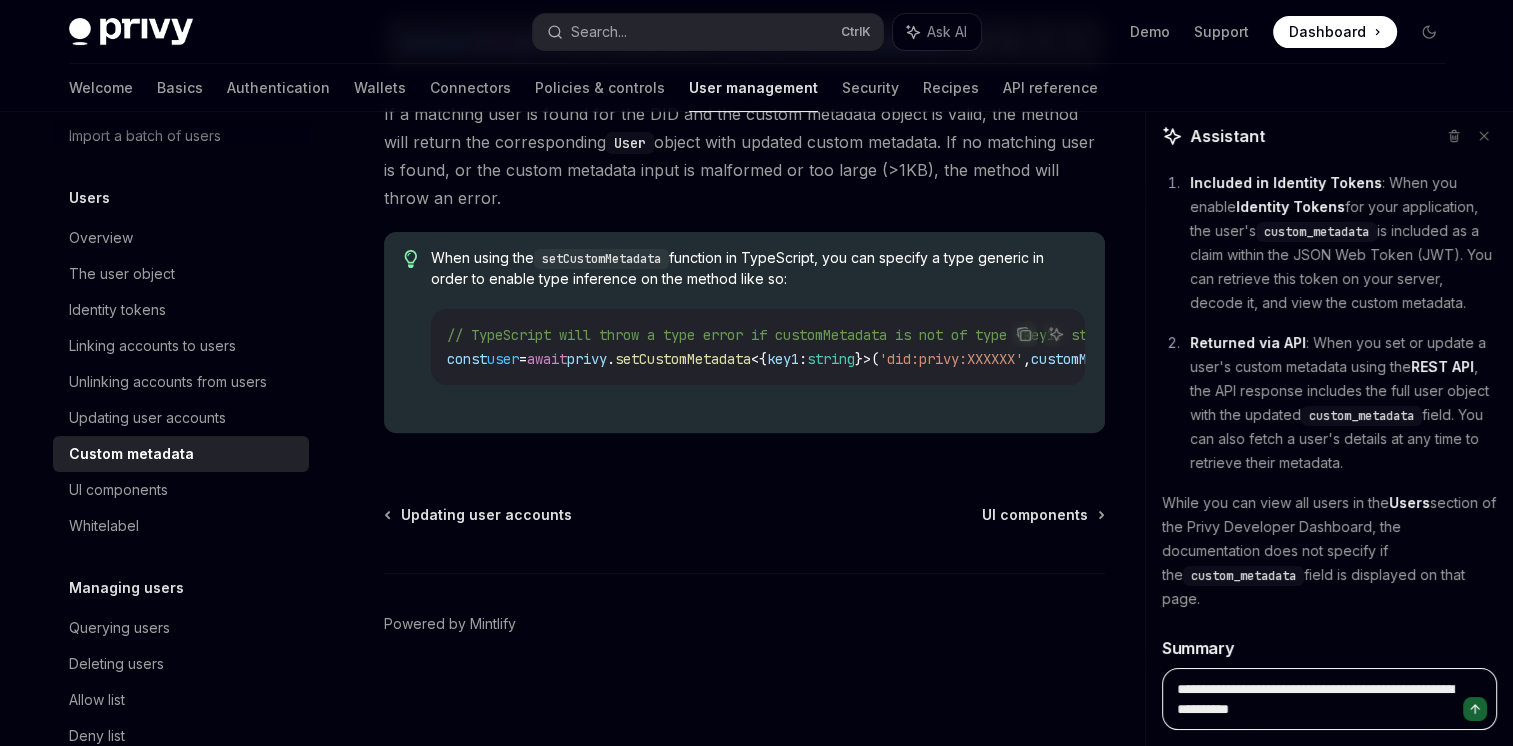 type on "**********" 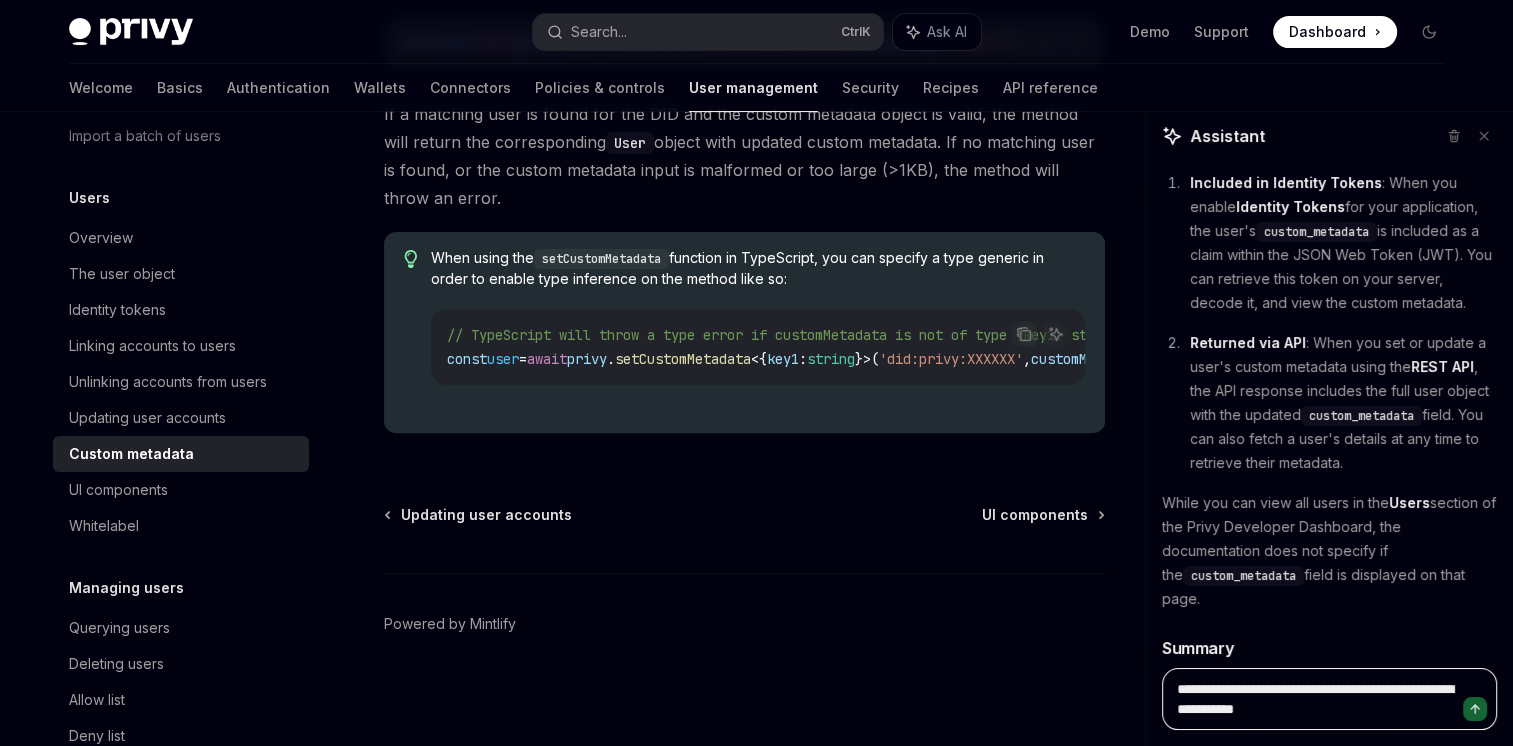 type on "**********" 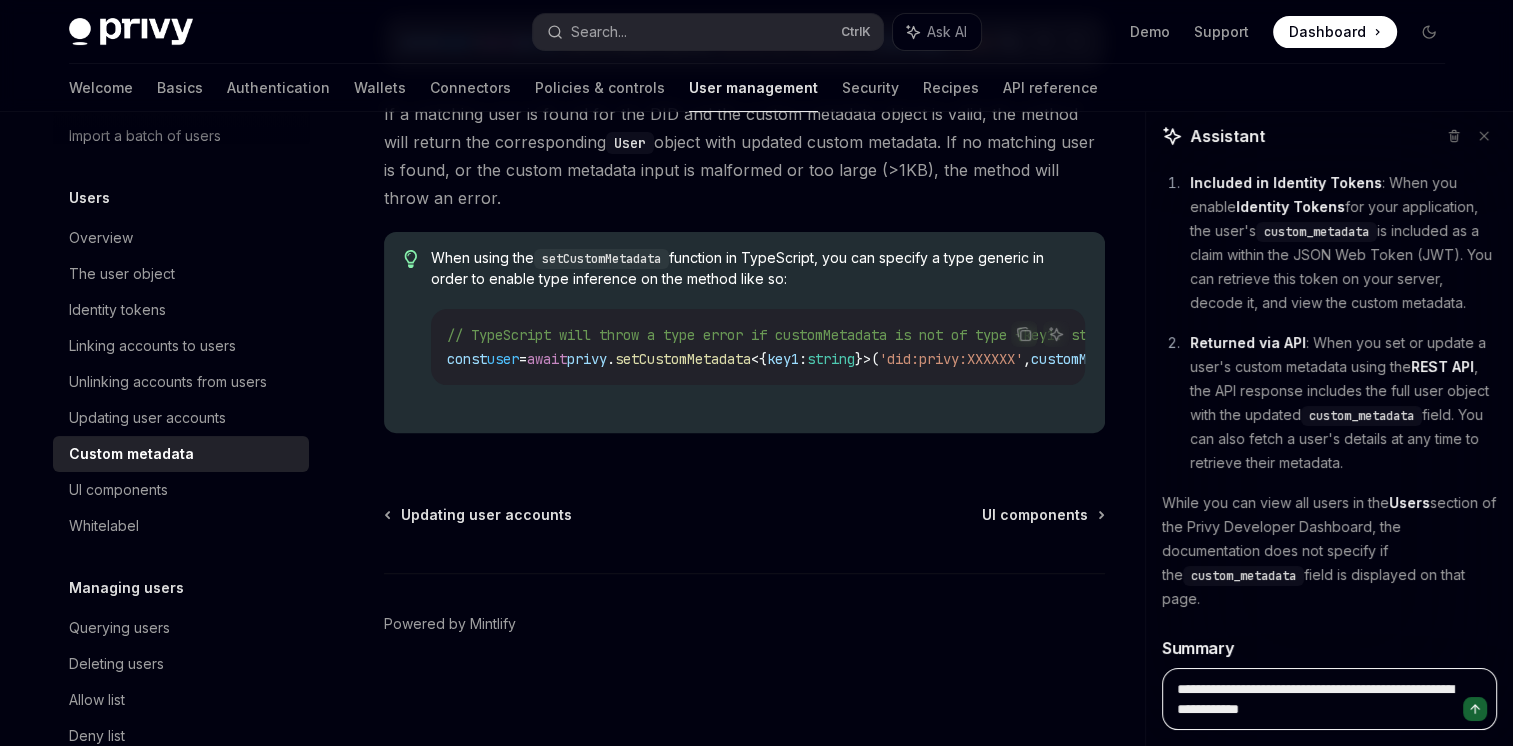type on "**********" 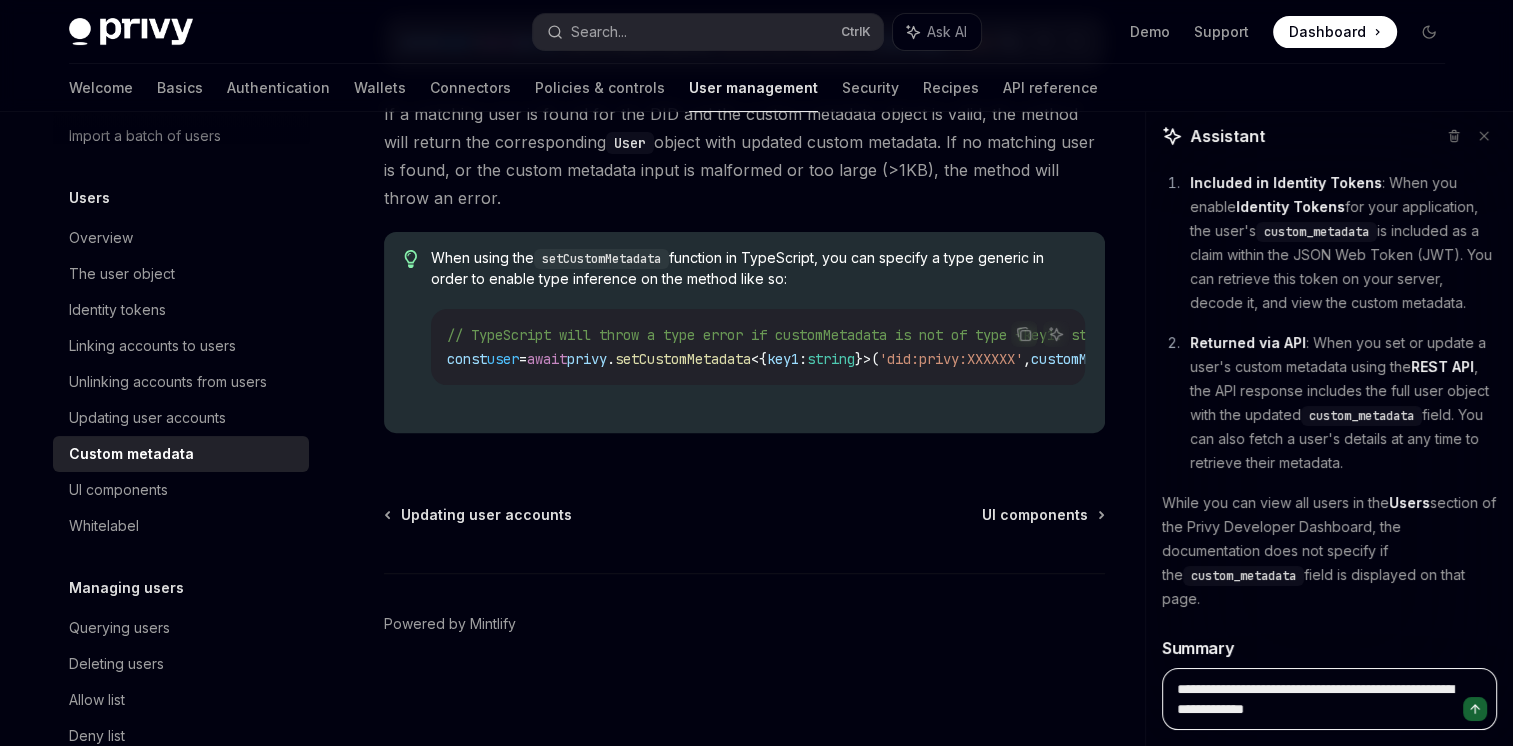 type on "**********" 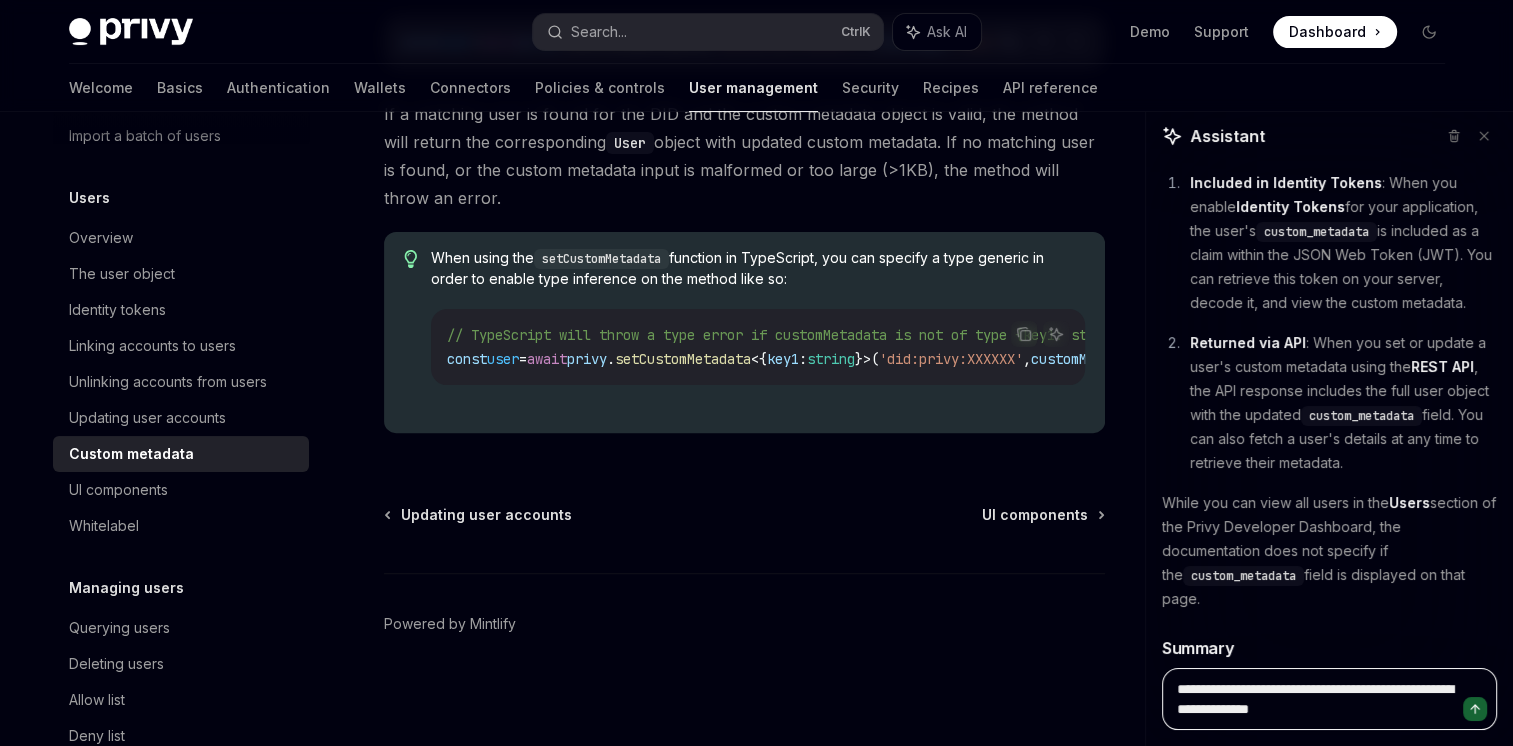 type on "**********" 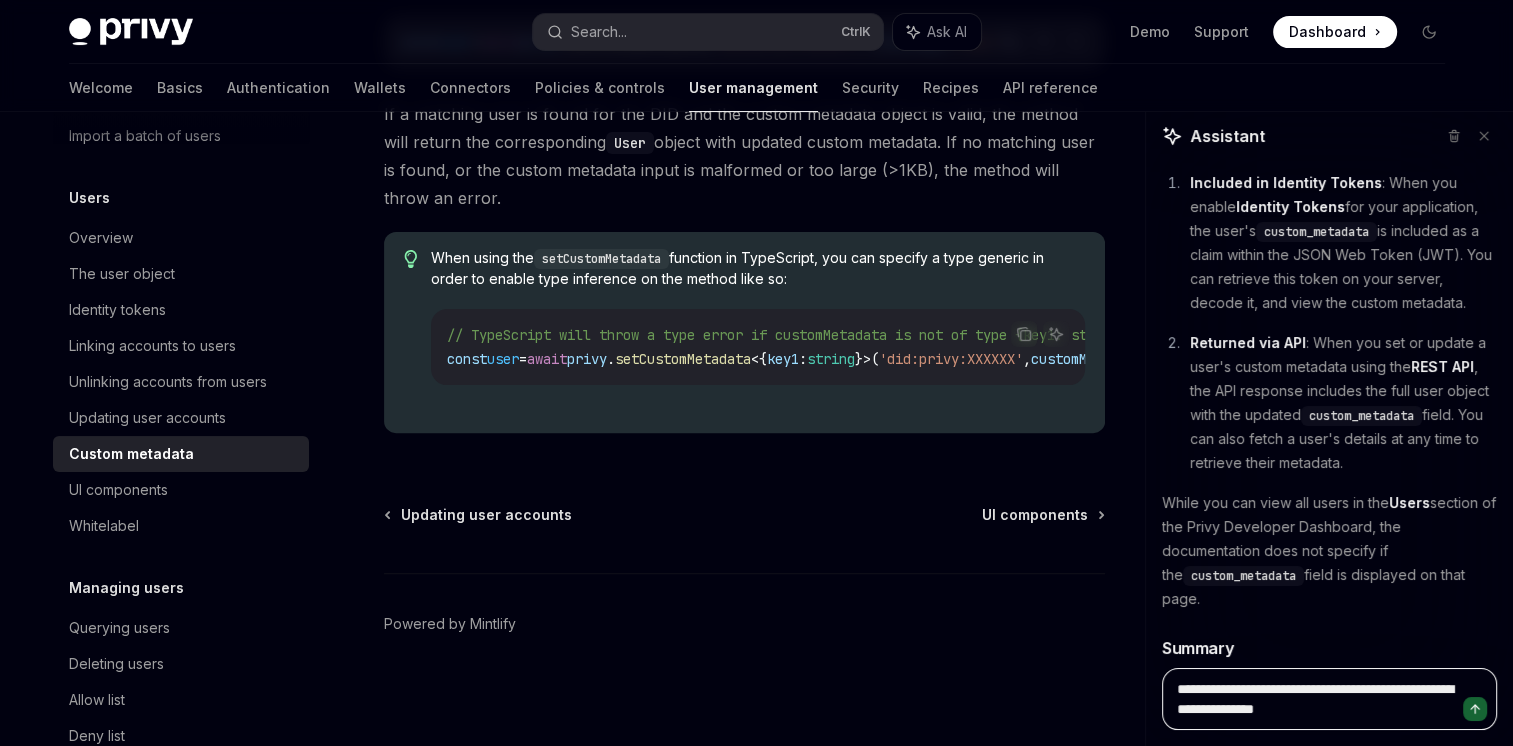 type on "**********" 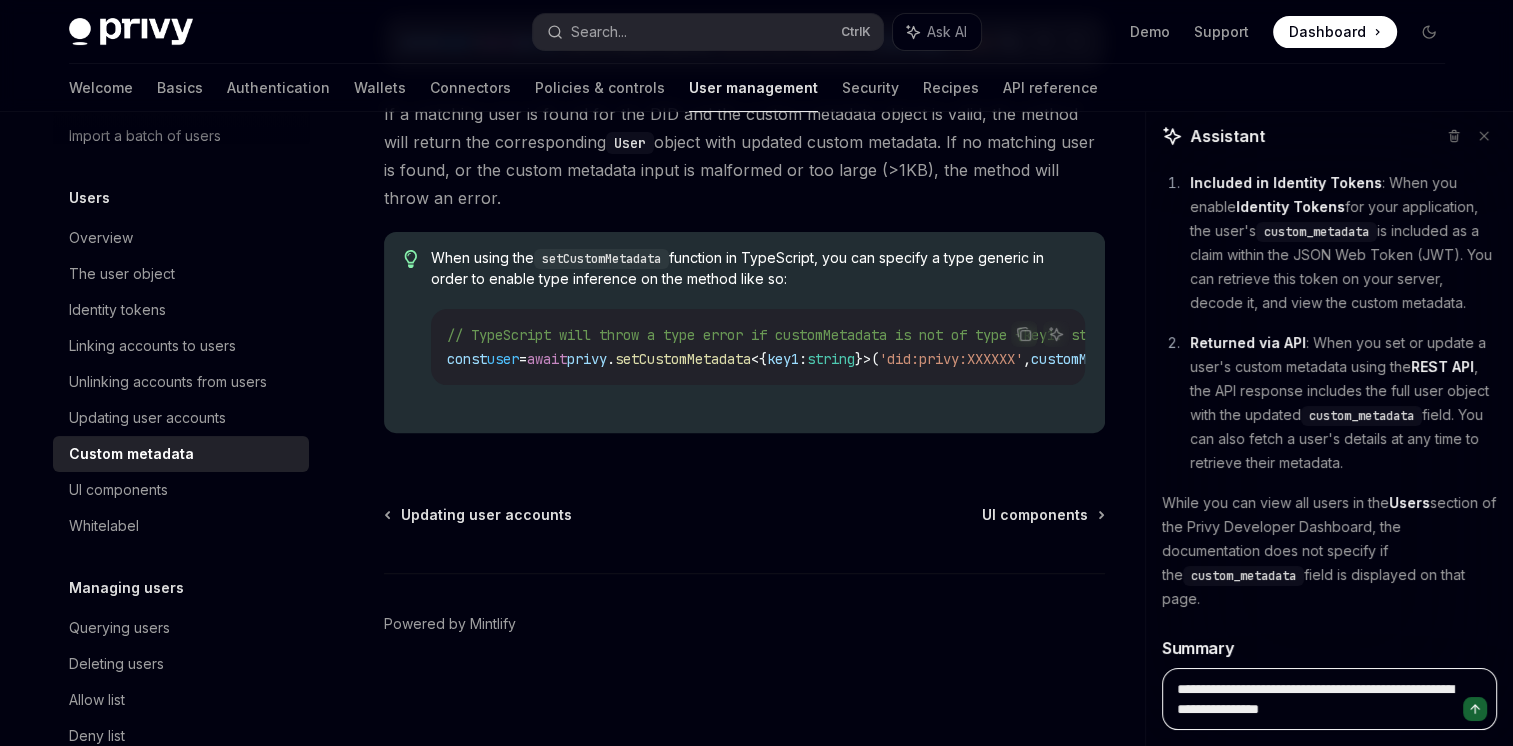 type on "**********" 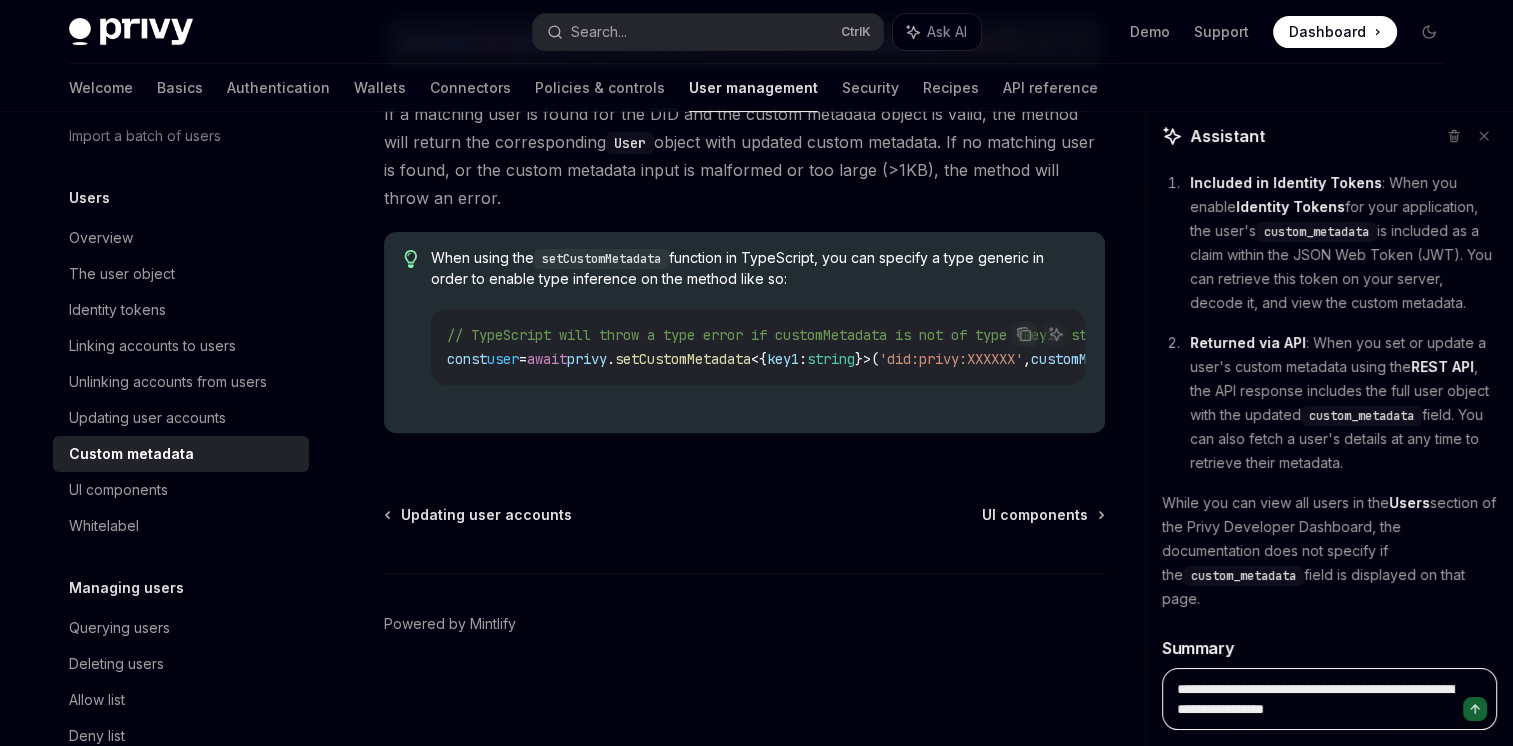 type on "**********" 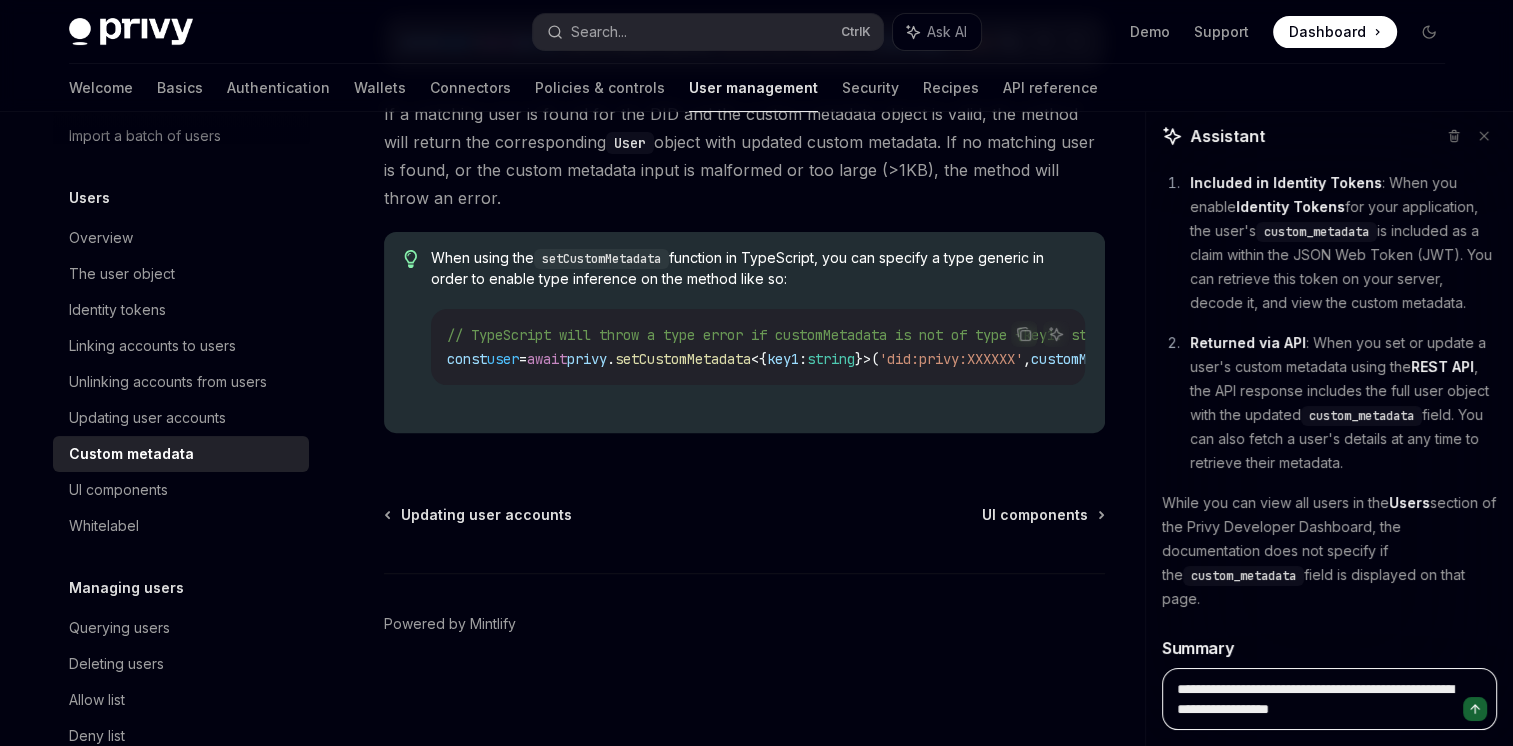 type on "**********" 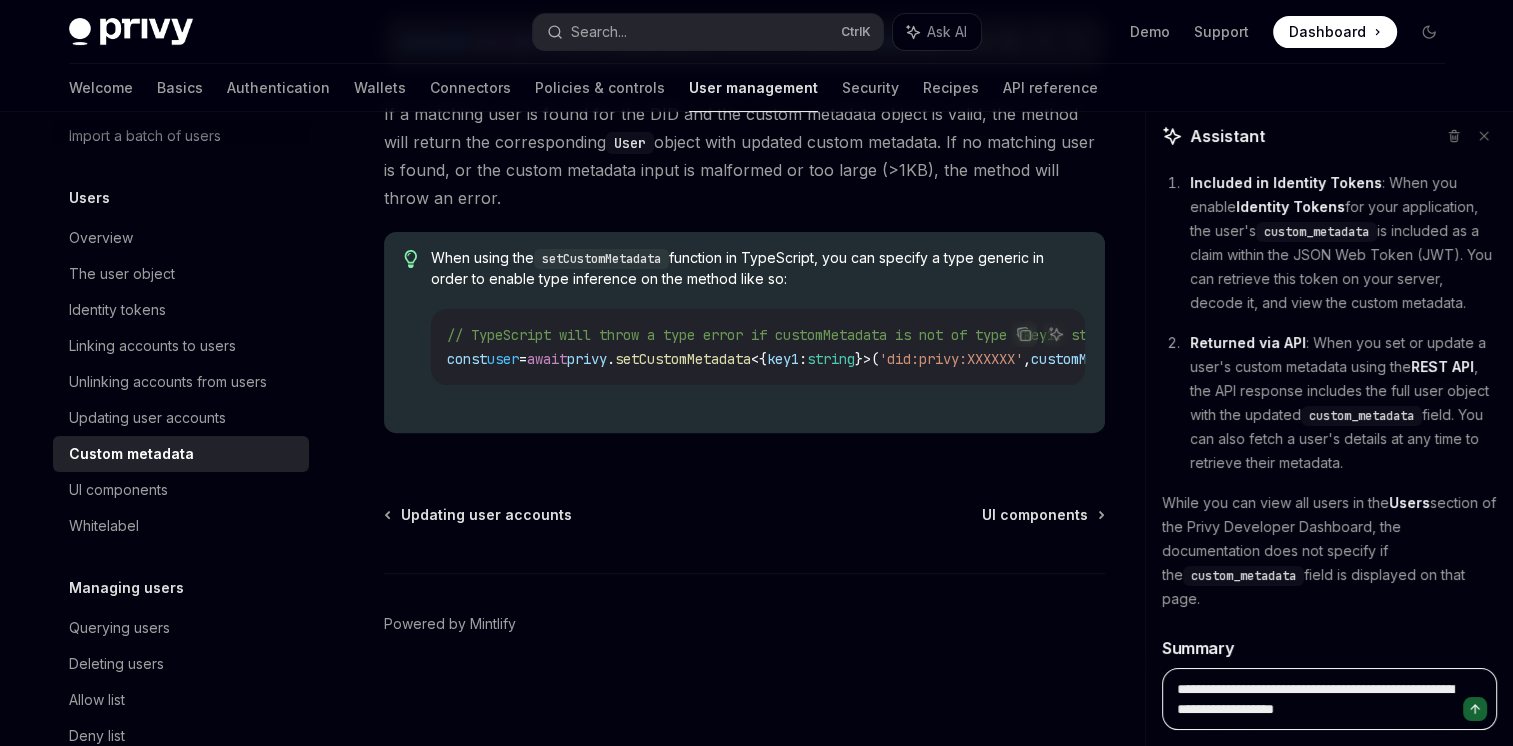 type on "**********" 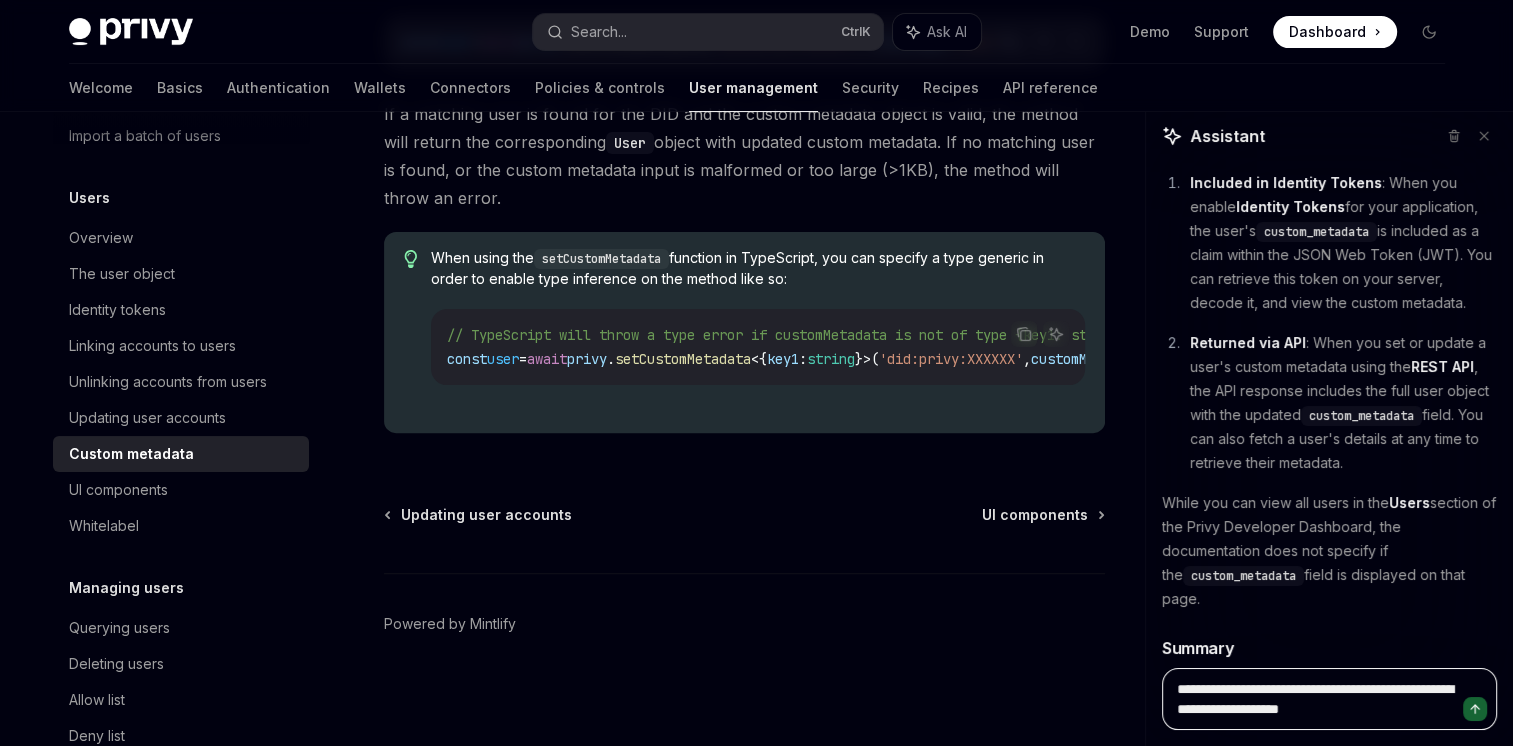 type on "**********" 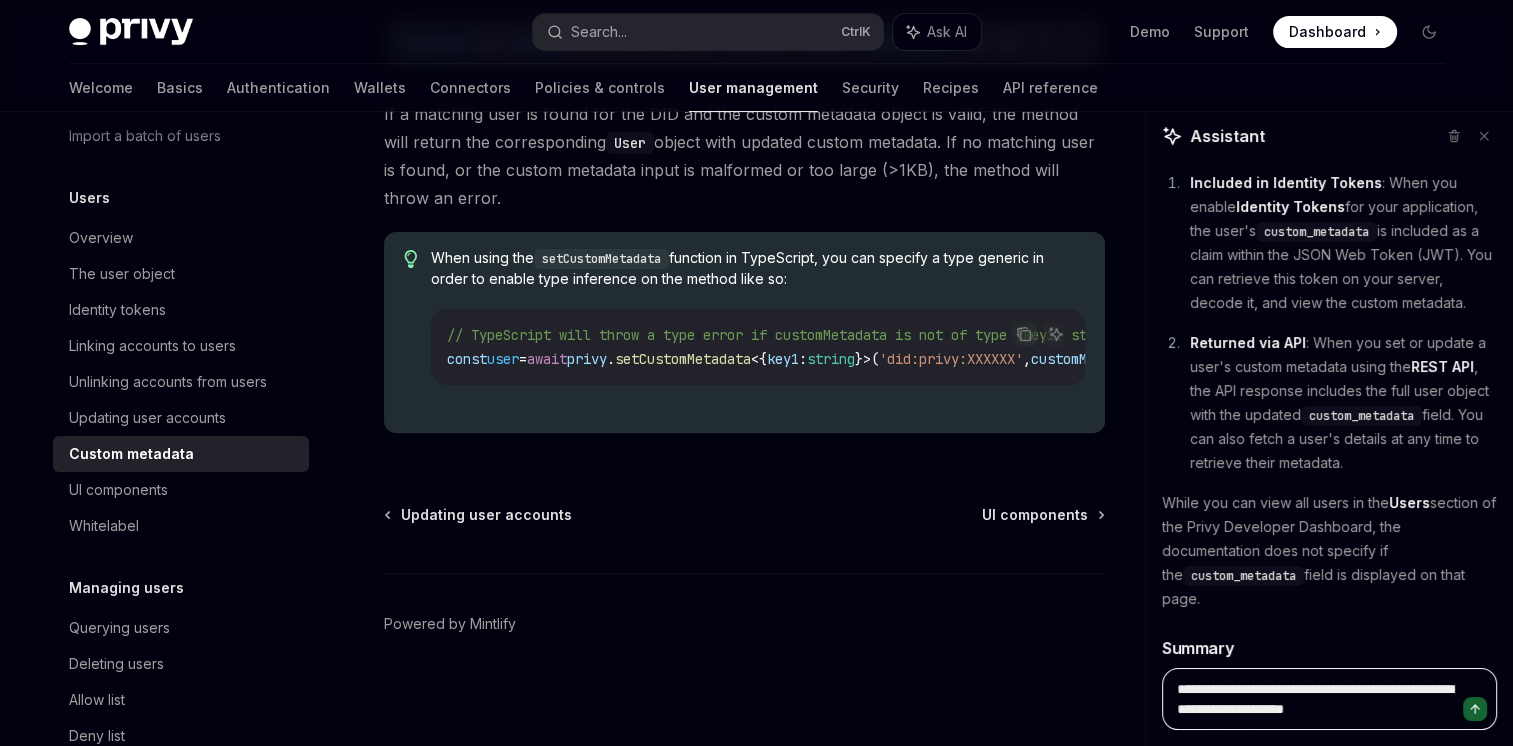 type on "**********" 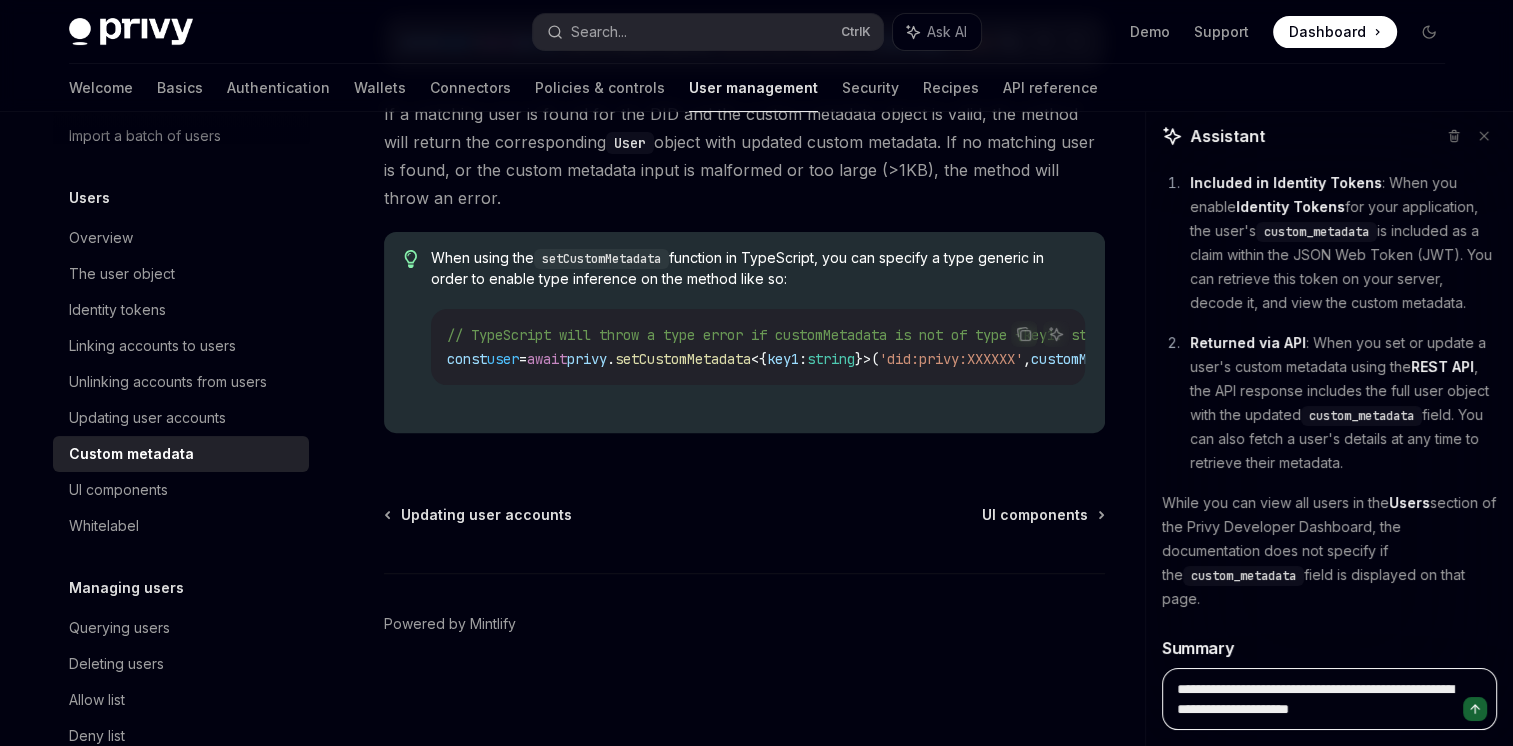 type on "**********" 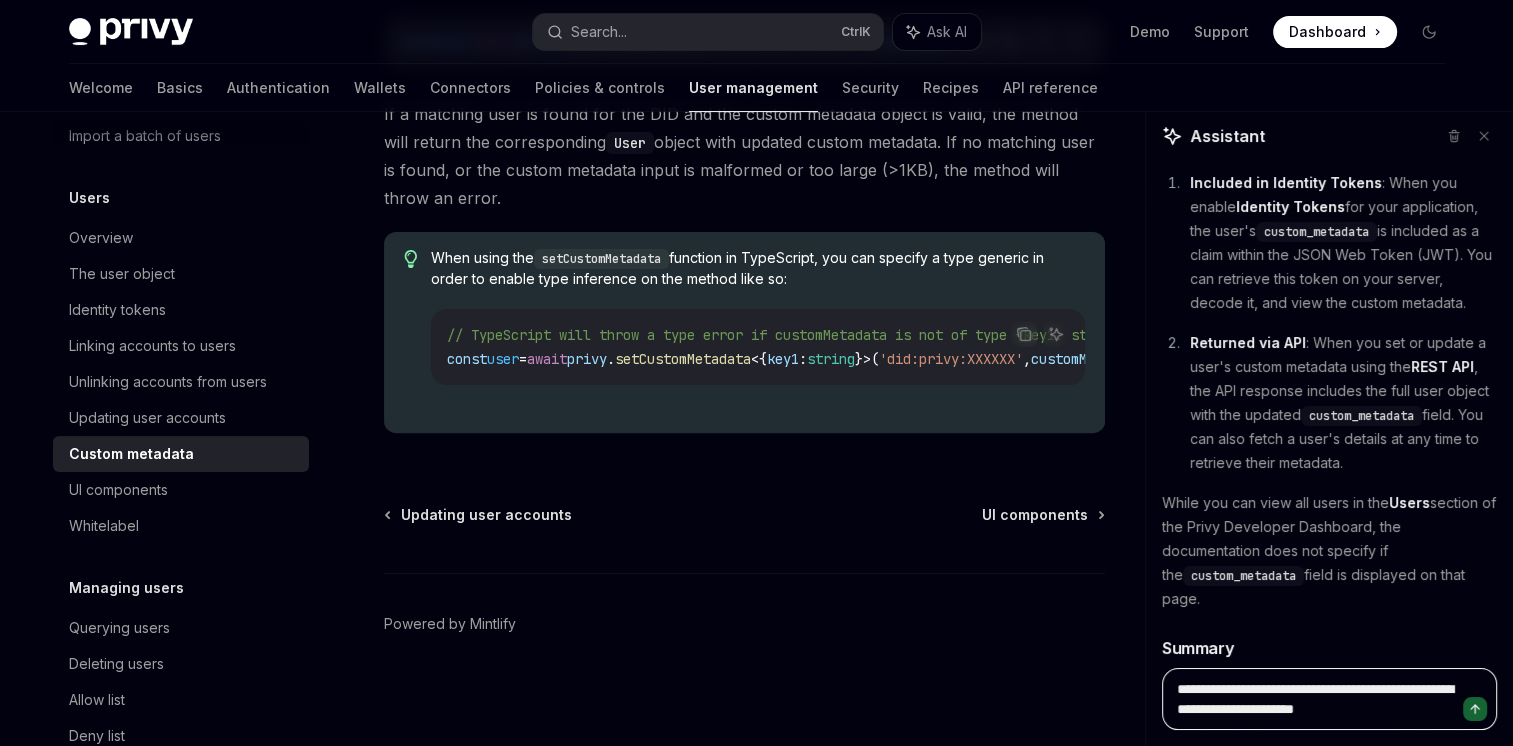 type on "**********" 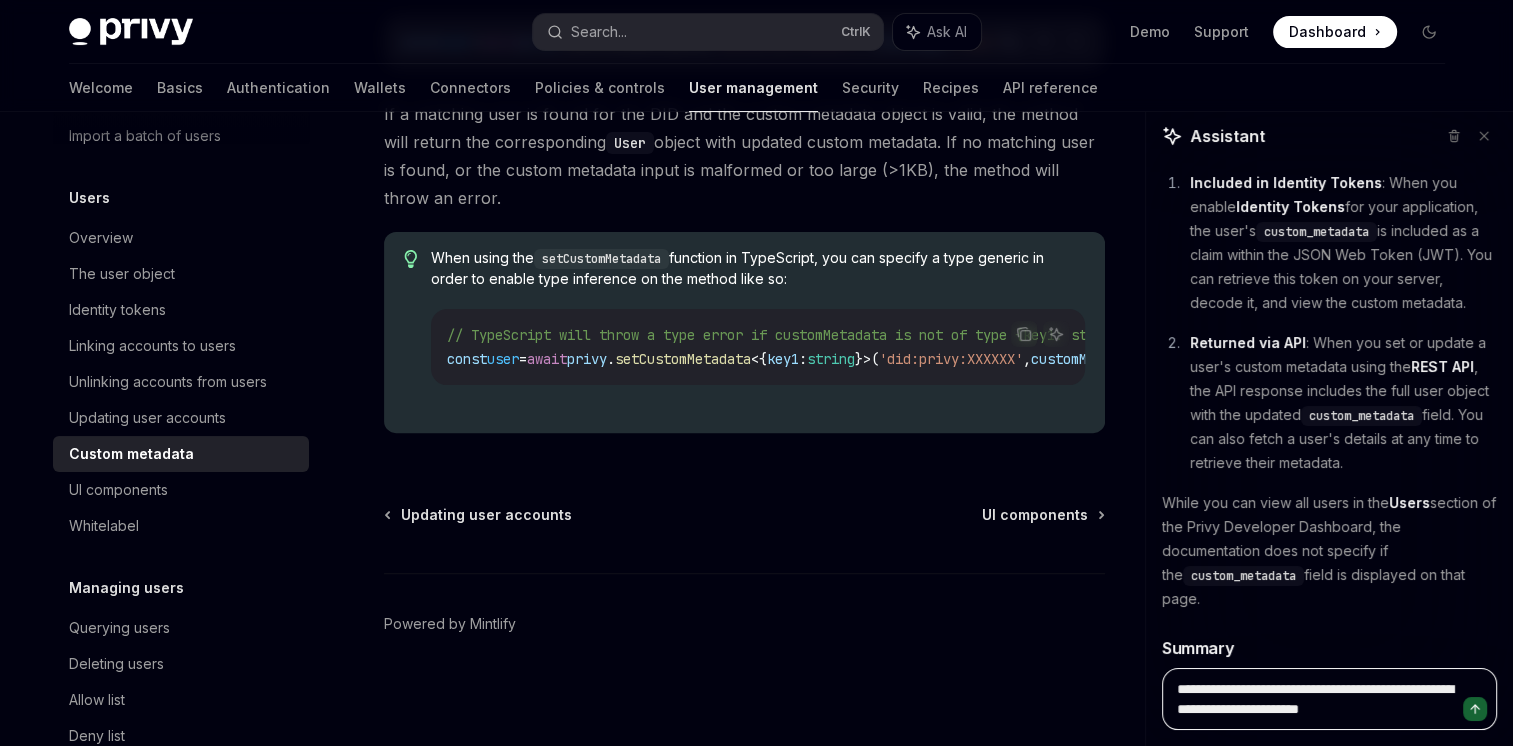 type on "**********" 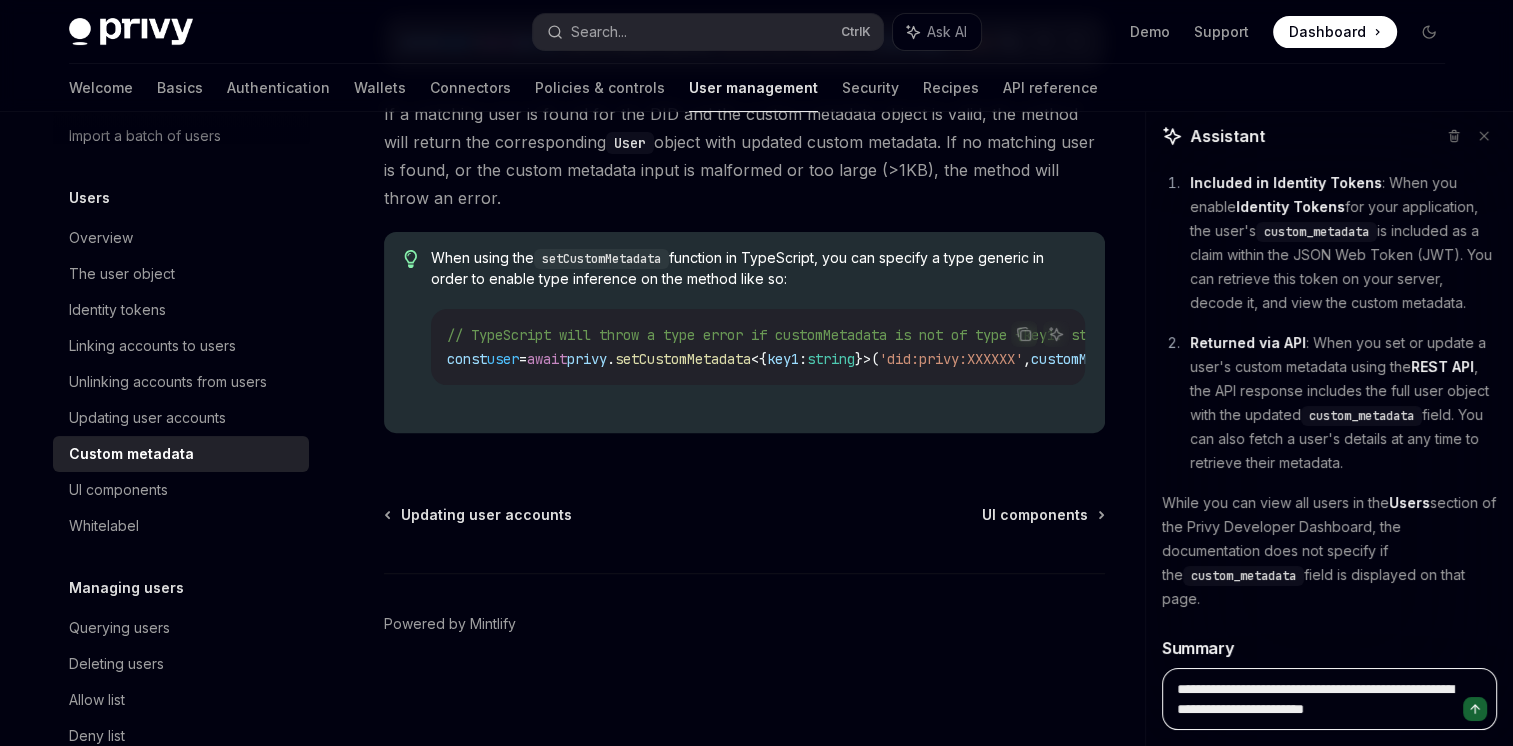 type on "**********" 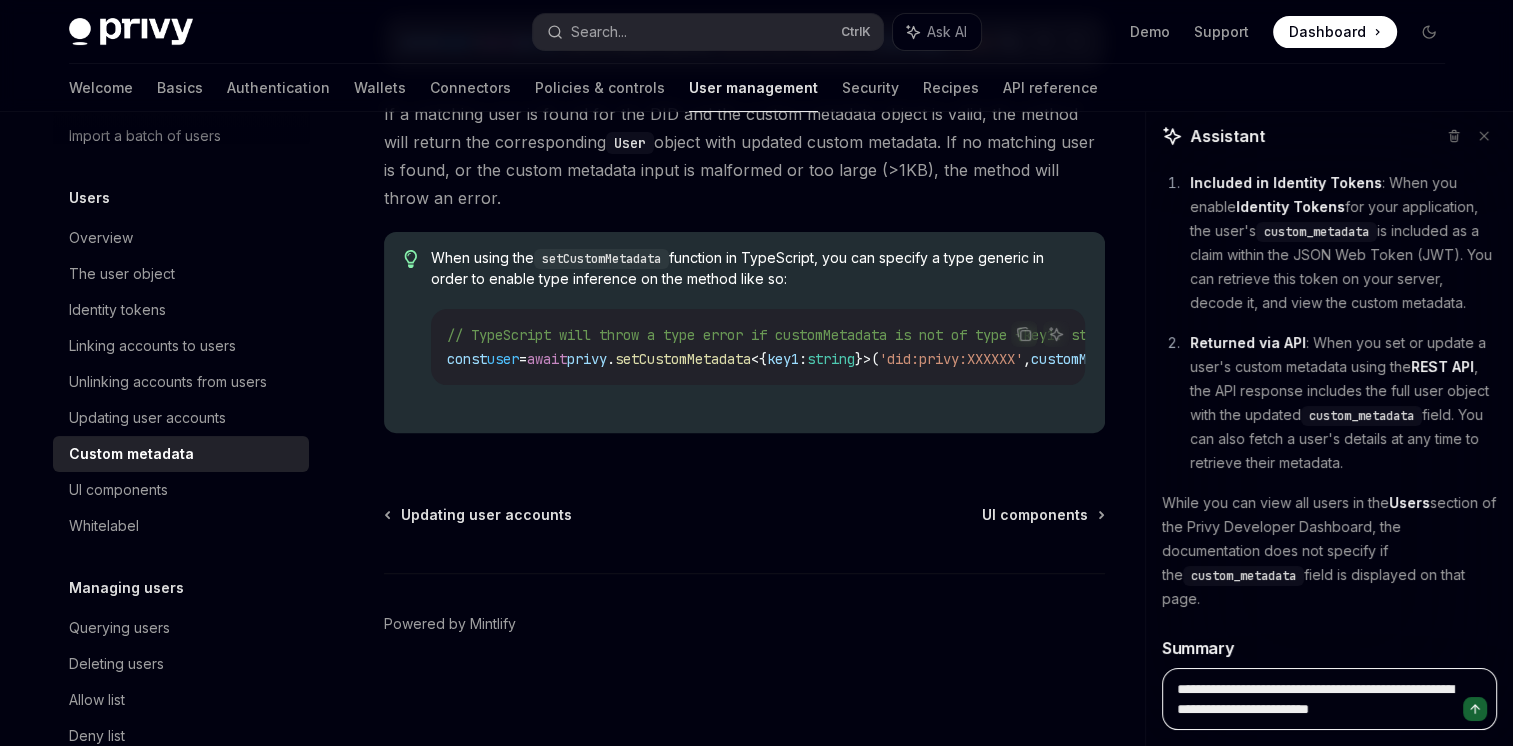 type on "**********" 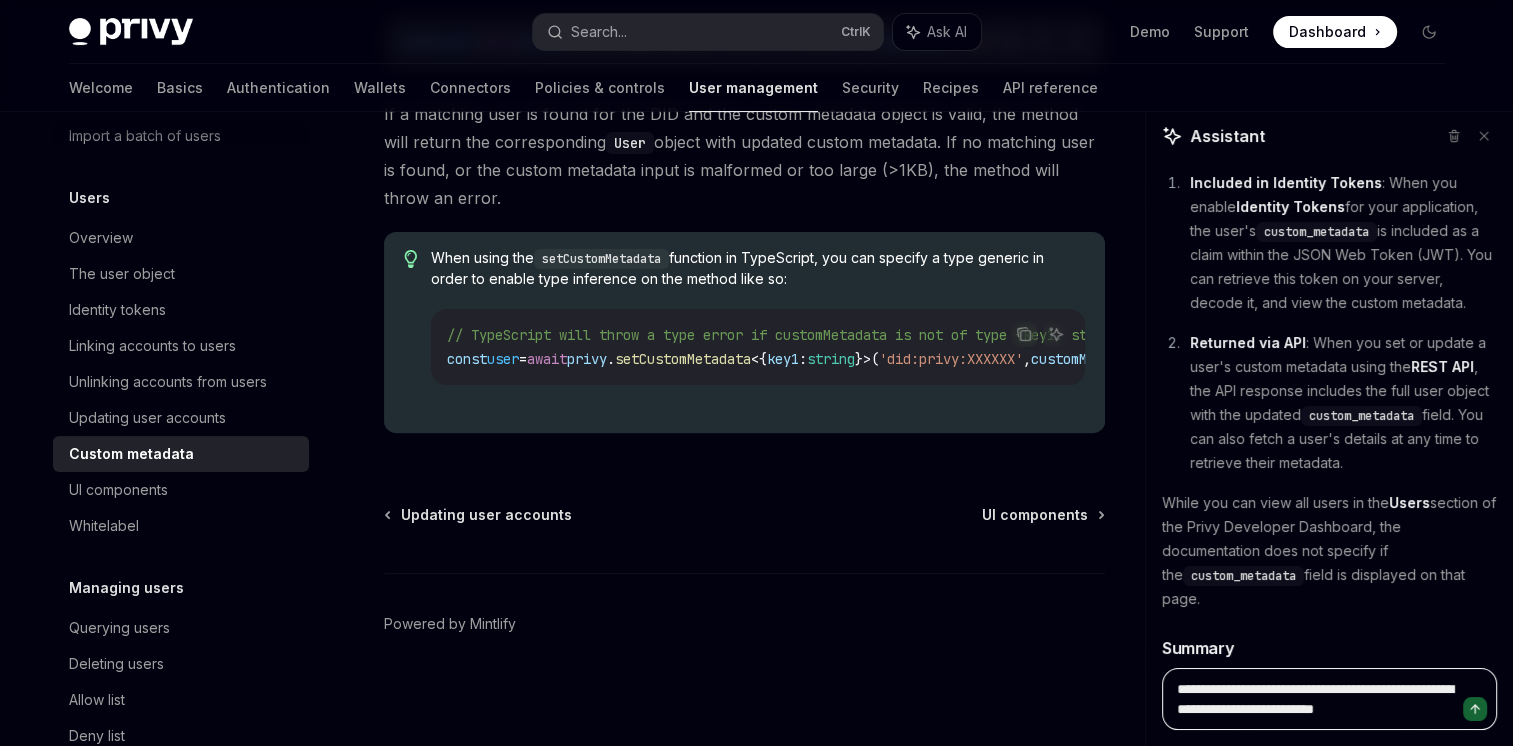 type on "**********" 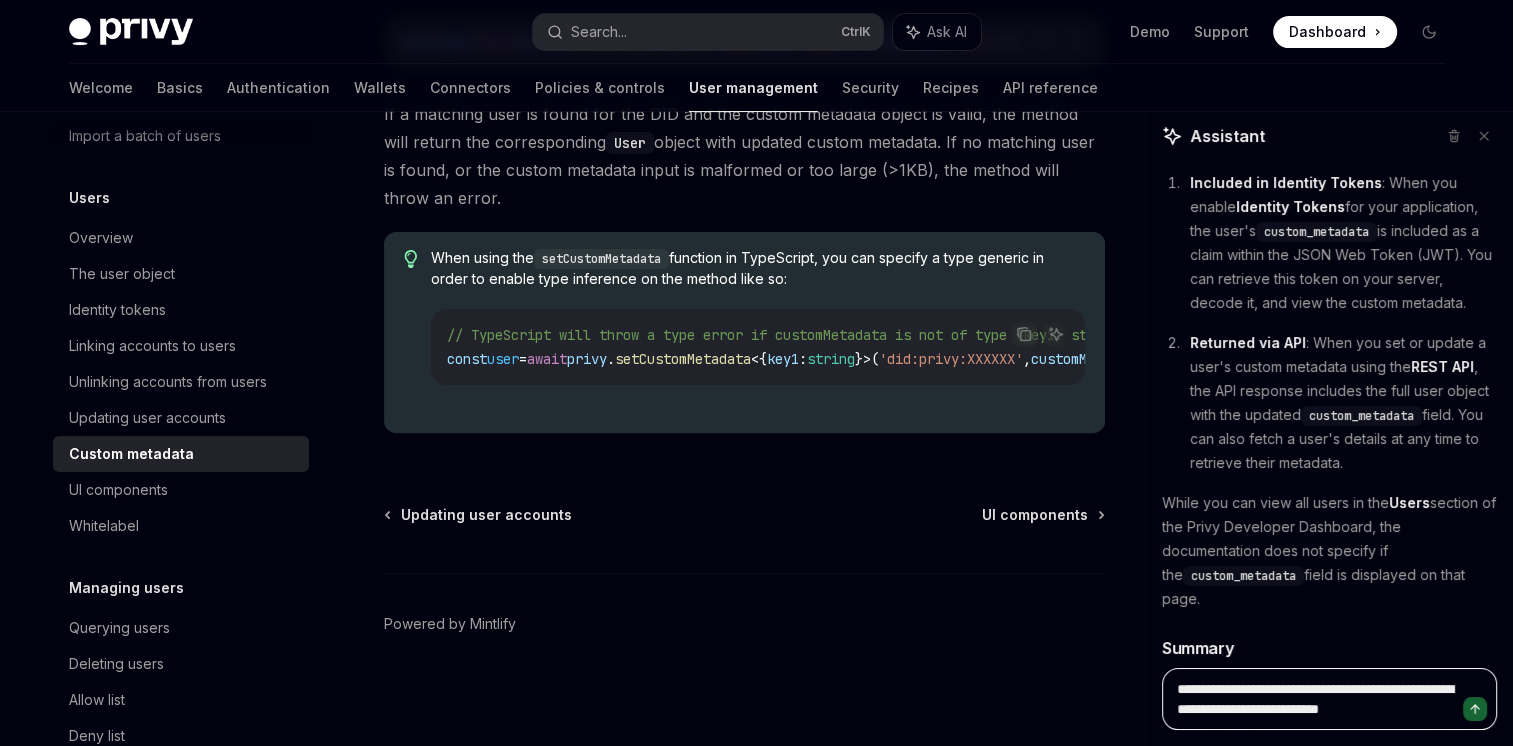 type on "**********" 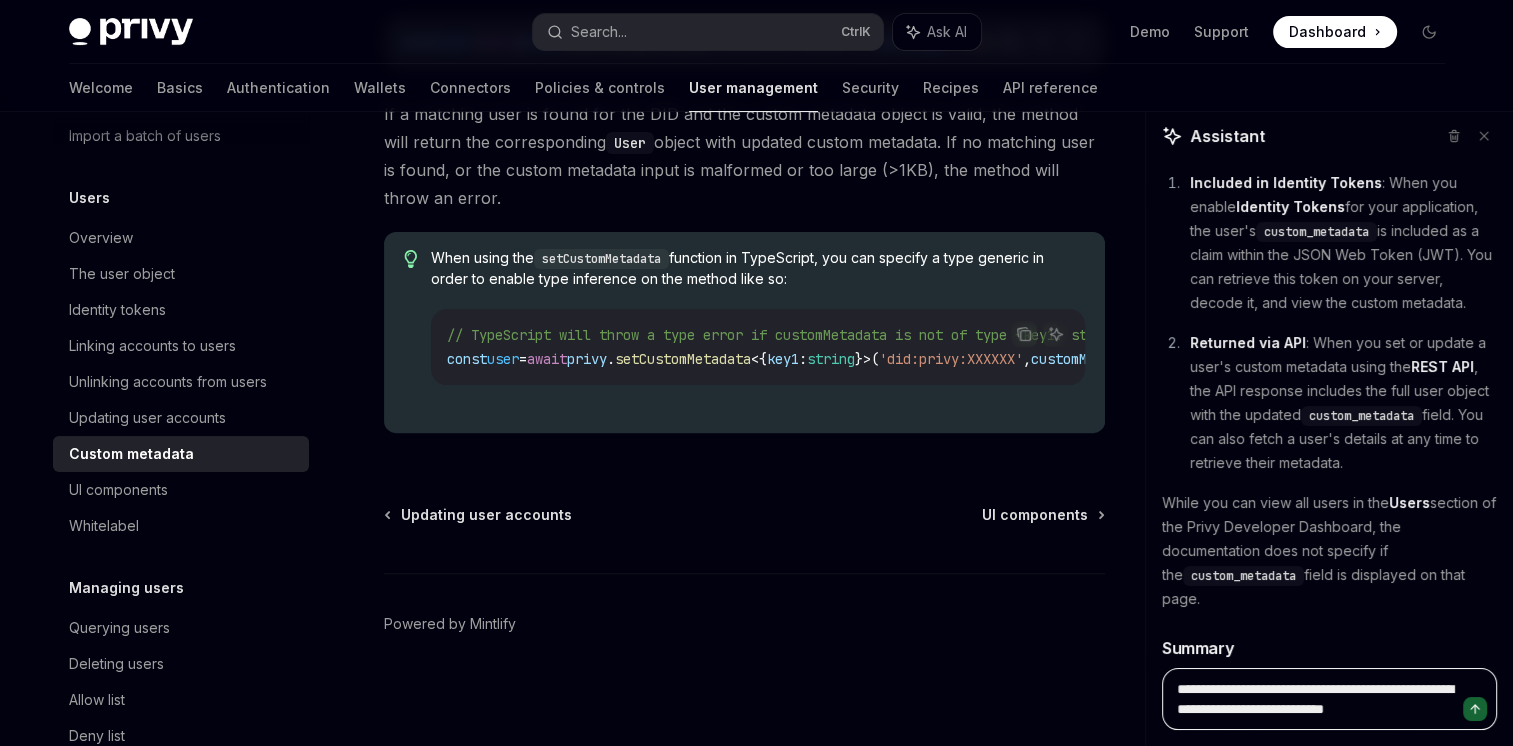 type on "**********" 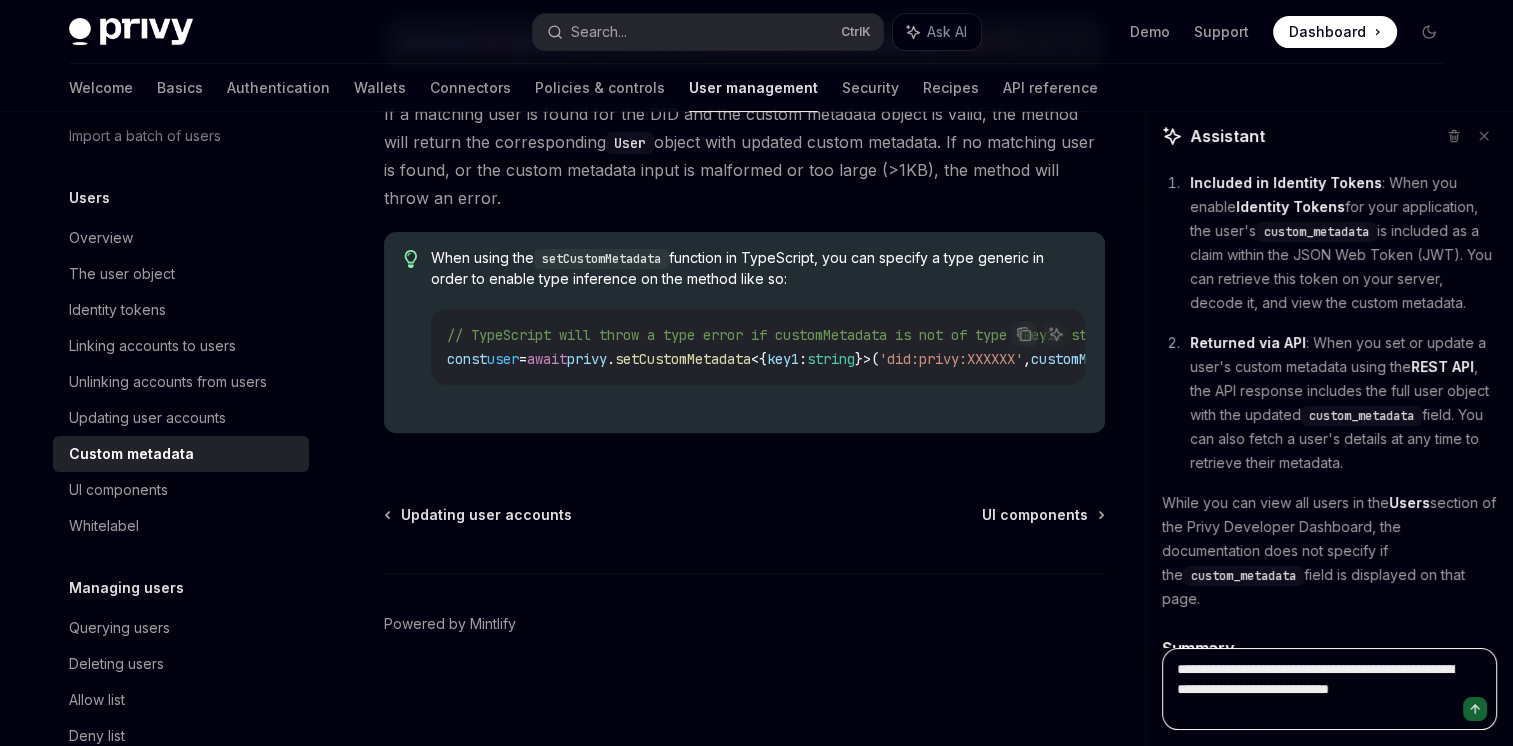 type on "**********" 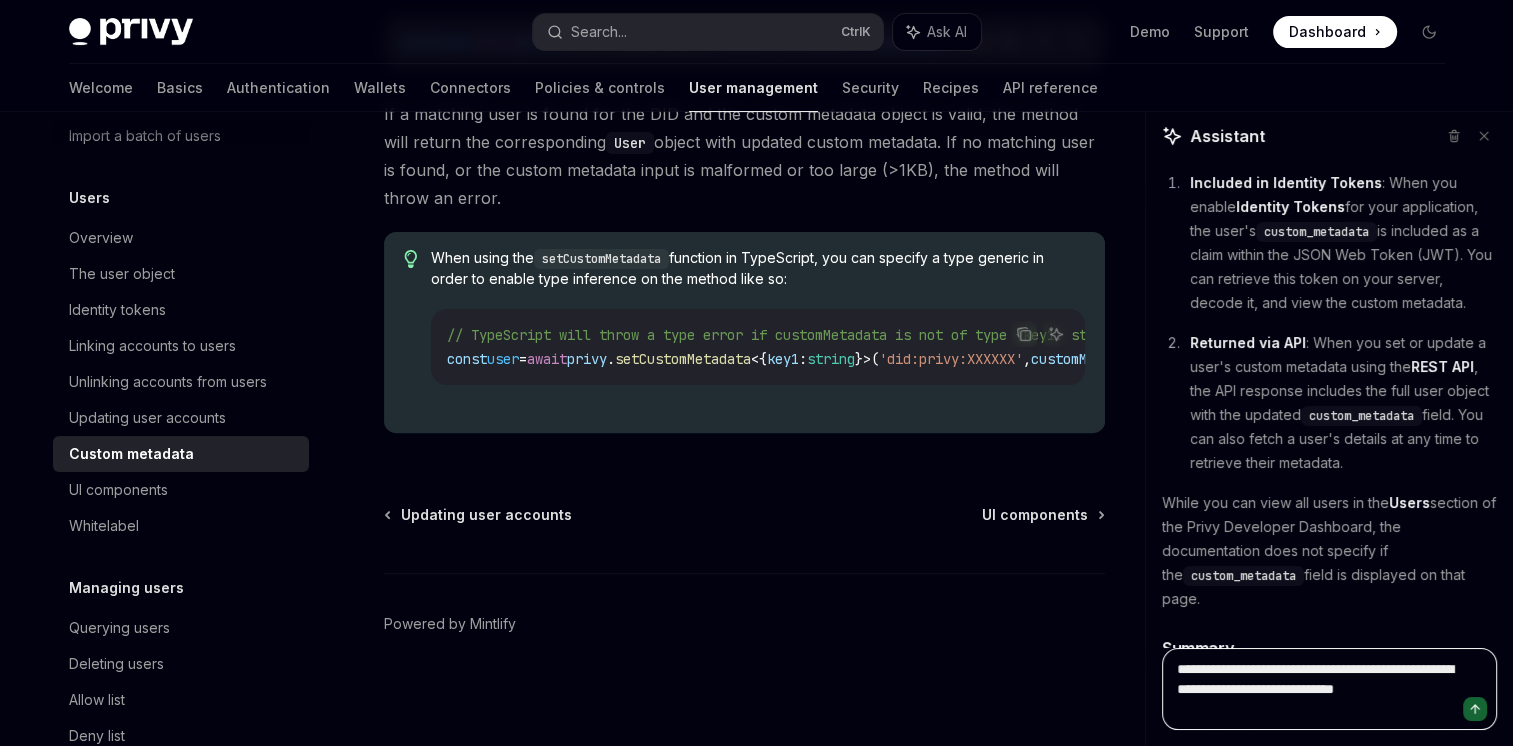 type on "**********" 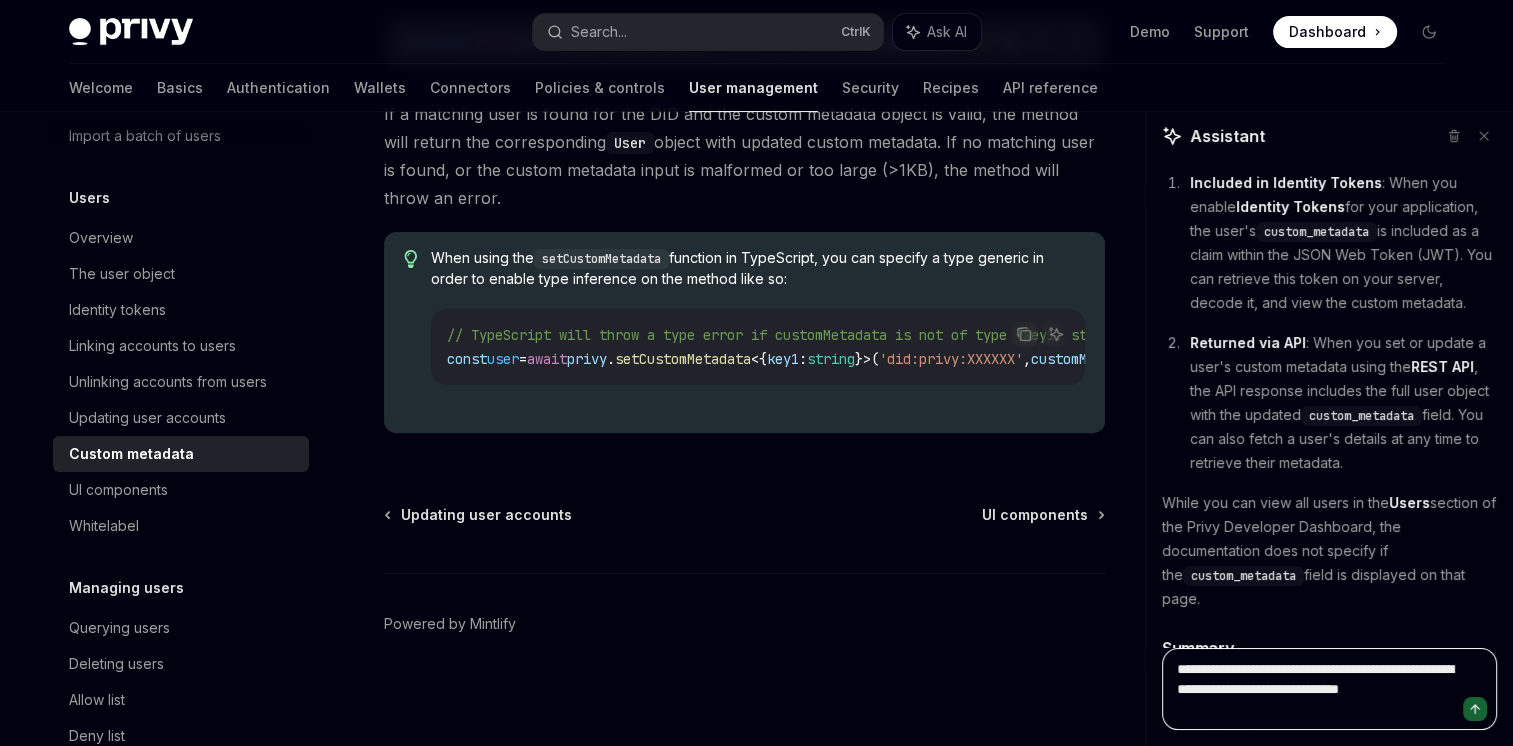 type on "**********" 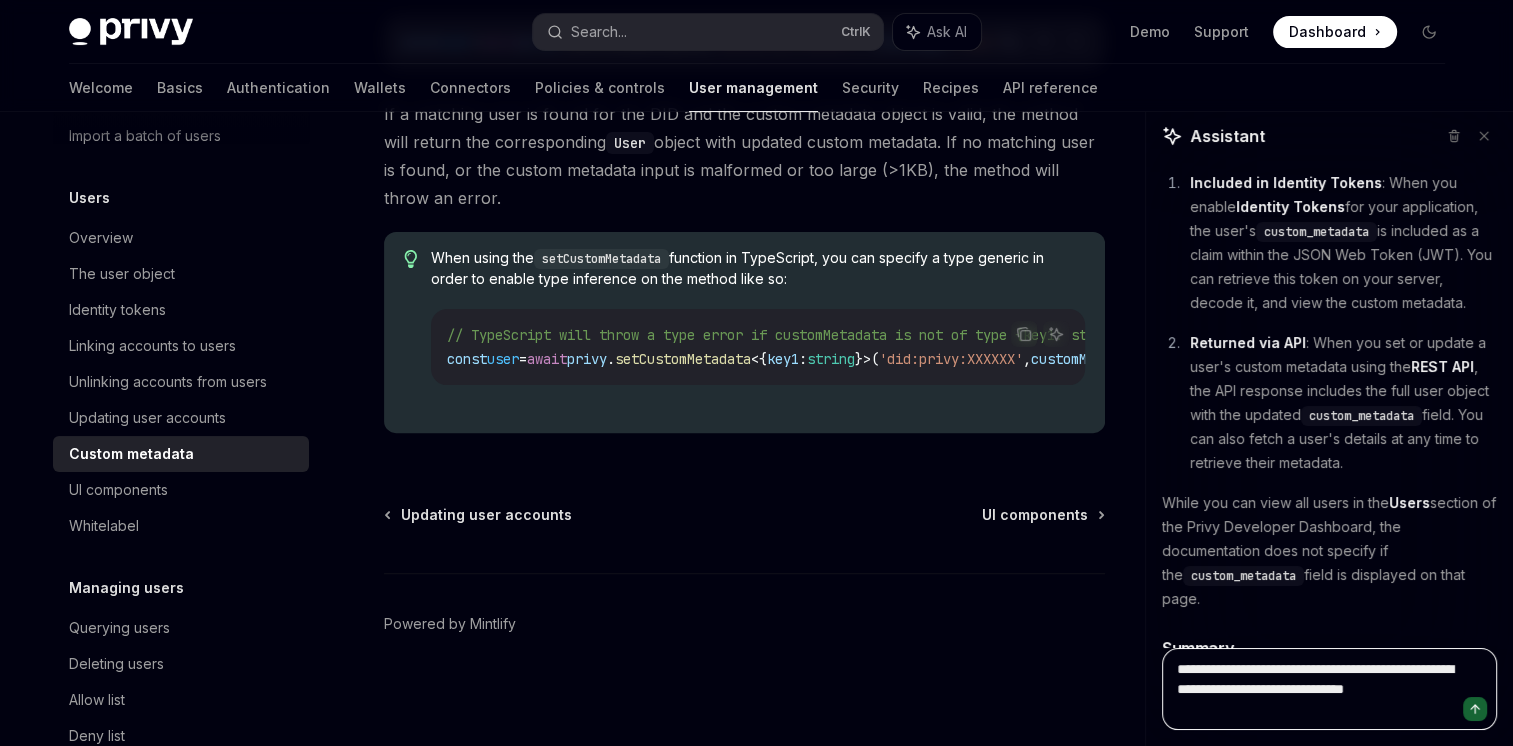 type on "**********" 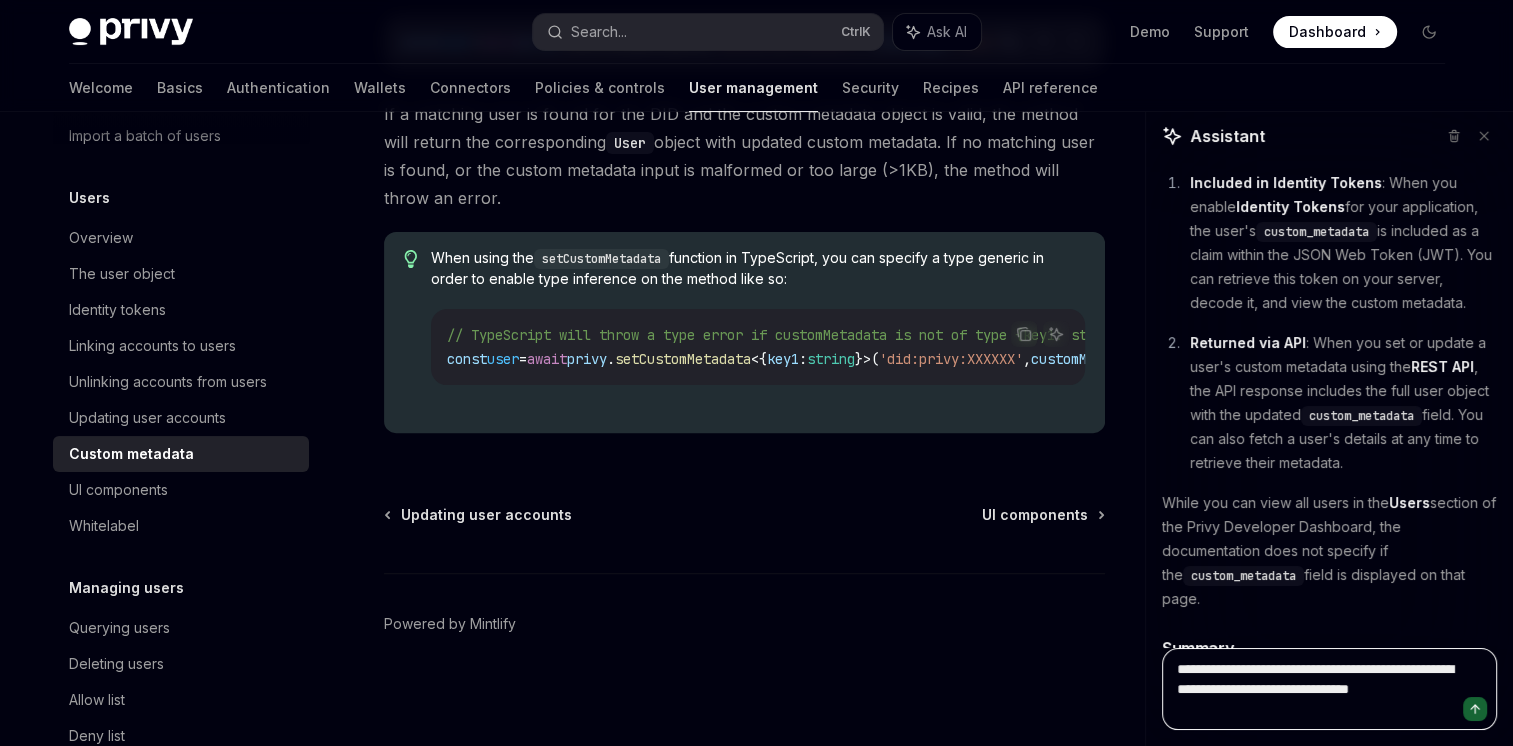 type on "**********" 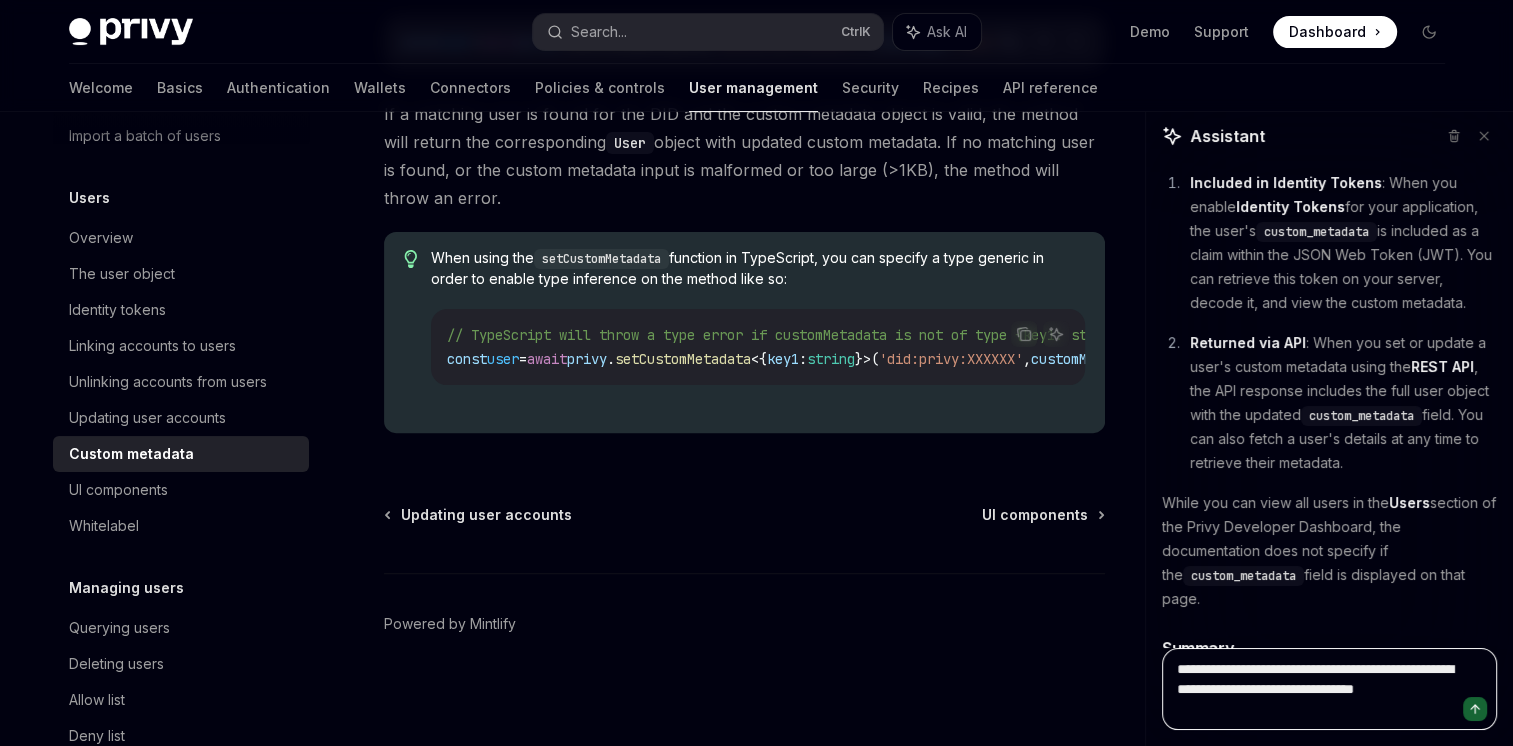 type on "**********" 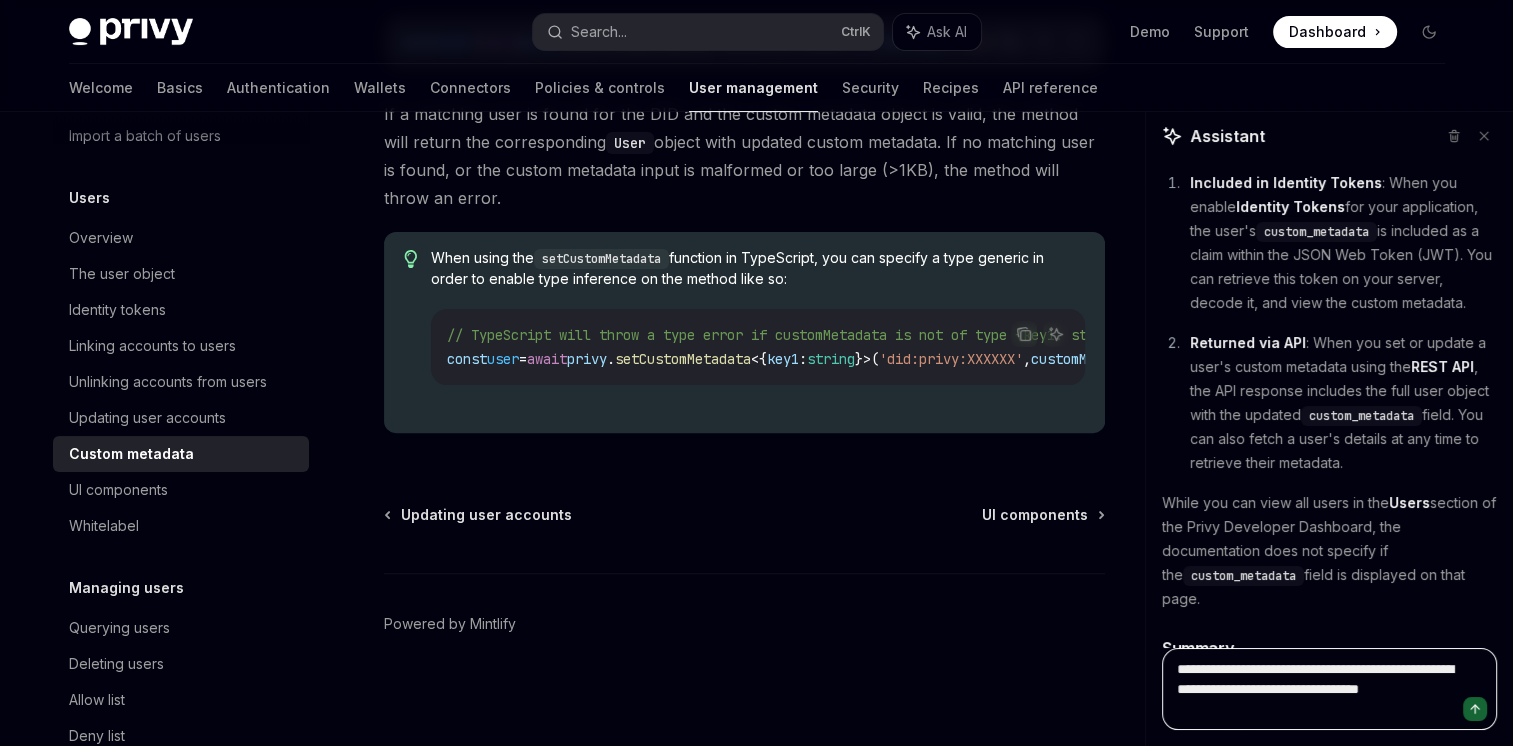 type on "**********" 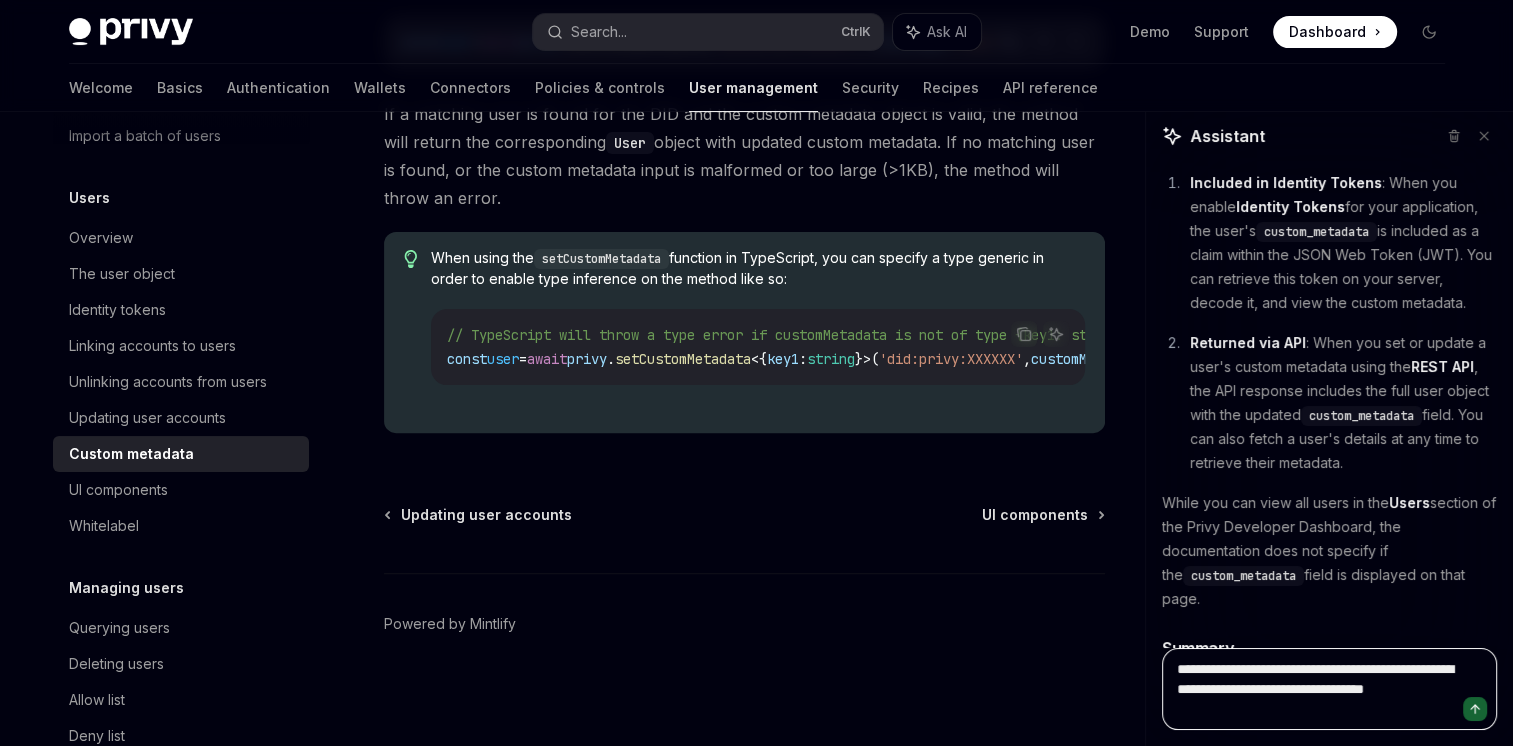type on "**********" 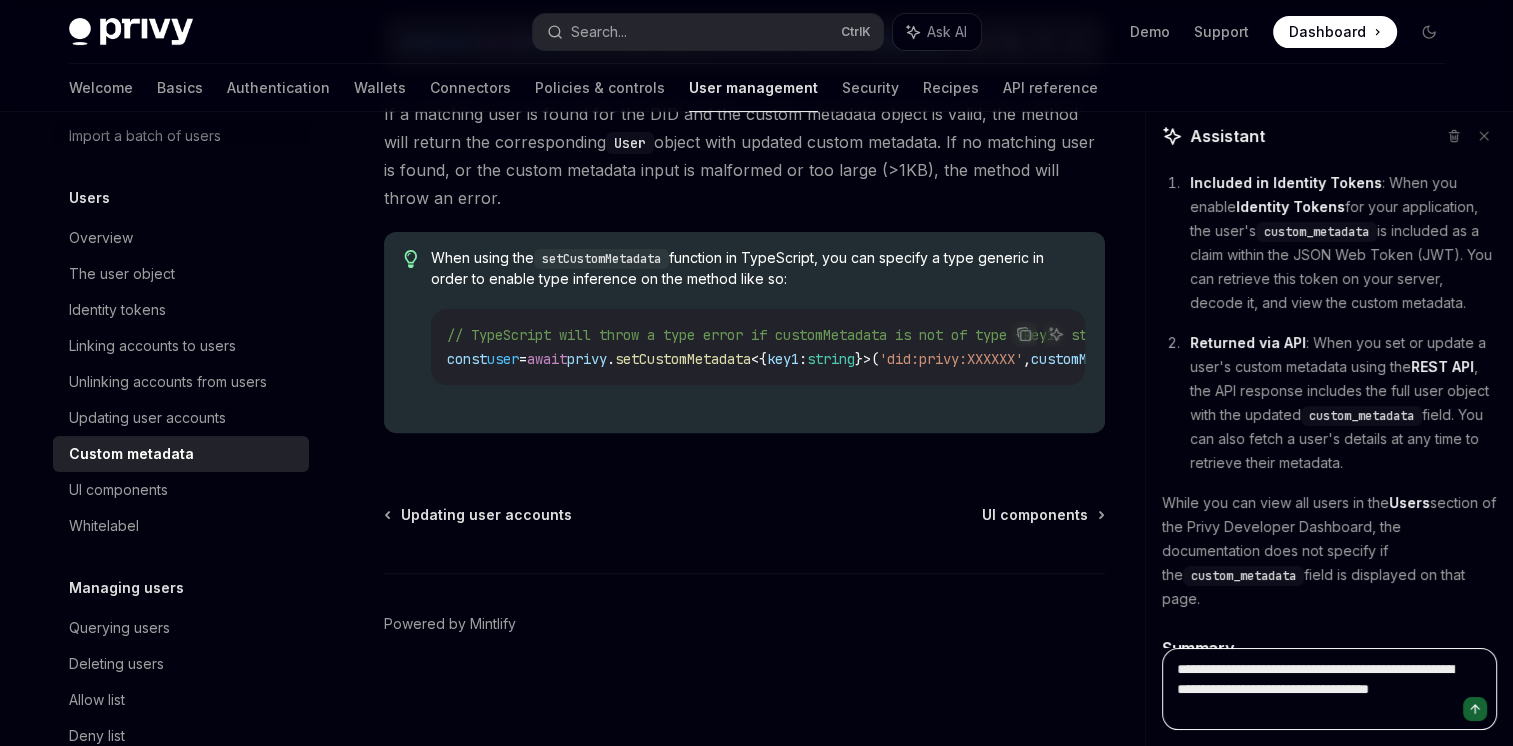 type 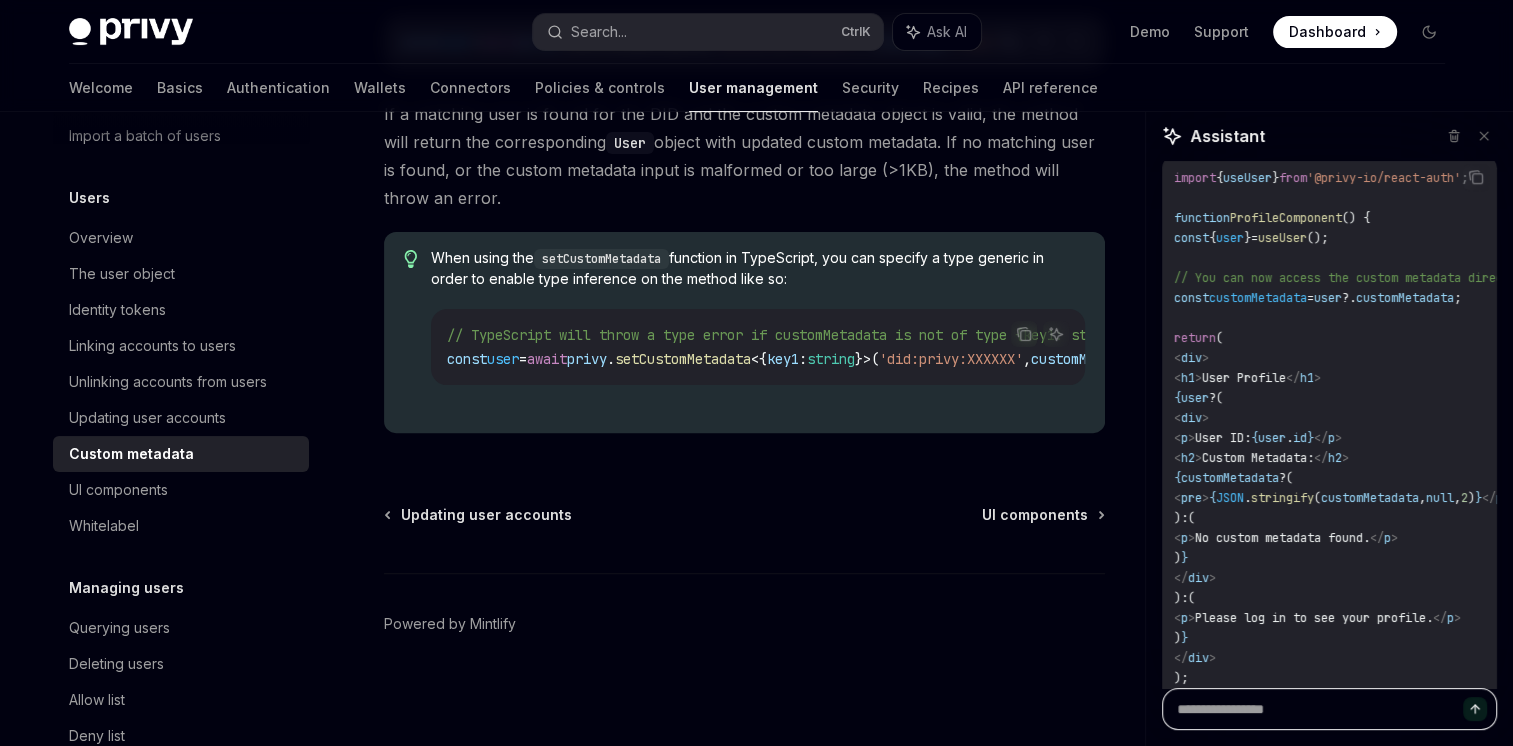 scroll, scrollTop: 1627, scrollLeft: 0, axis: vertical 